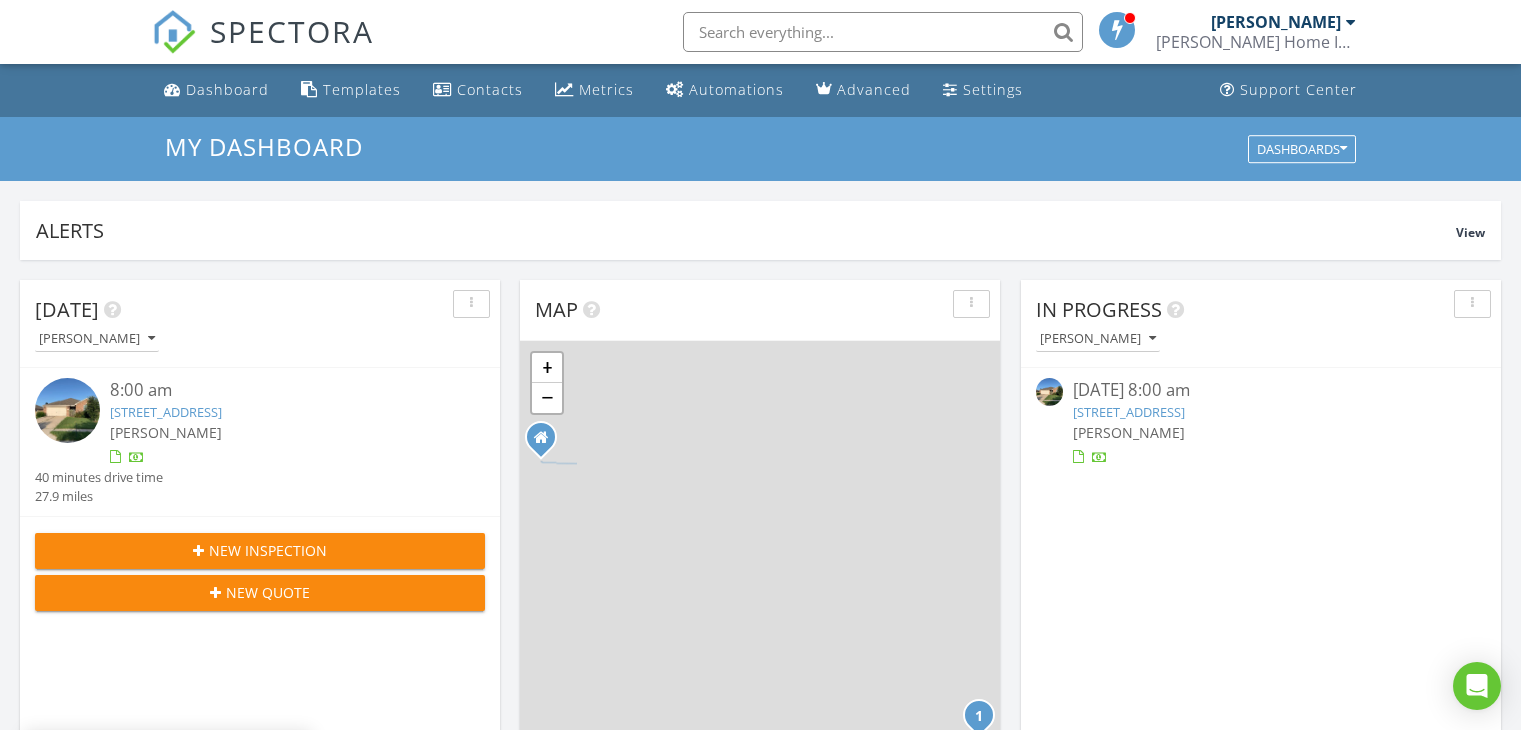 scroll, scrollTop: 0, scrollLeft: 0, axis: both 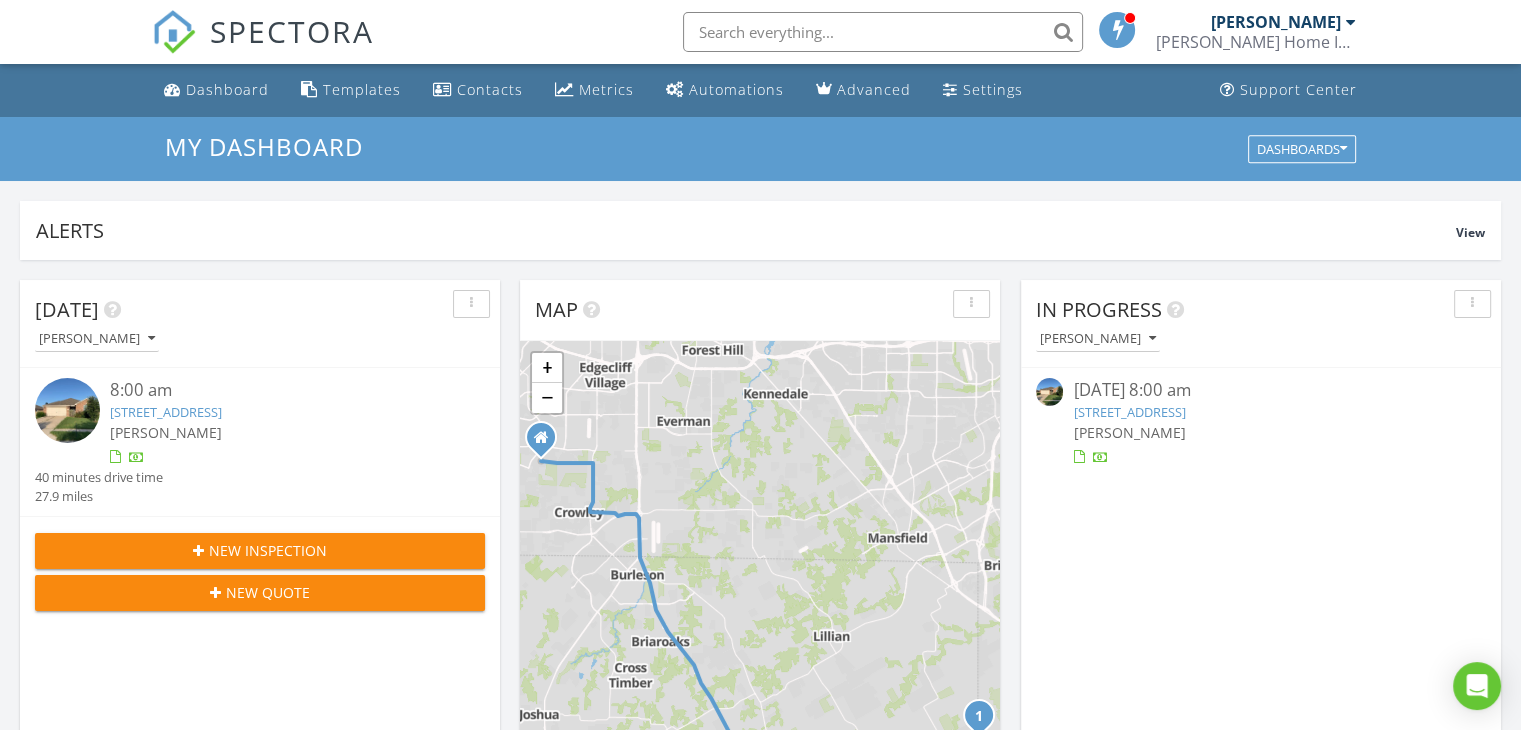 click on "130 Presidents Way, Venus, TX 76084" at bounding box center (1129, 412) 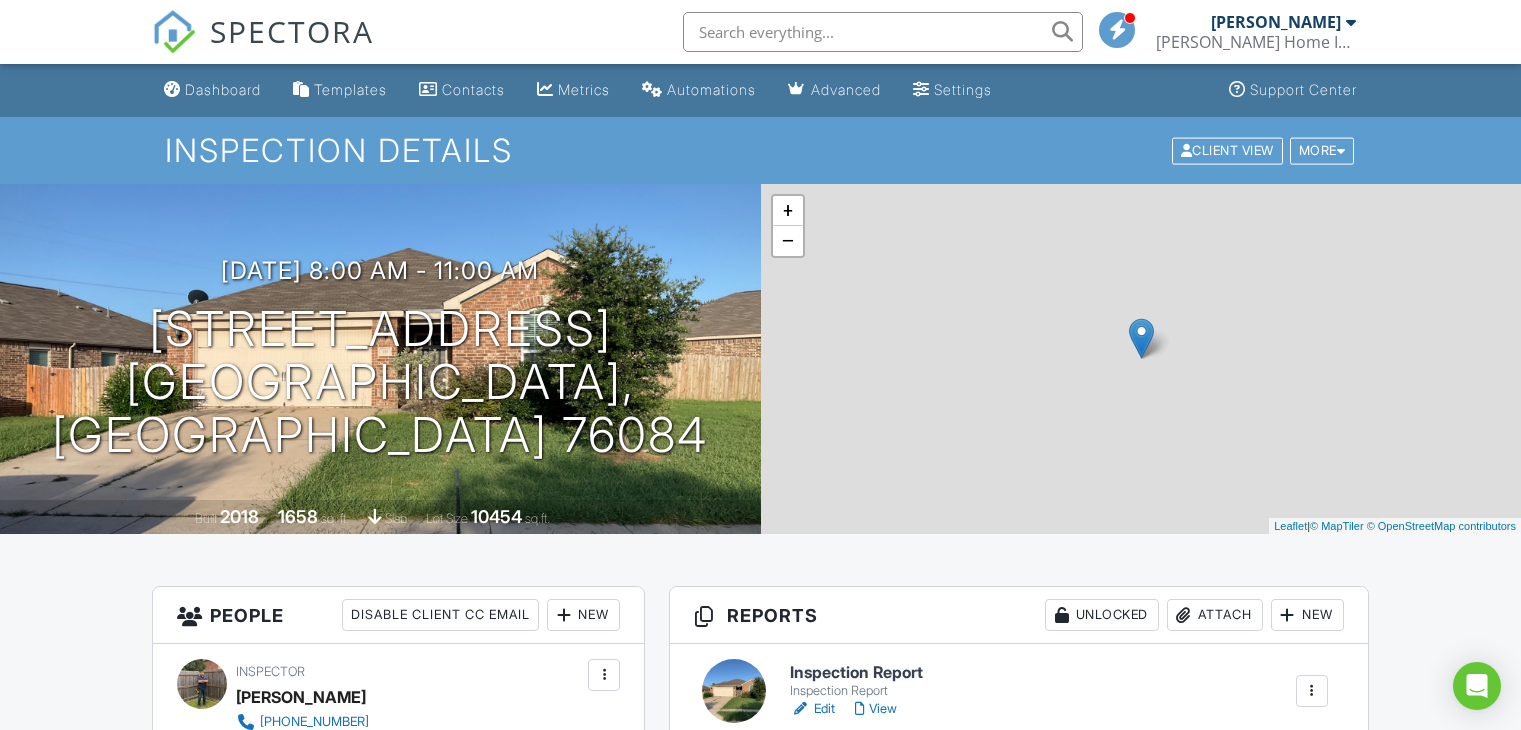 scroll, scrollTop: 0, scrollLeft: 0, axis: both 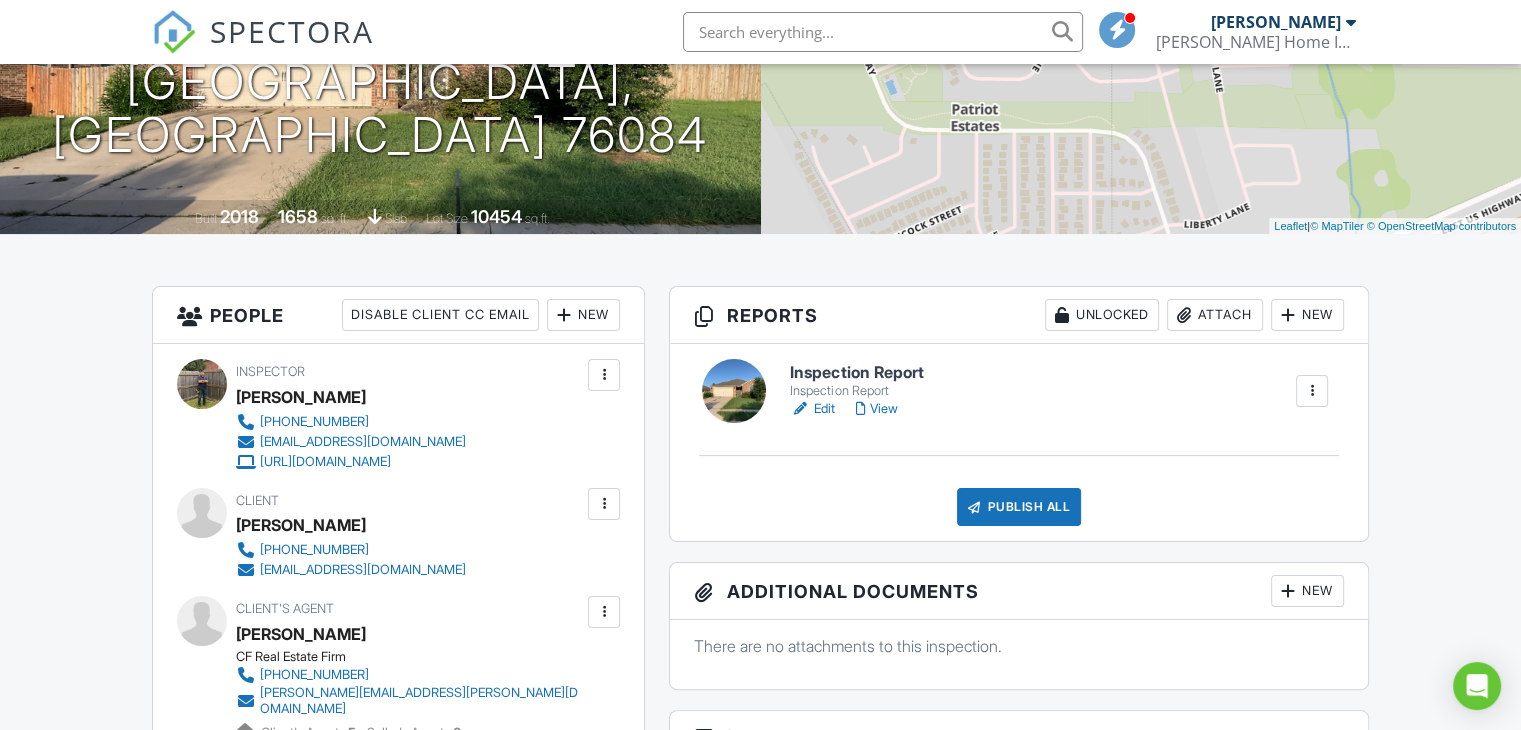 click on "View" at bounding box center [876, 409] 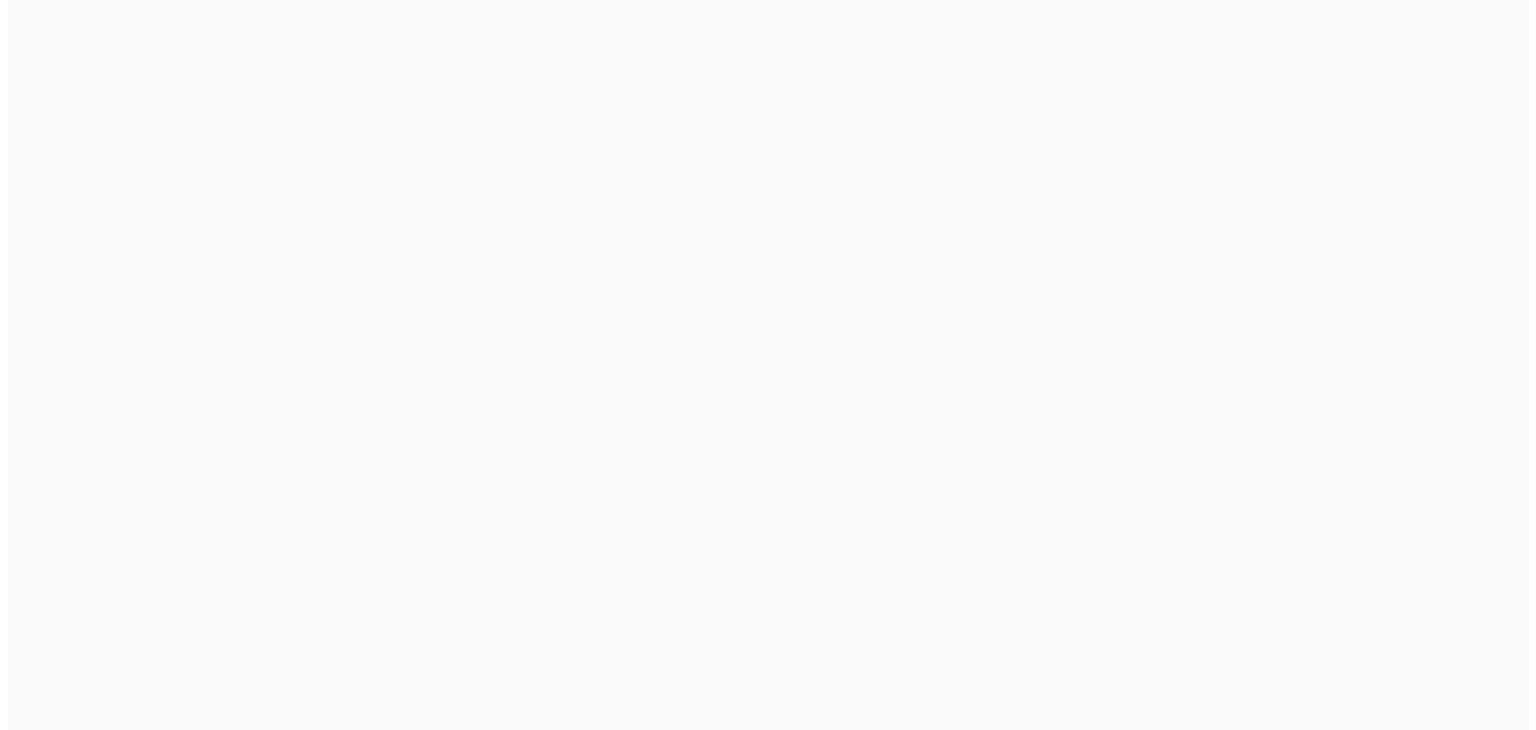 scroll, scrollTop: 0, scrollLeft: 0, axis: both 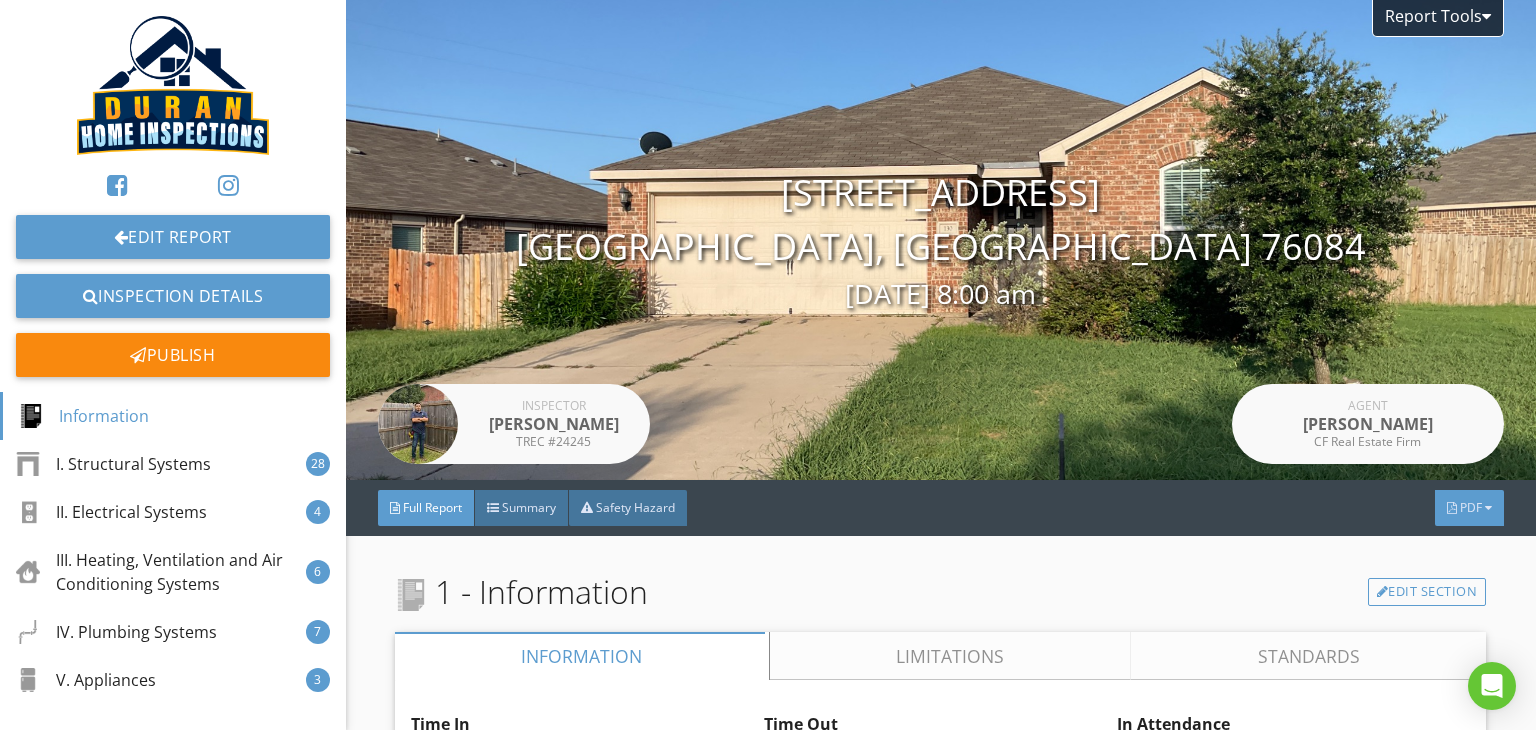 click on "PDF" at bounding box center (1469, 508) 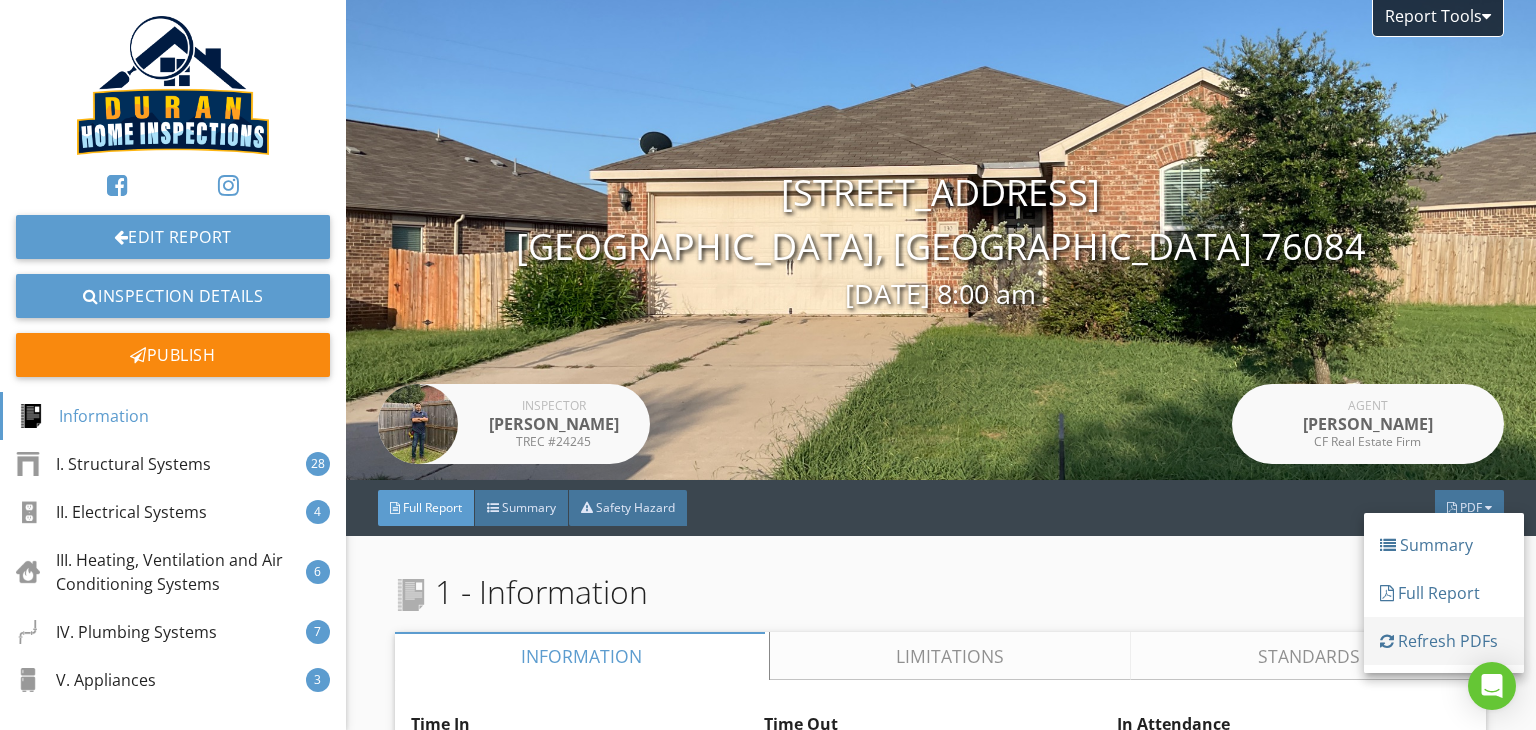 click on "Refresh PDFs" at bounding box center [1444, 641] 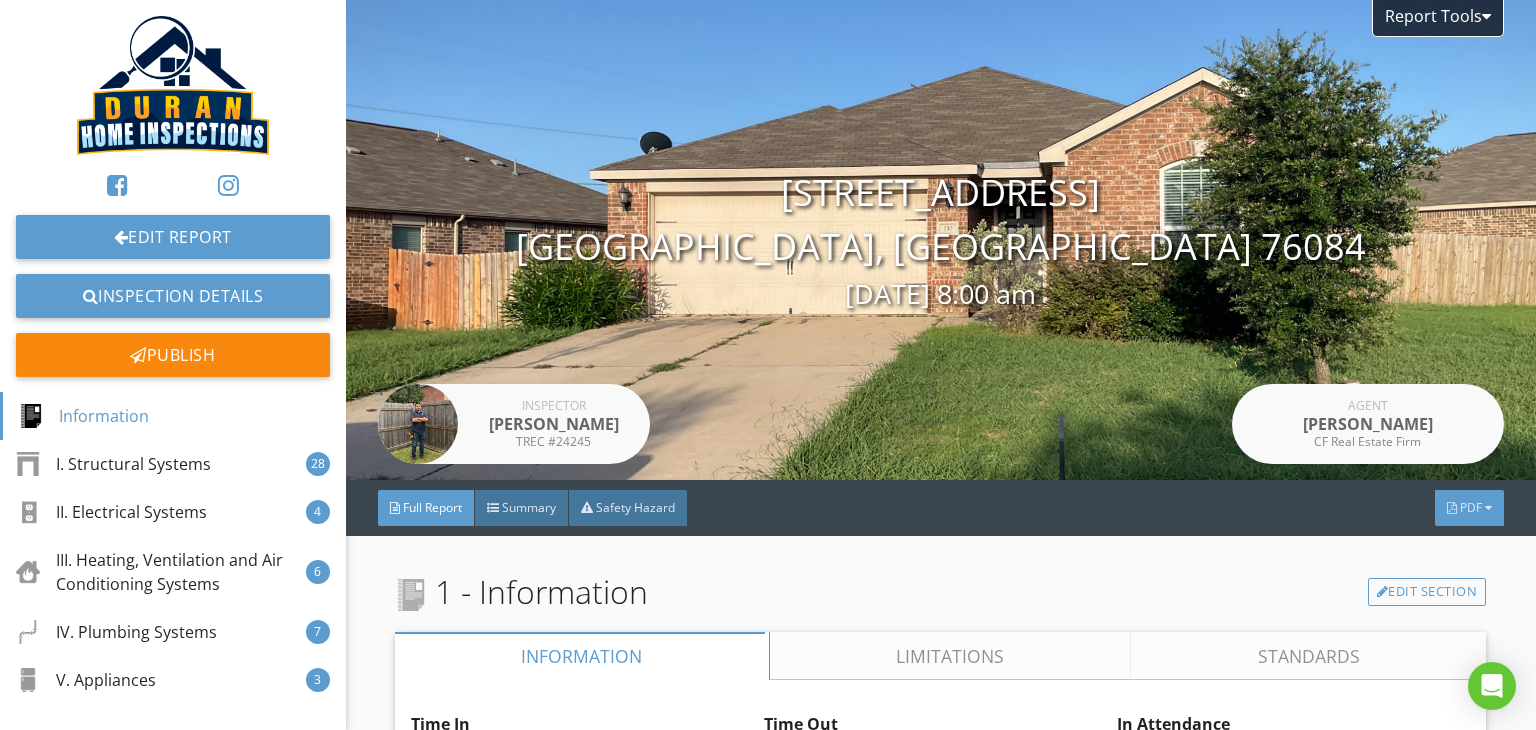 click on "PDF" at bounding box center (1469, 508) 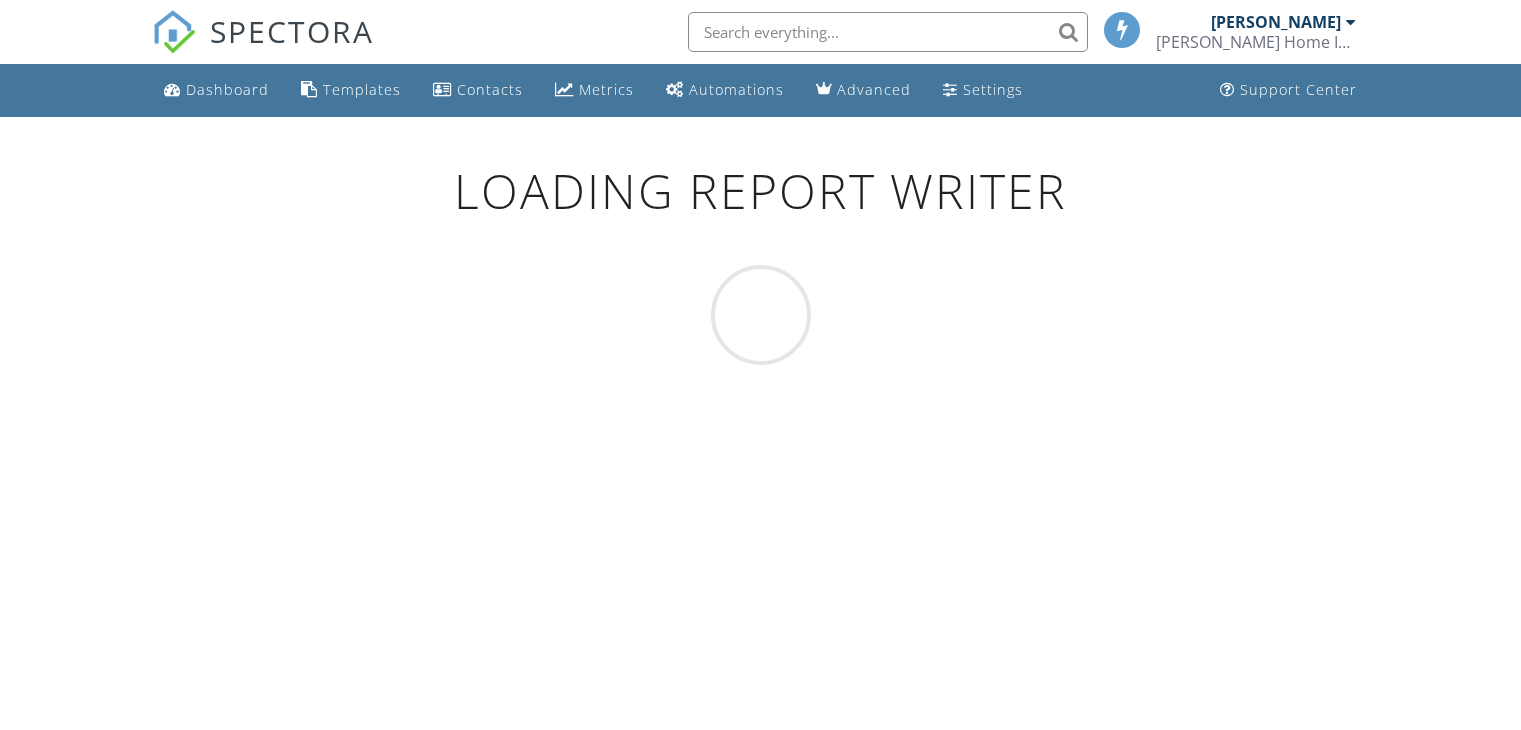 scroll, scrollTop: 0, scrollLeft: 0, axis: both 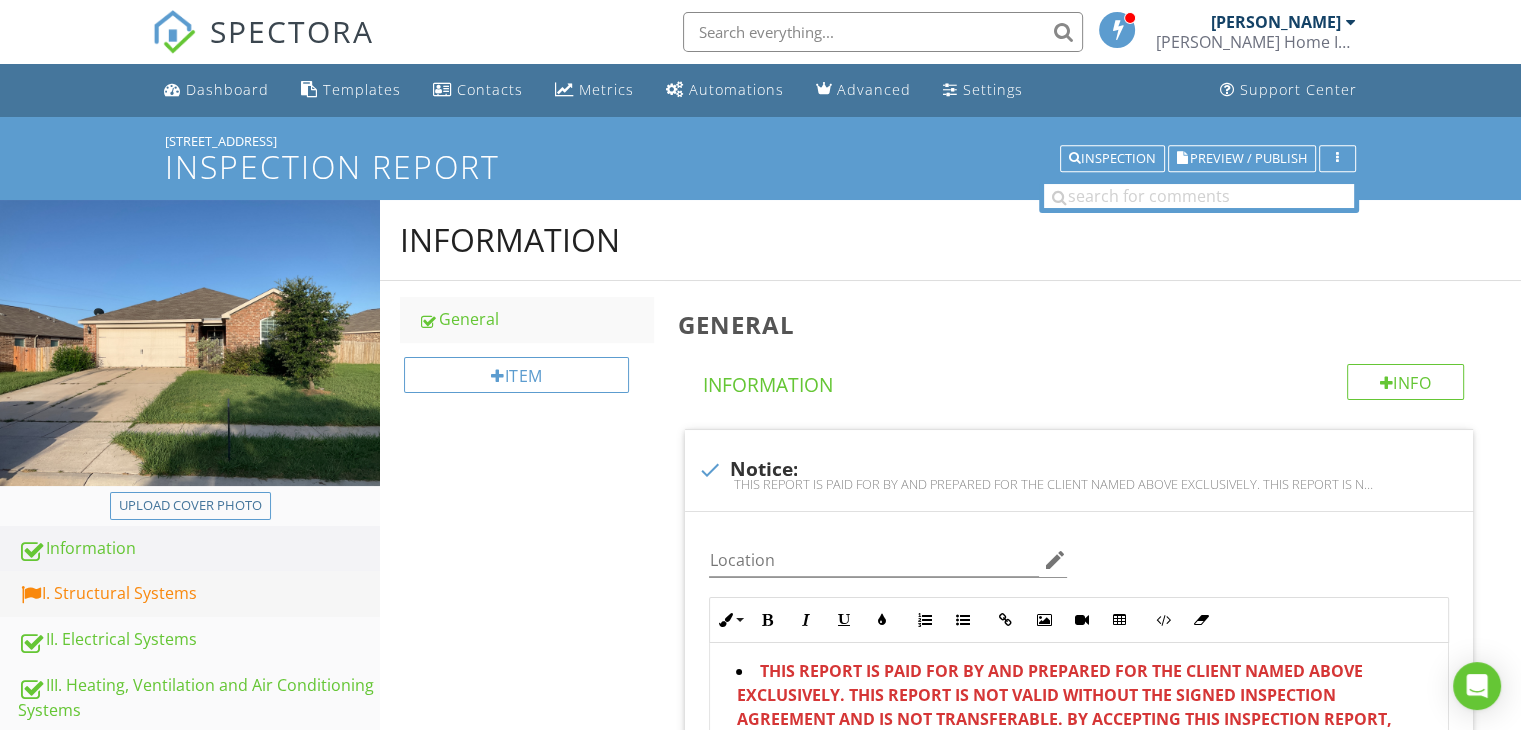 click on "I. Structural Systems" at bounding box center [199, 594] 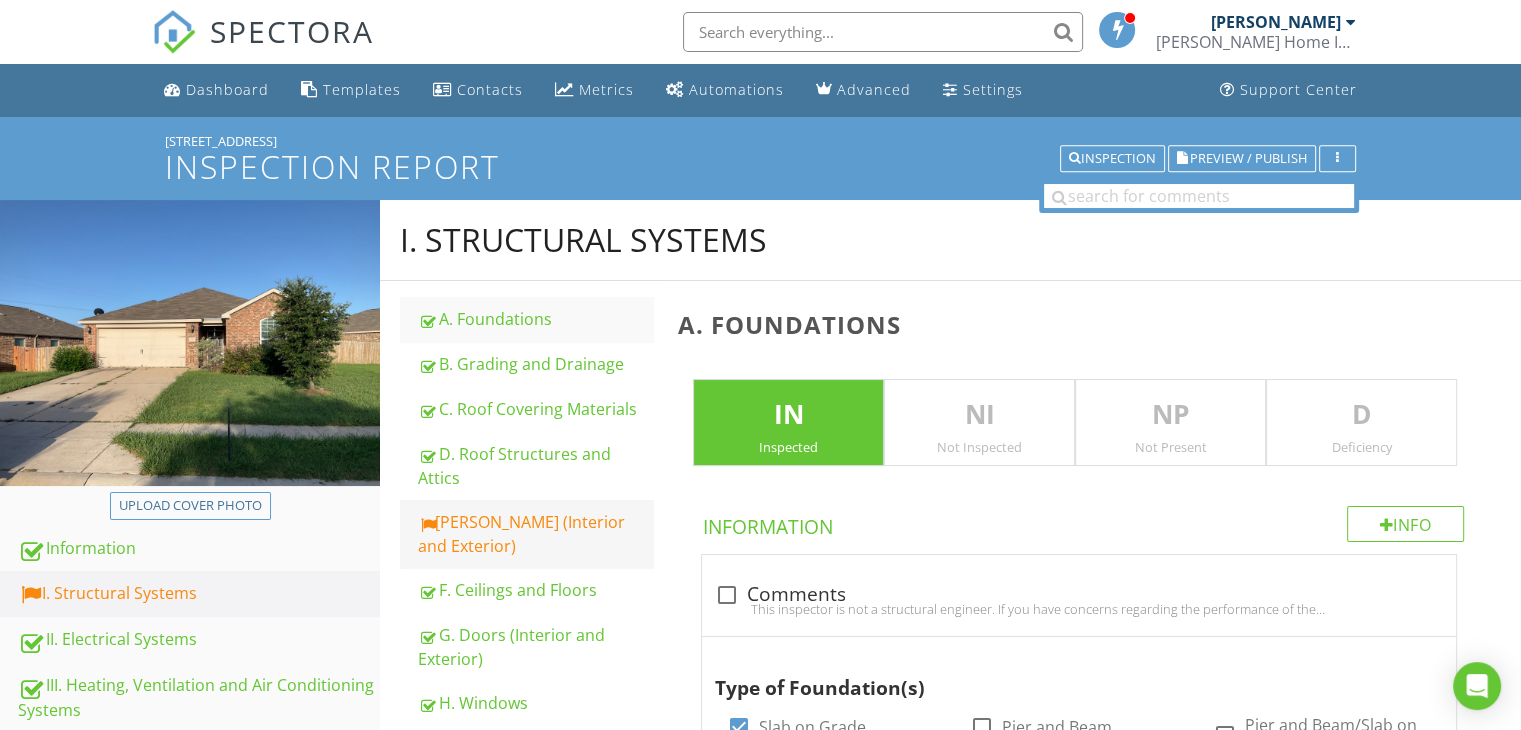 click on "[PERSON_NAME] (Interior and Exterior)" at bounding box center (535, 534) 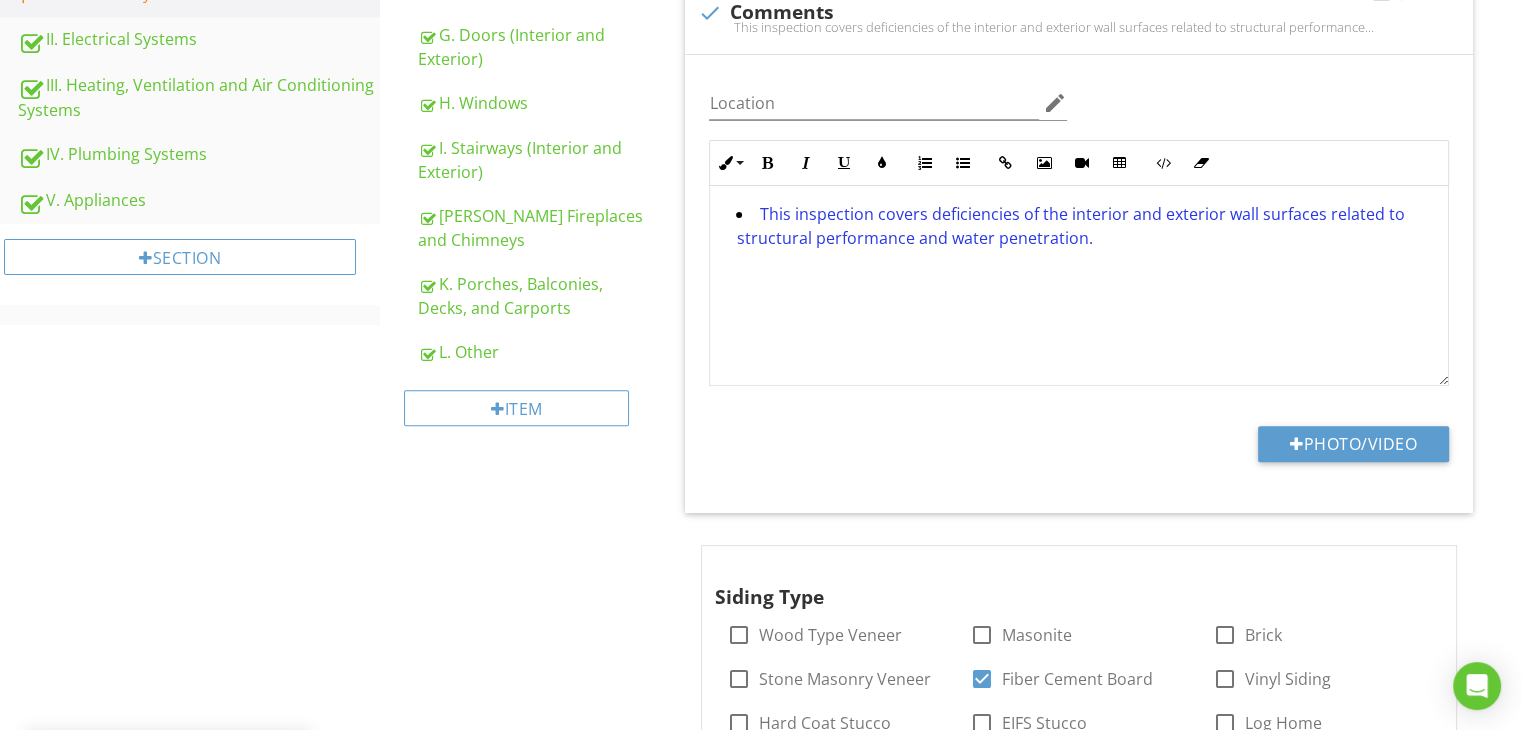 scroll, scrollTop: 300, scrollLeft: 0, axis: vertical 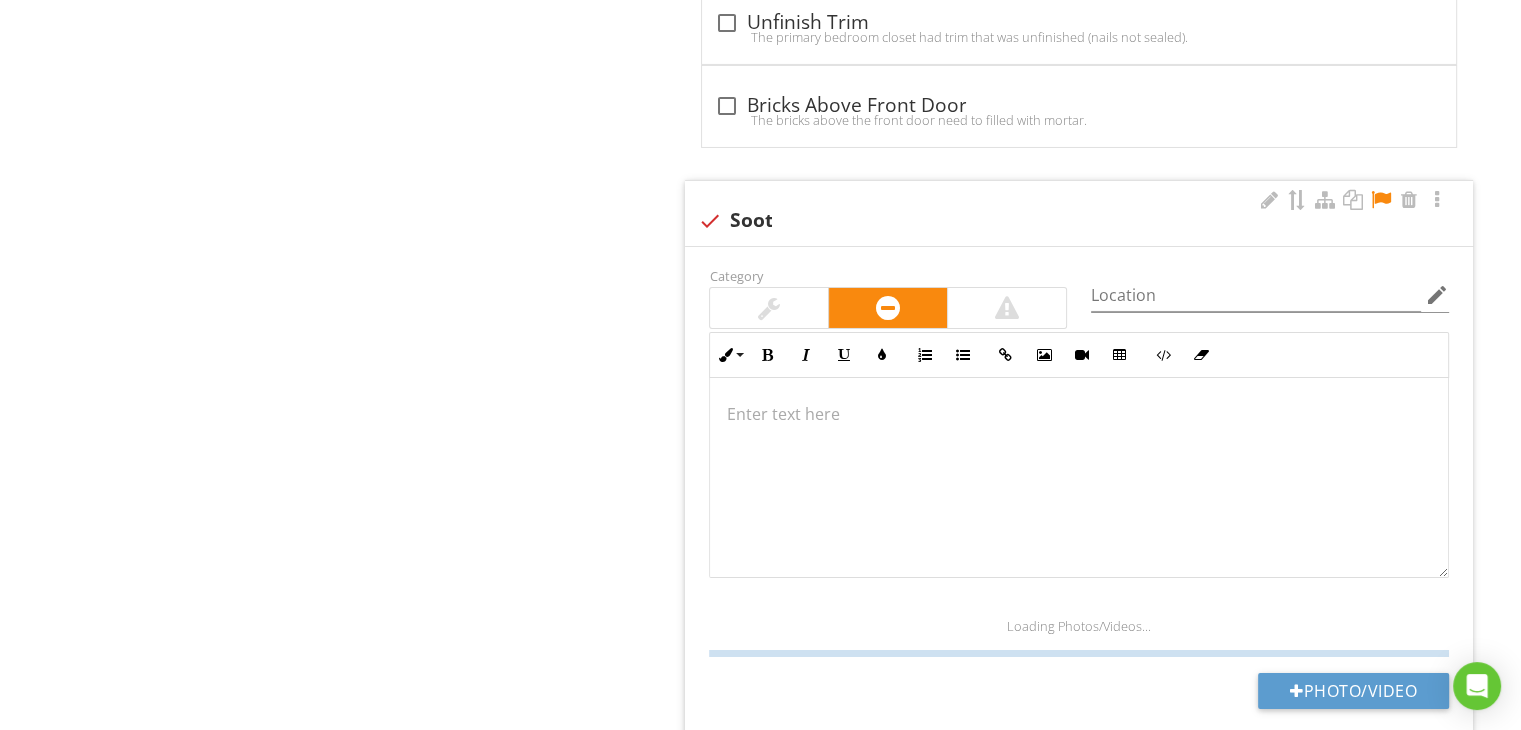 drag, startPoint x: 1391, startPoint y: 83, endPoint x: 869, endPoint y: 93, distance: 522.09576 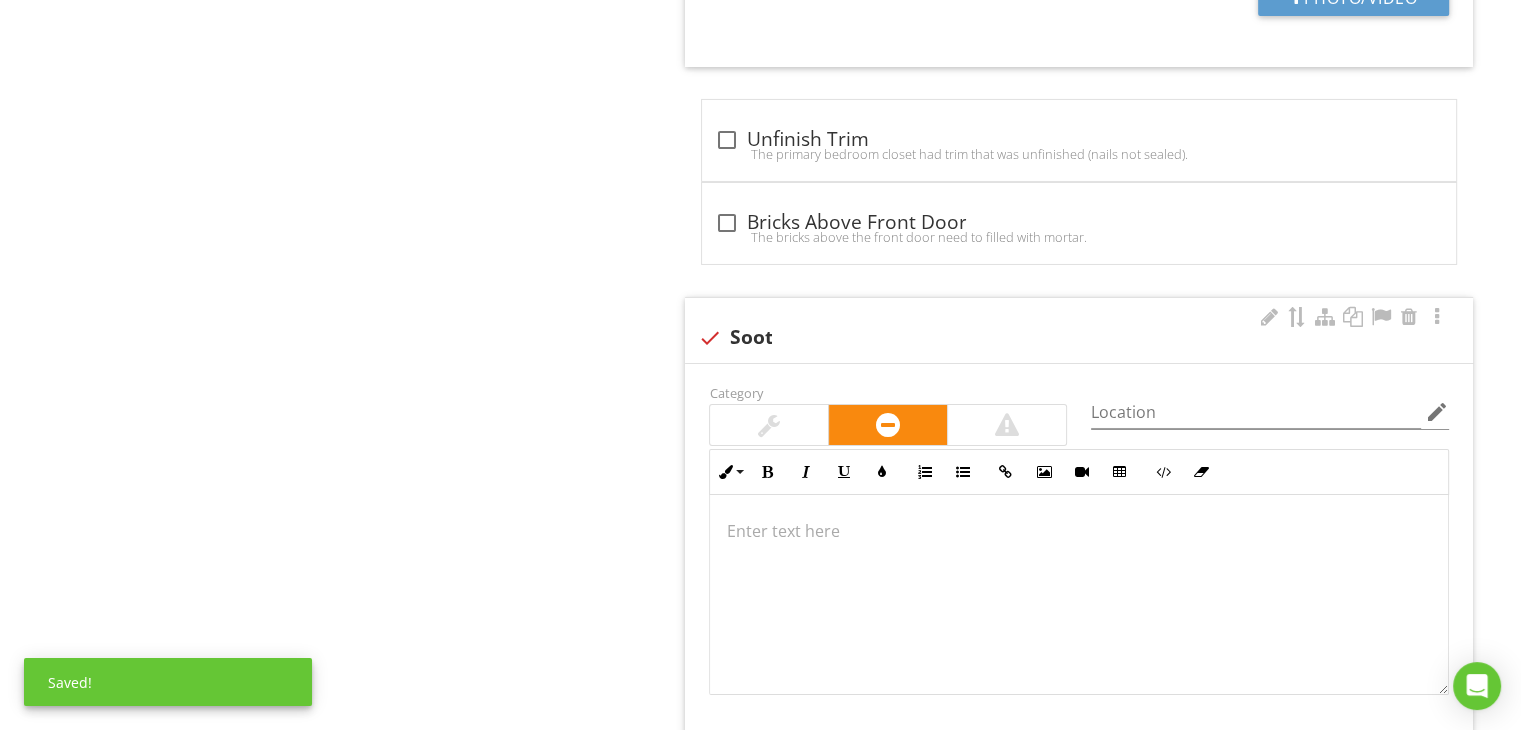 click on "check
Soot" at bounding box center [1079, 338] 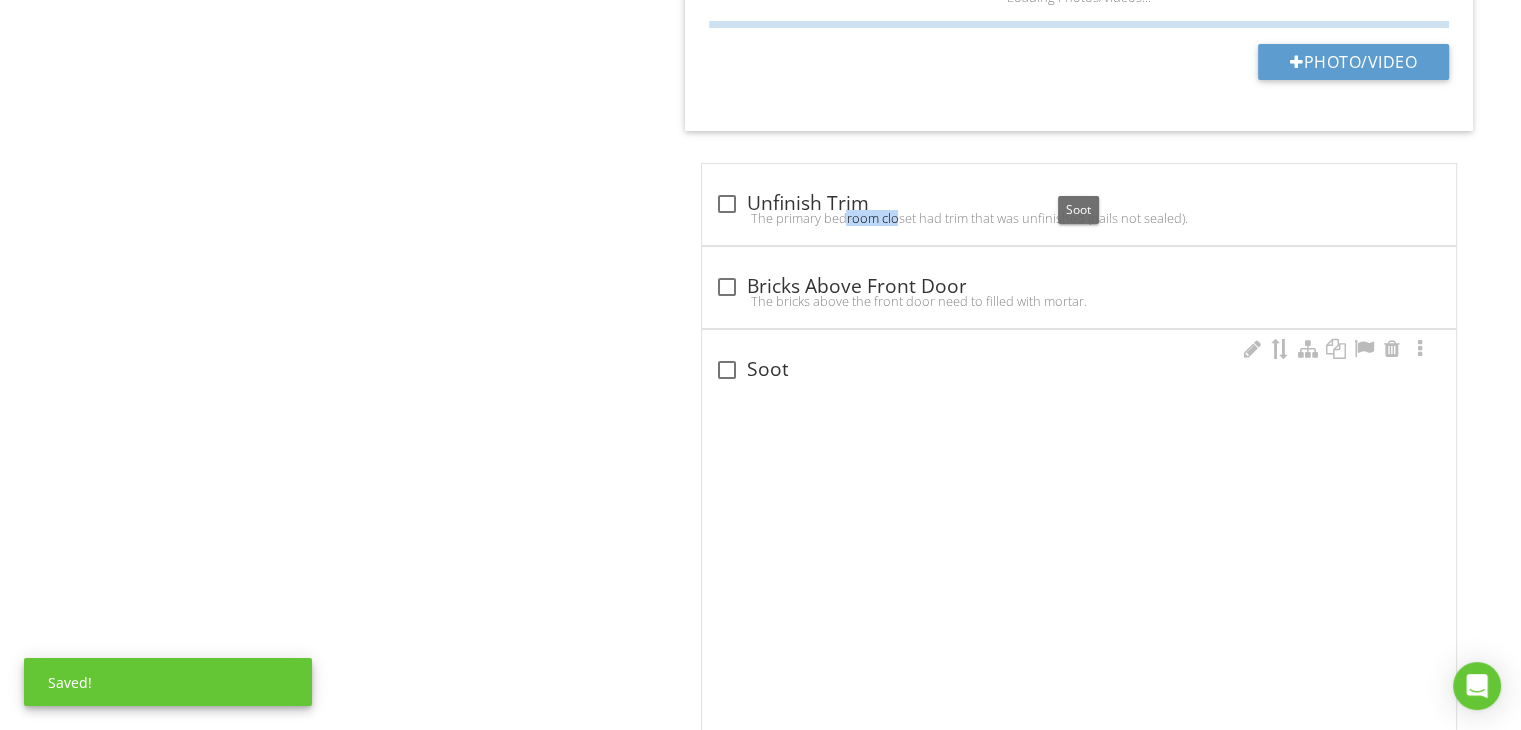 click on "The primary bedroom closet had trim that was unfinished (nails not sealed)." at bounding box center [1079, 218] 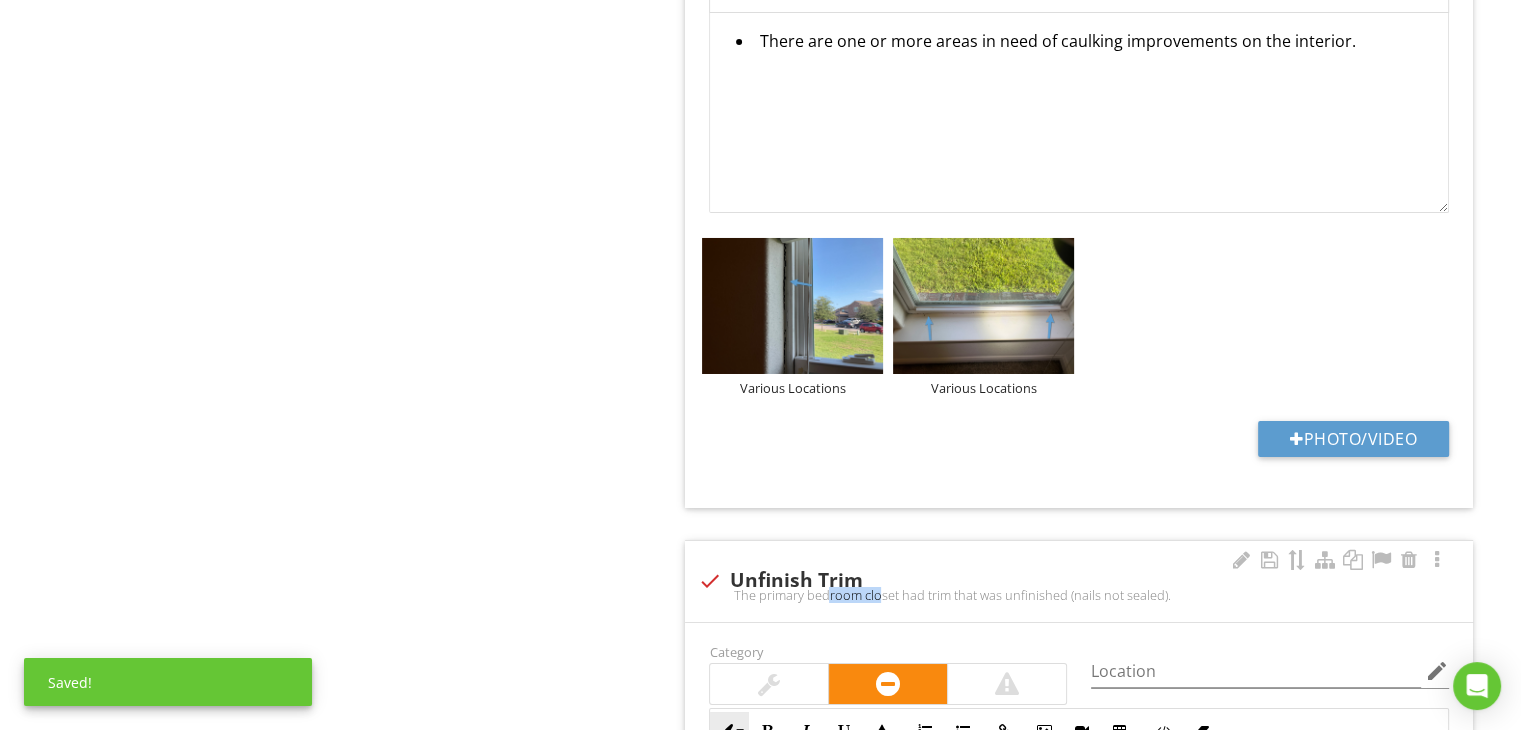 scroll, scrollTop: 30168, scrollLeft: 0, axis: vertical 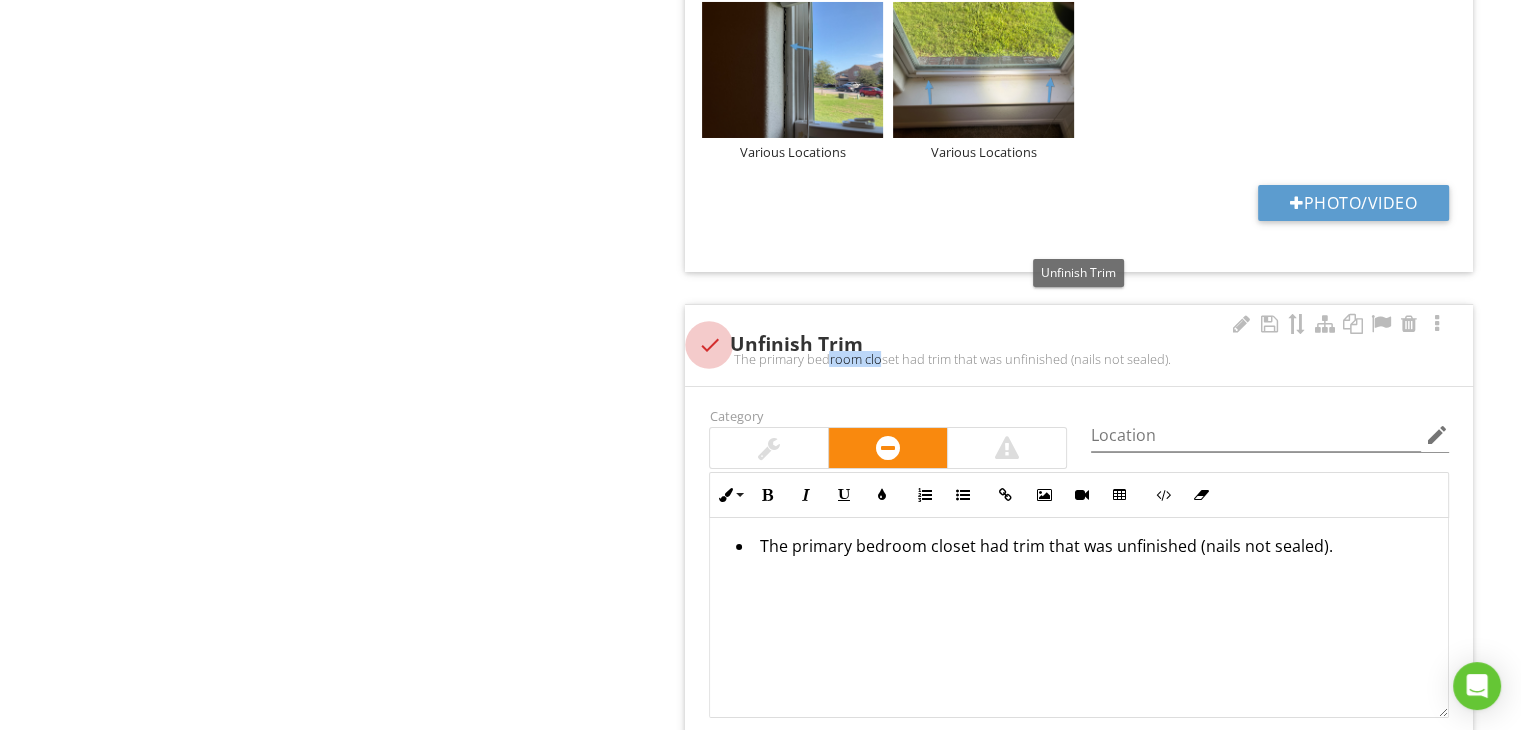 click at bounding box center (709, 345) 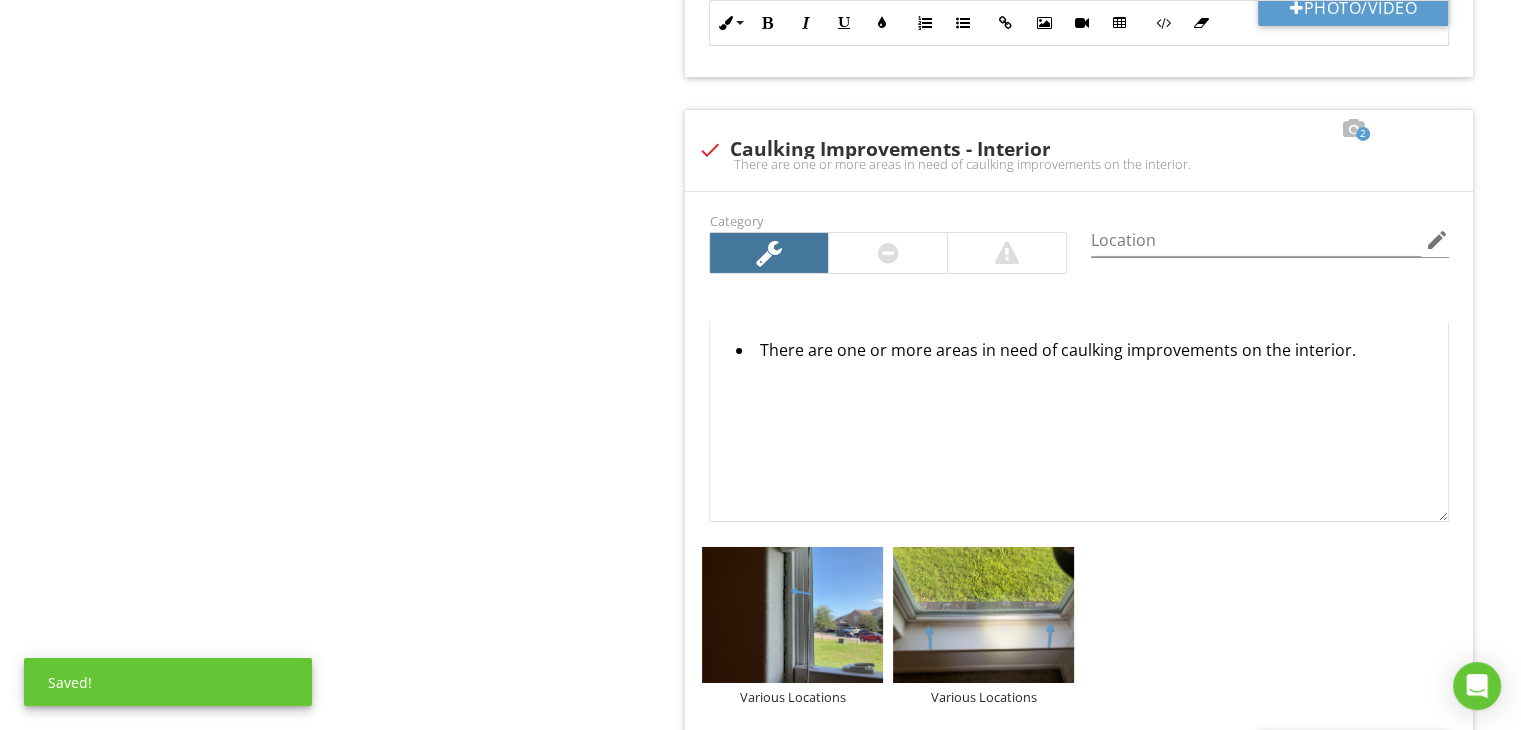 scroll, scrollTop: 29529, scrollLeft: 0, axis: vertical 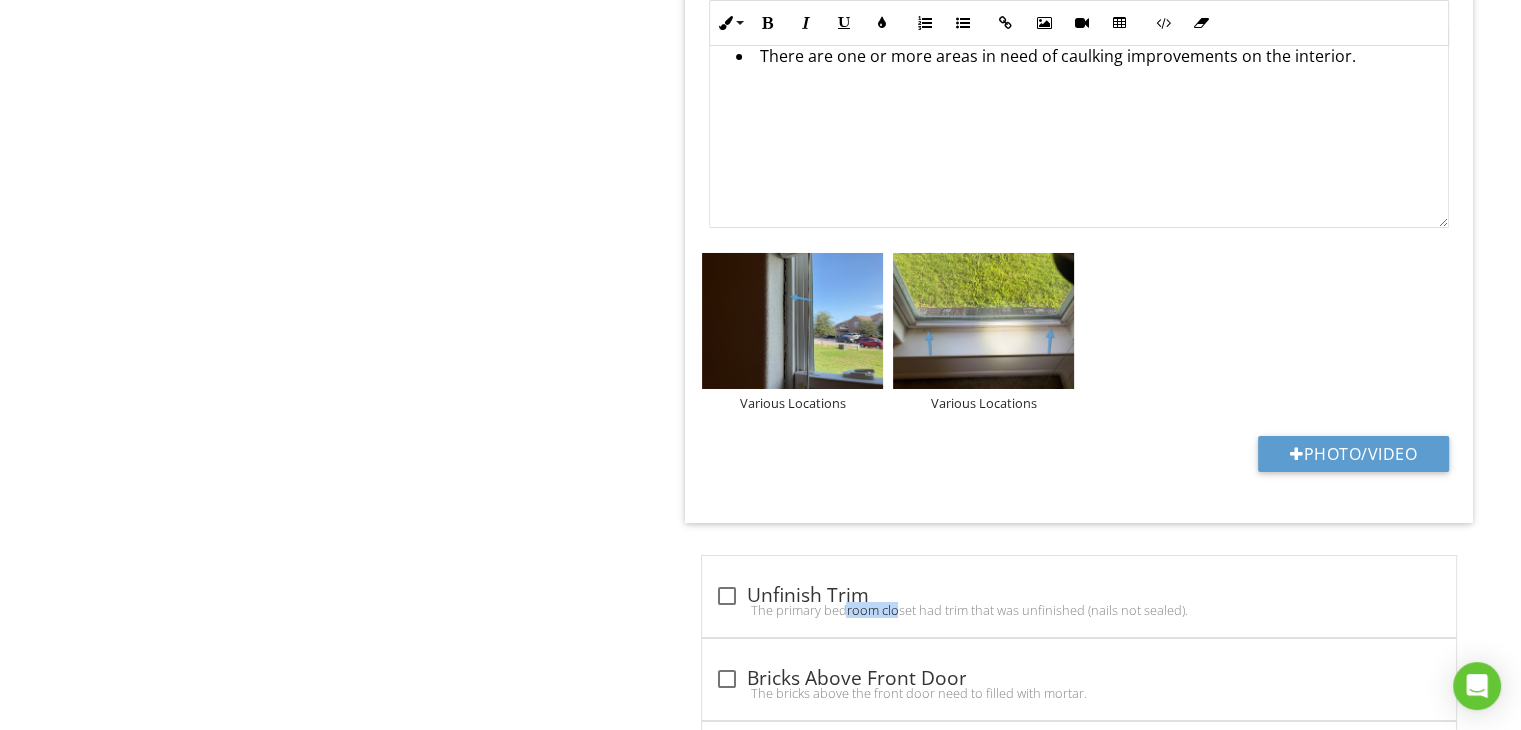 click at bounding box center [726, 762] 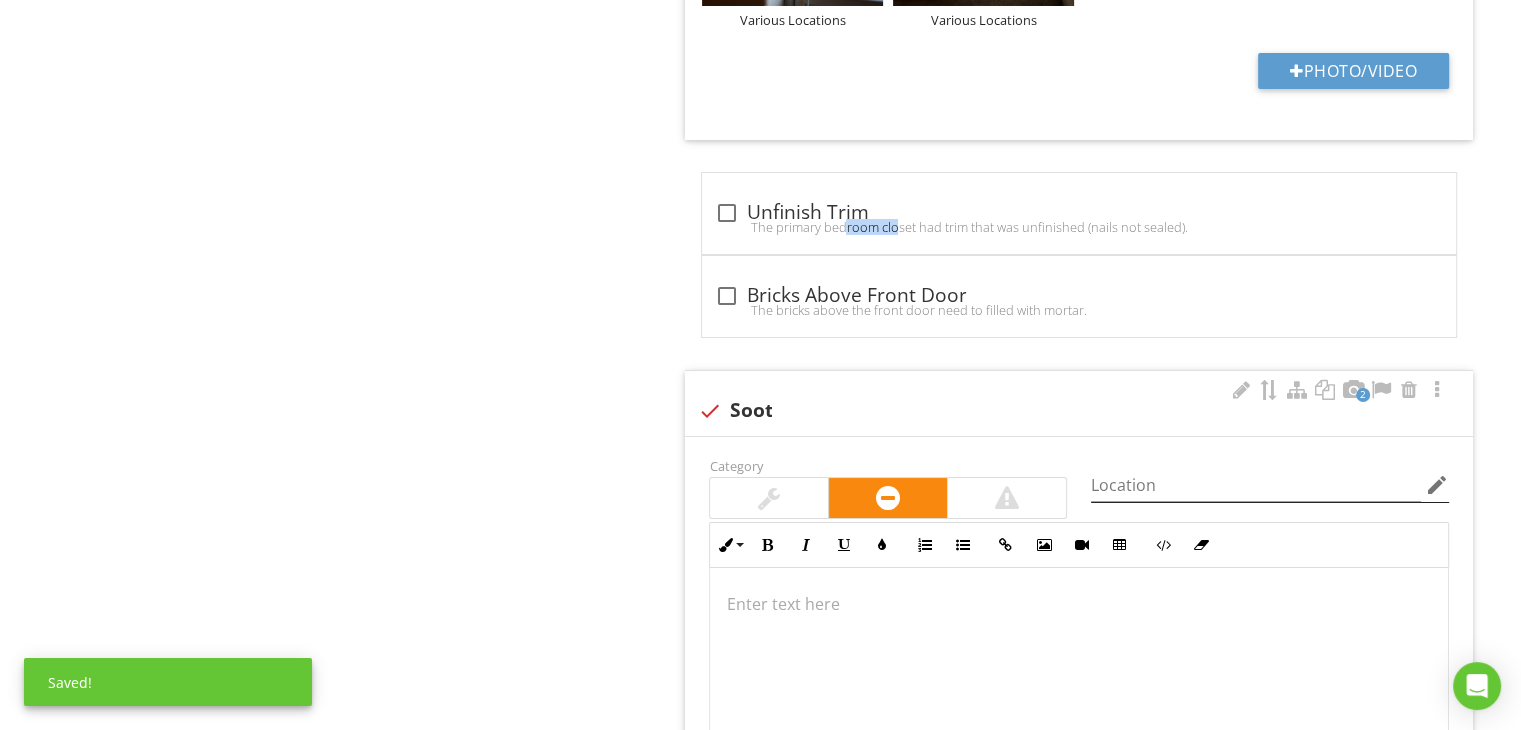 scroll, scrollTop: 30316, scrollLeft: 0, axis: vertical 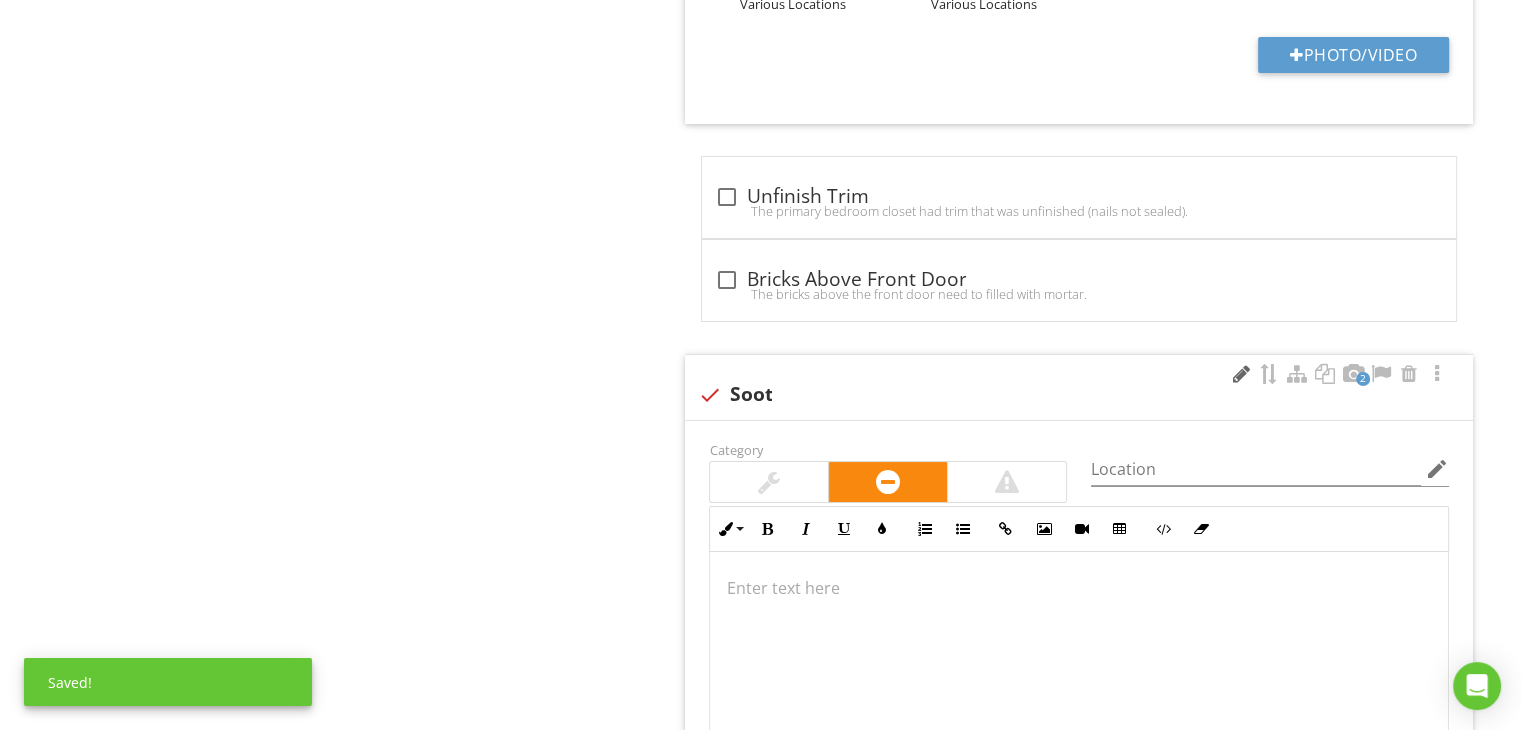 click at bounding box center [1241, 374] 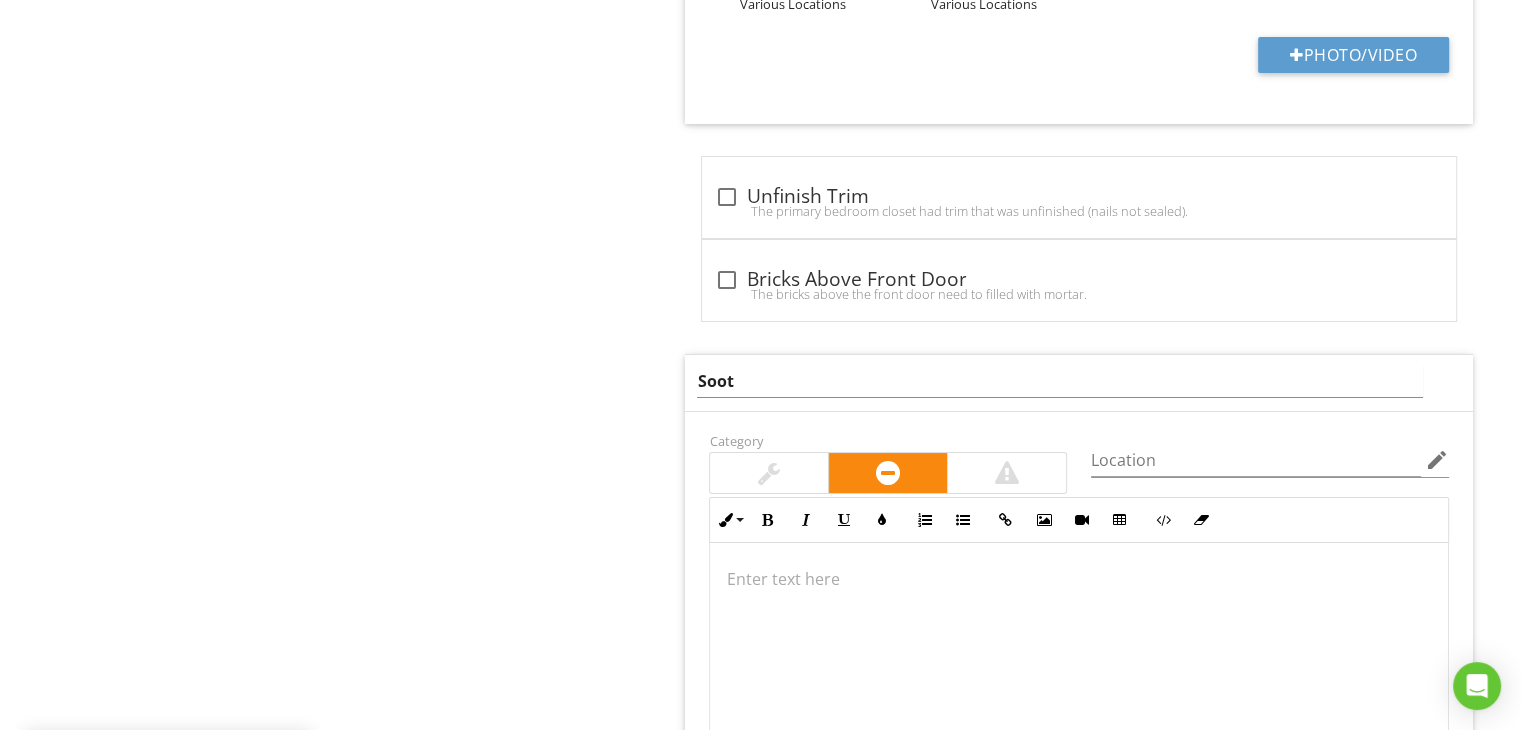 drag, startPoint x: 703, startPoint y: 270, endPoint x: 682, endPoint y: 266, distance: 21.377558 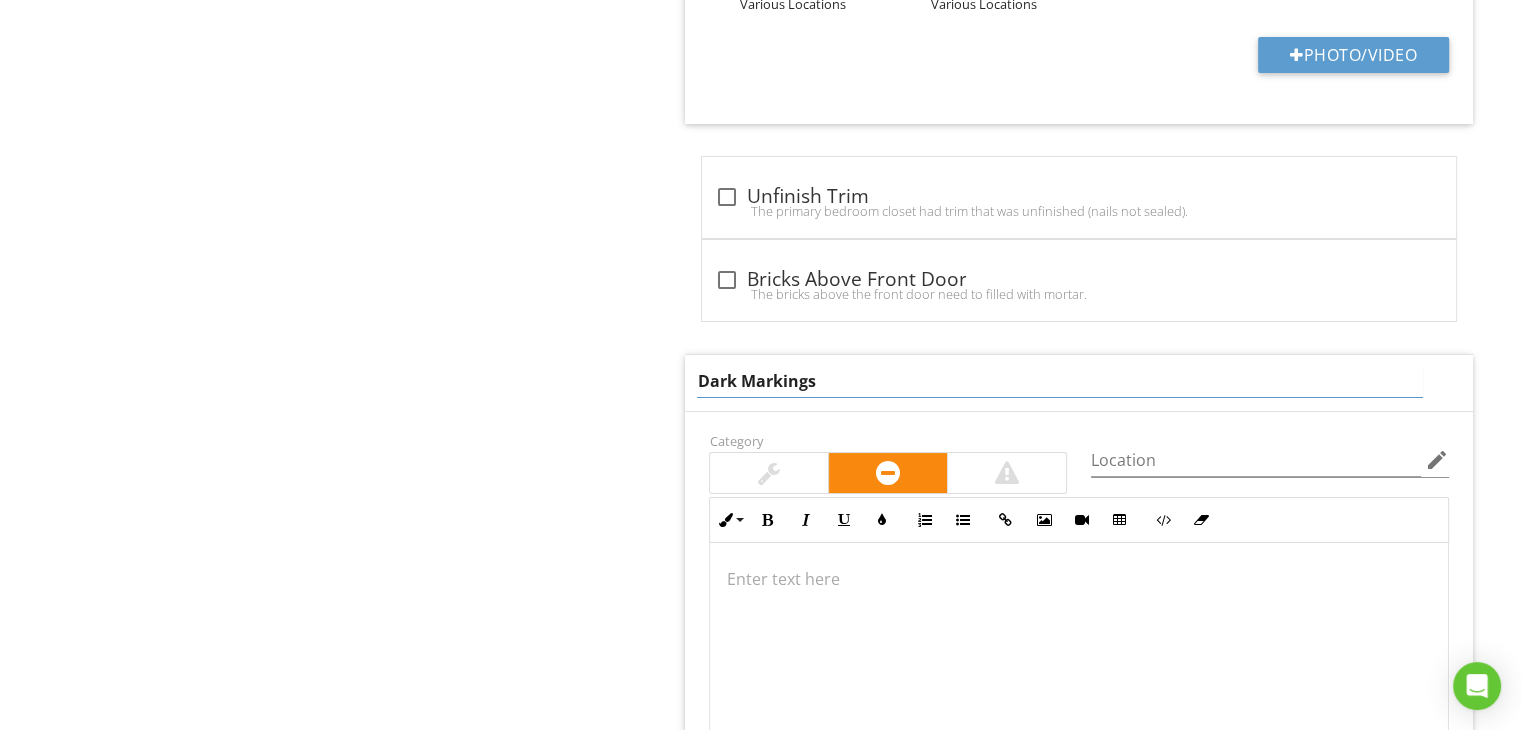 type on "Dark Markings" 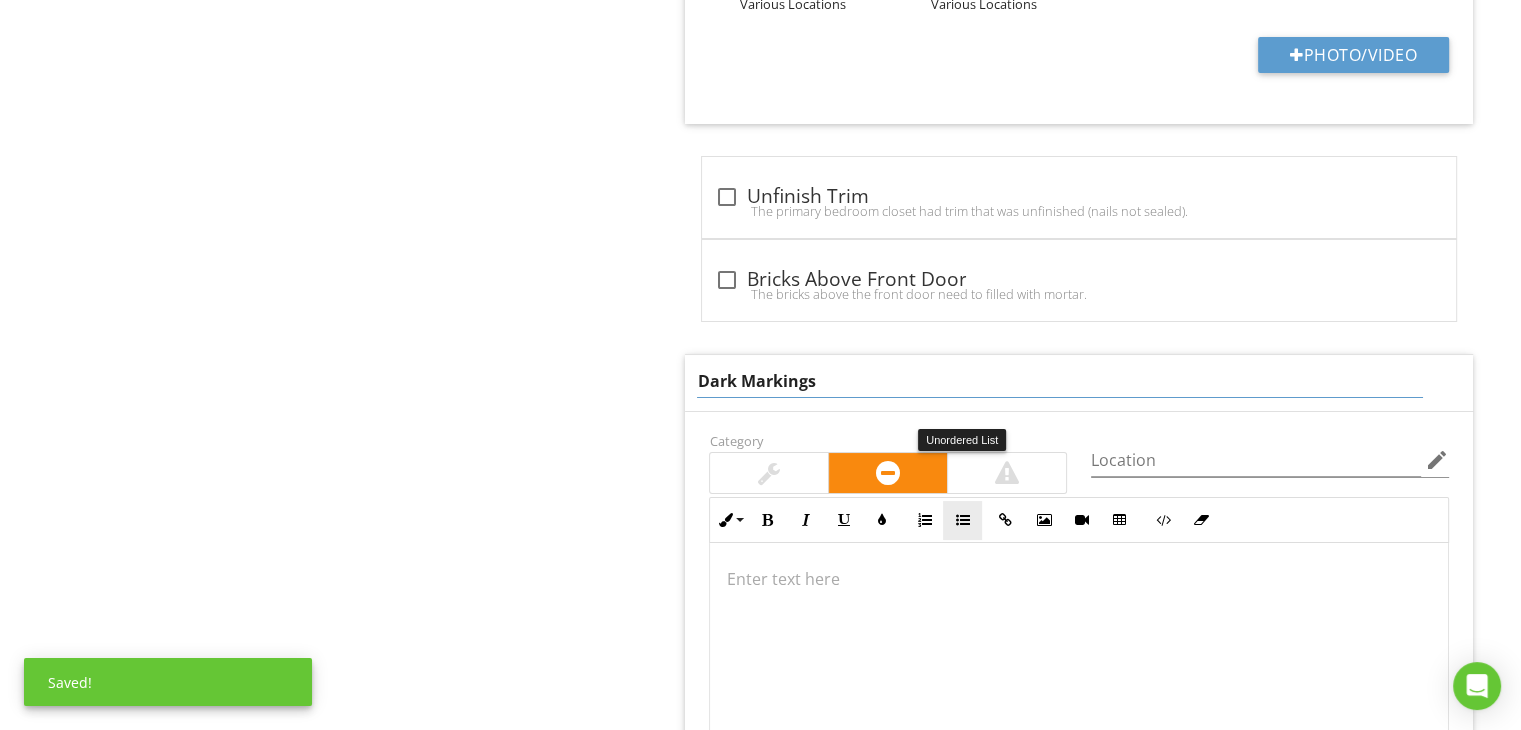 click at bounding box center [962, 520] 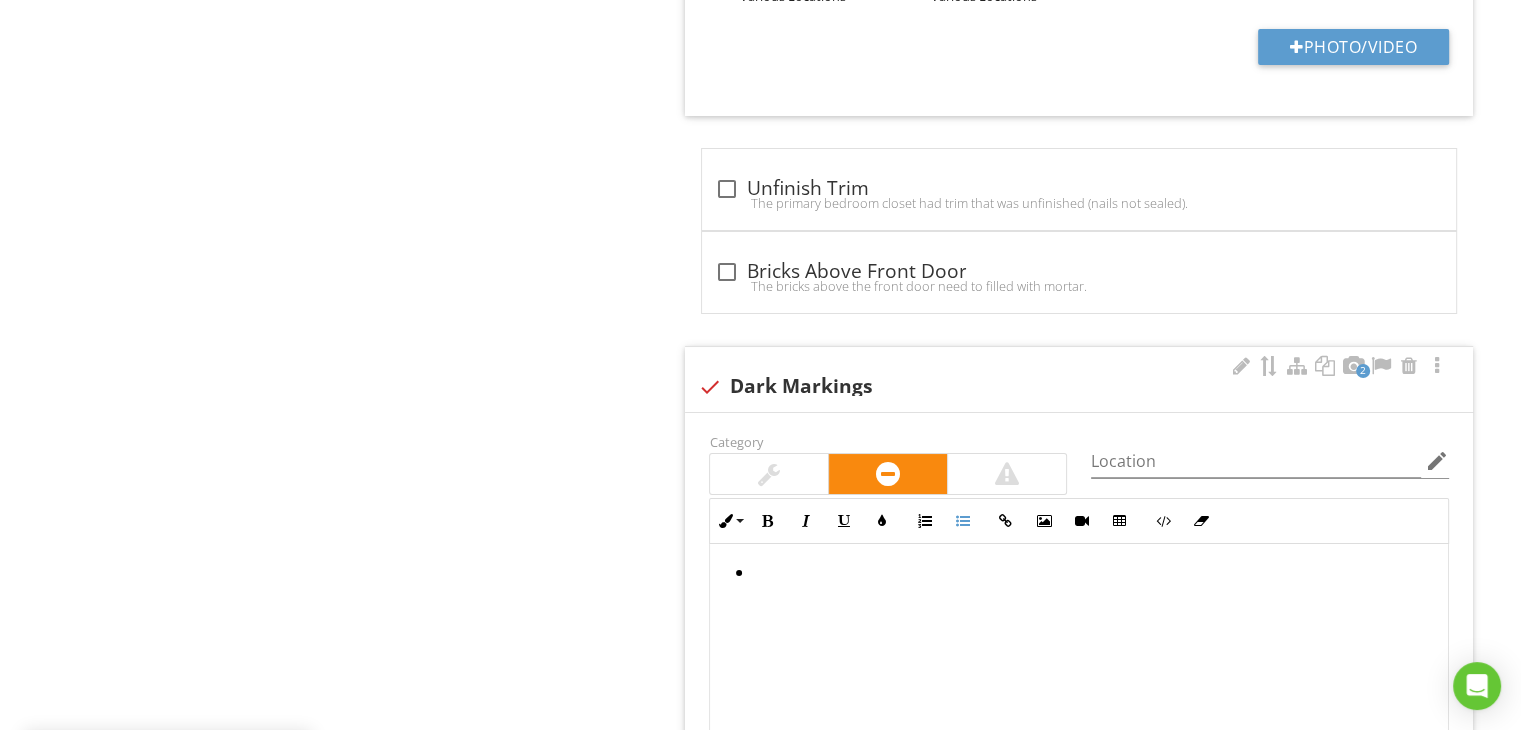 type 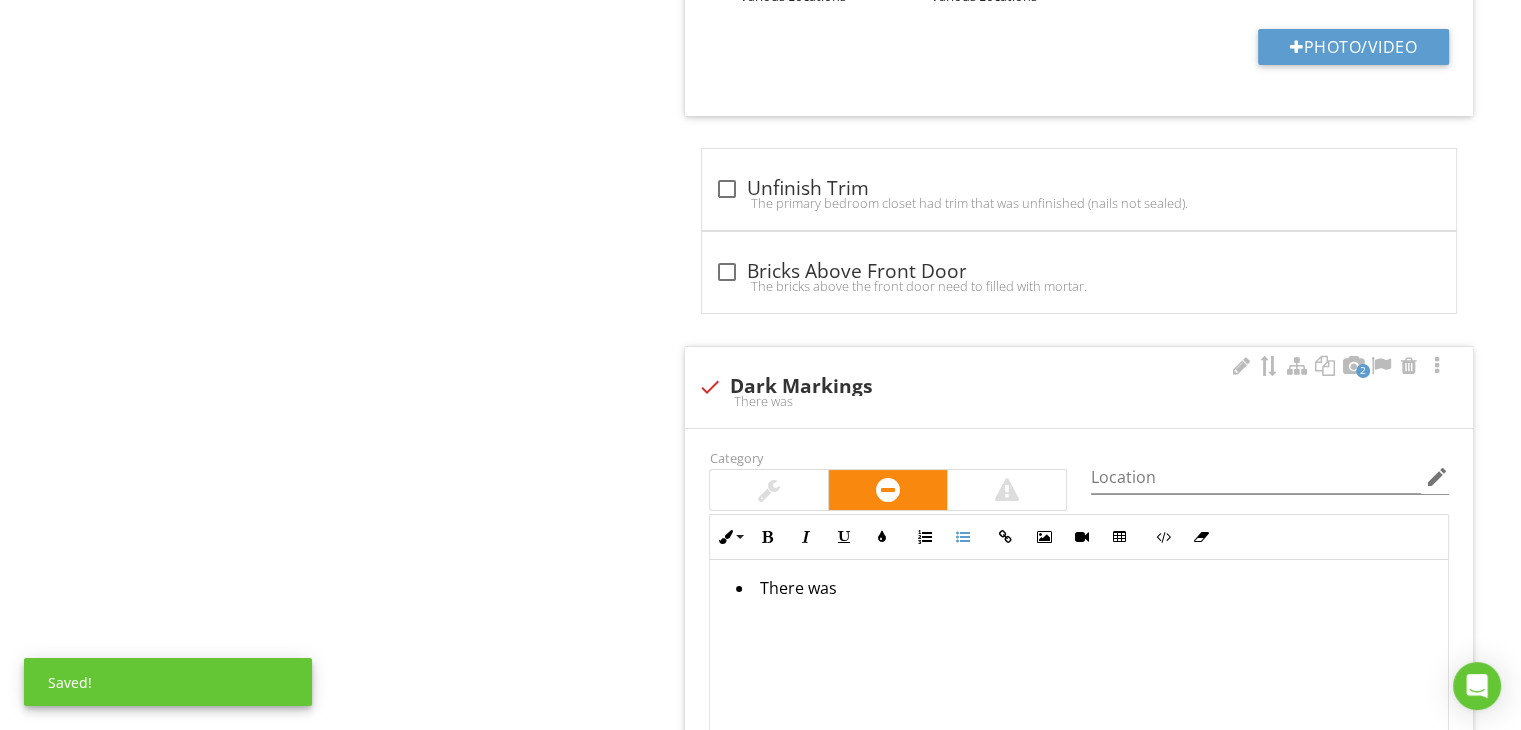 scroll, scrollTop: 30340, scrollLeft: 0, axis: vertical 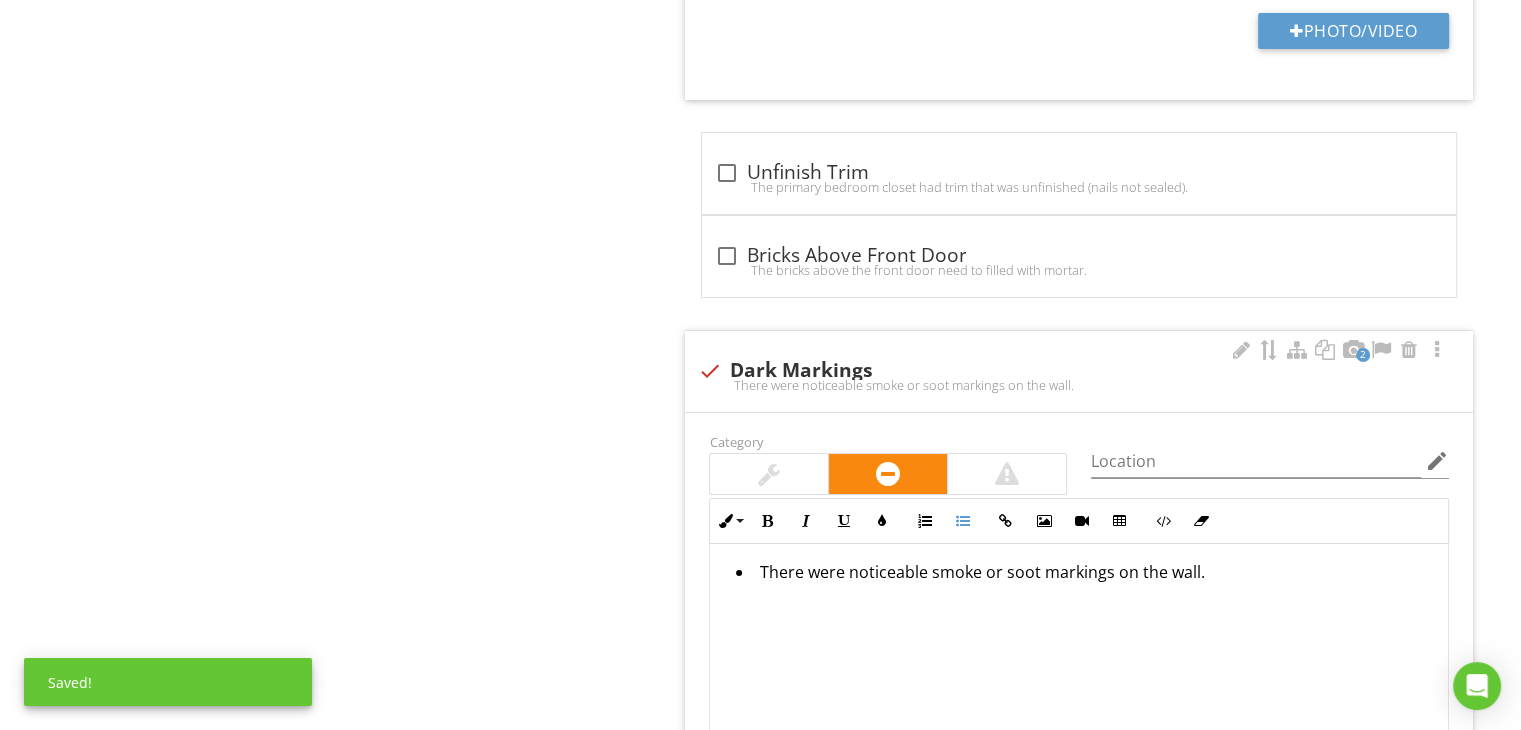 click at bounding box center [769, 474] 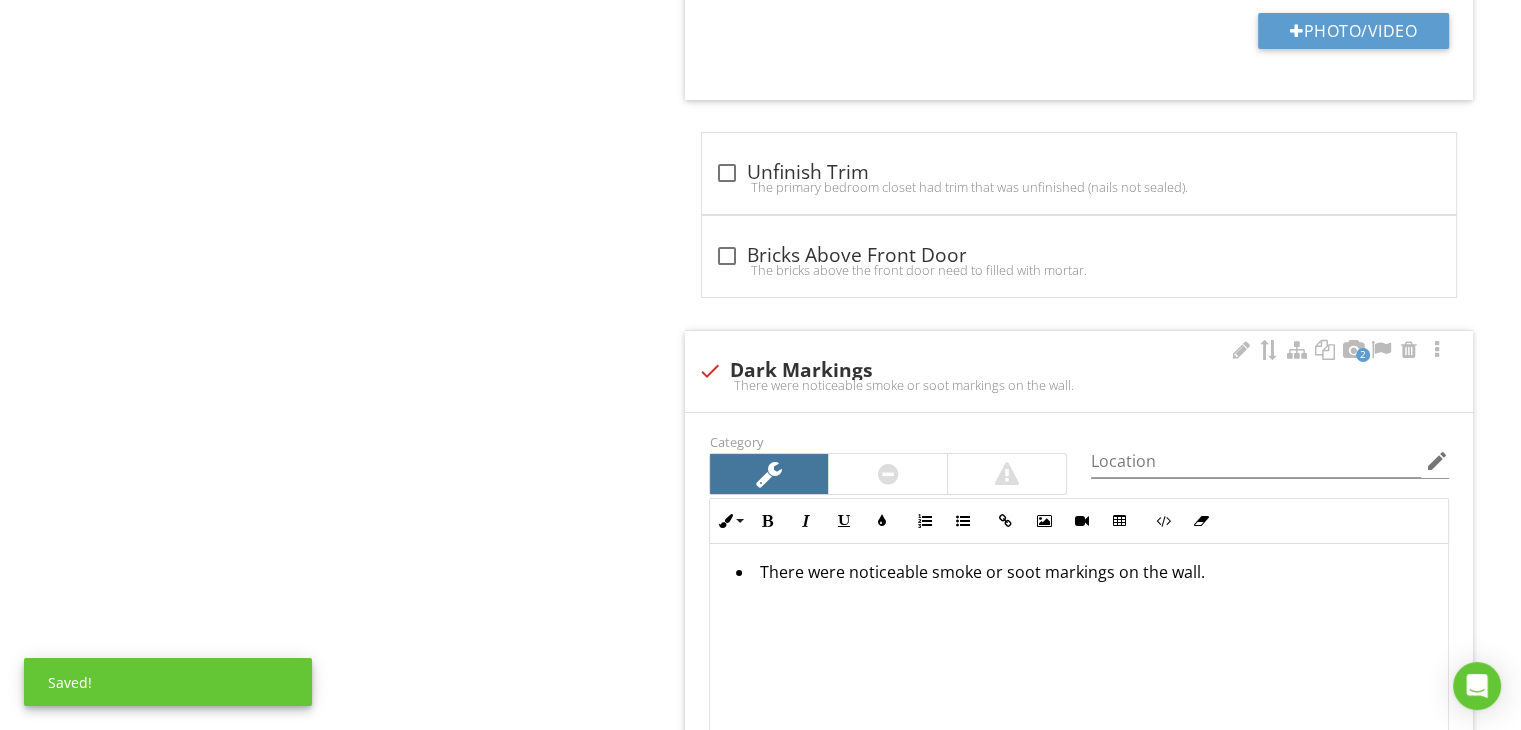 scroll, scrollTop: 0, scrollLeft: 0, axis: both 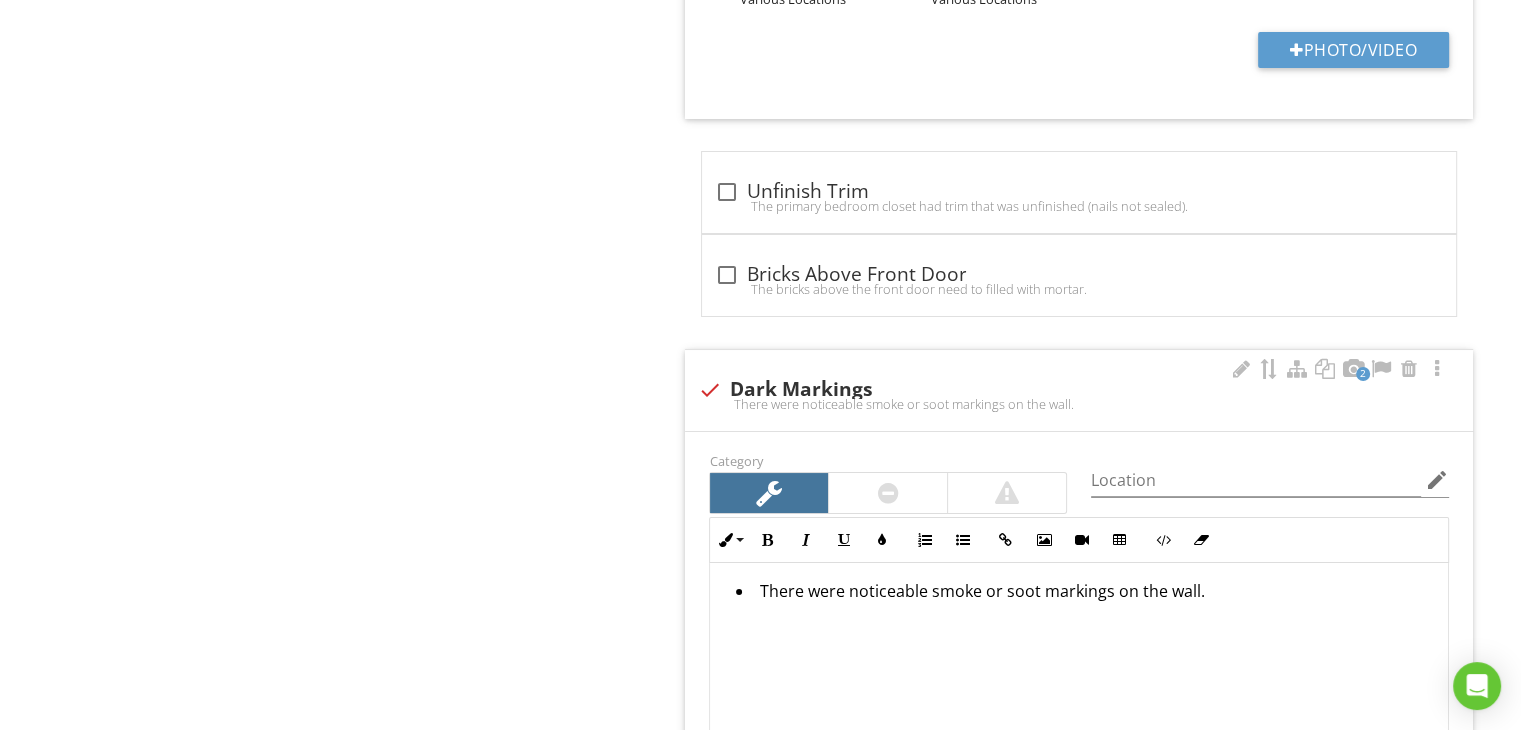 click on "There were noticeable smoke or soot markings on the wall." at bounding box center [1084, 593] 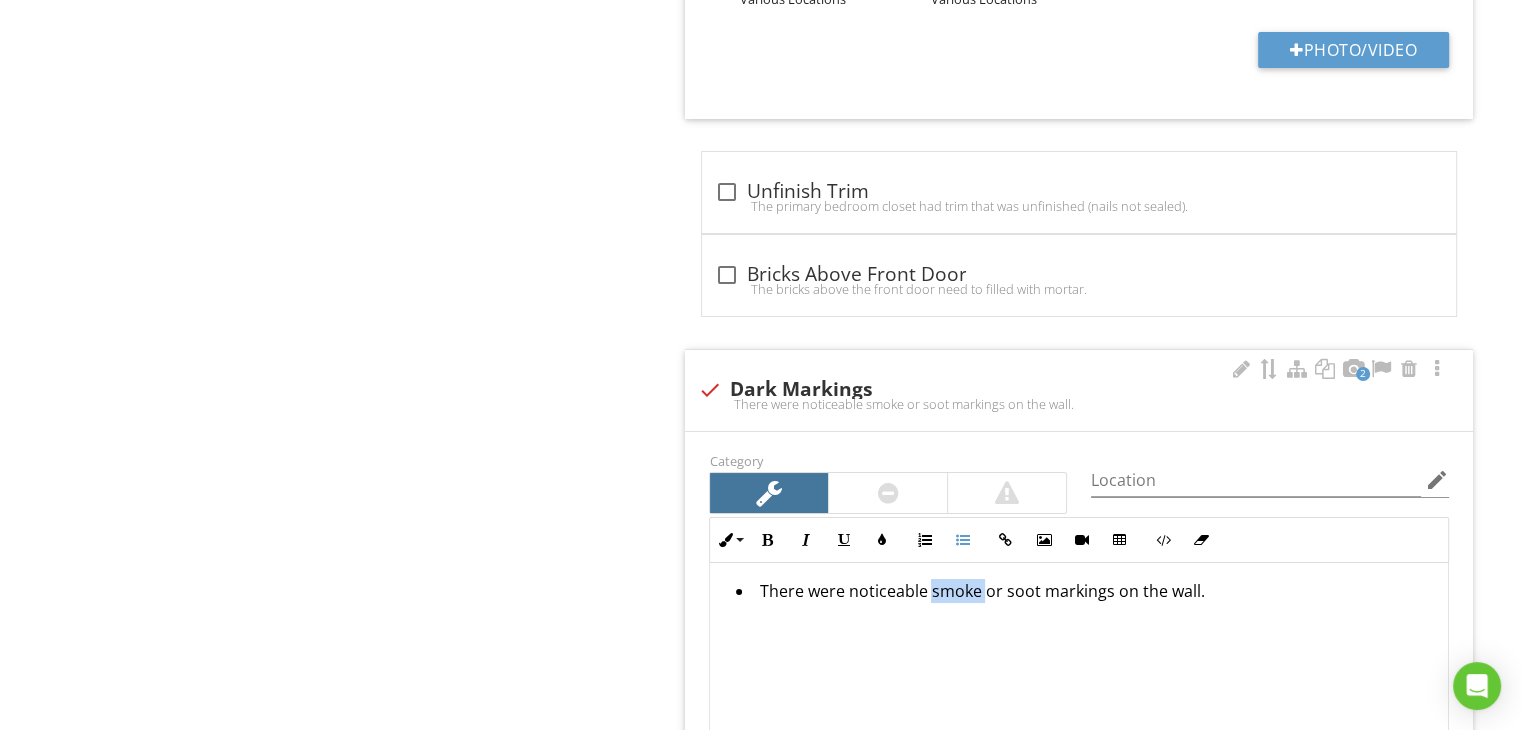 click on "There were noticeable smoke or soot markings on the wall." at bounding box center [1084, 593] 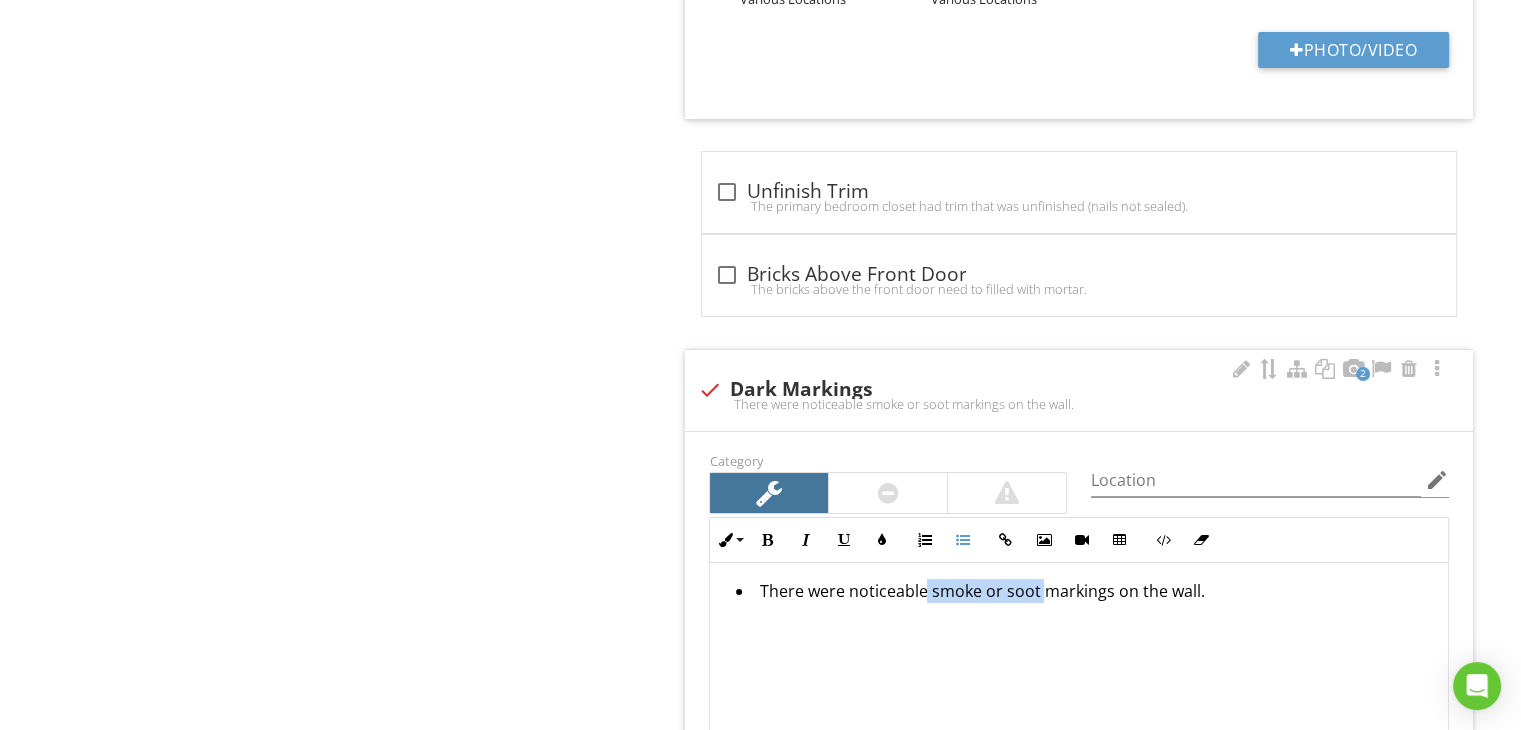 drag, startPoint x: 1001, startPoint y: 481, endPoint x: 916, endPoint y: 477, distance: 85.09406 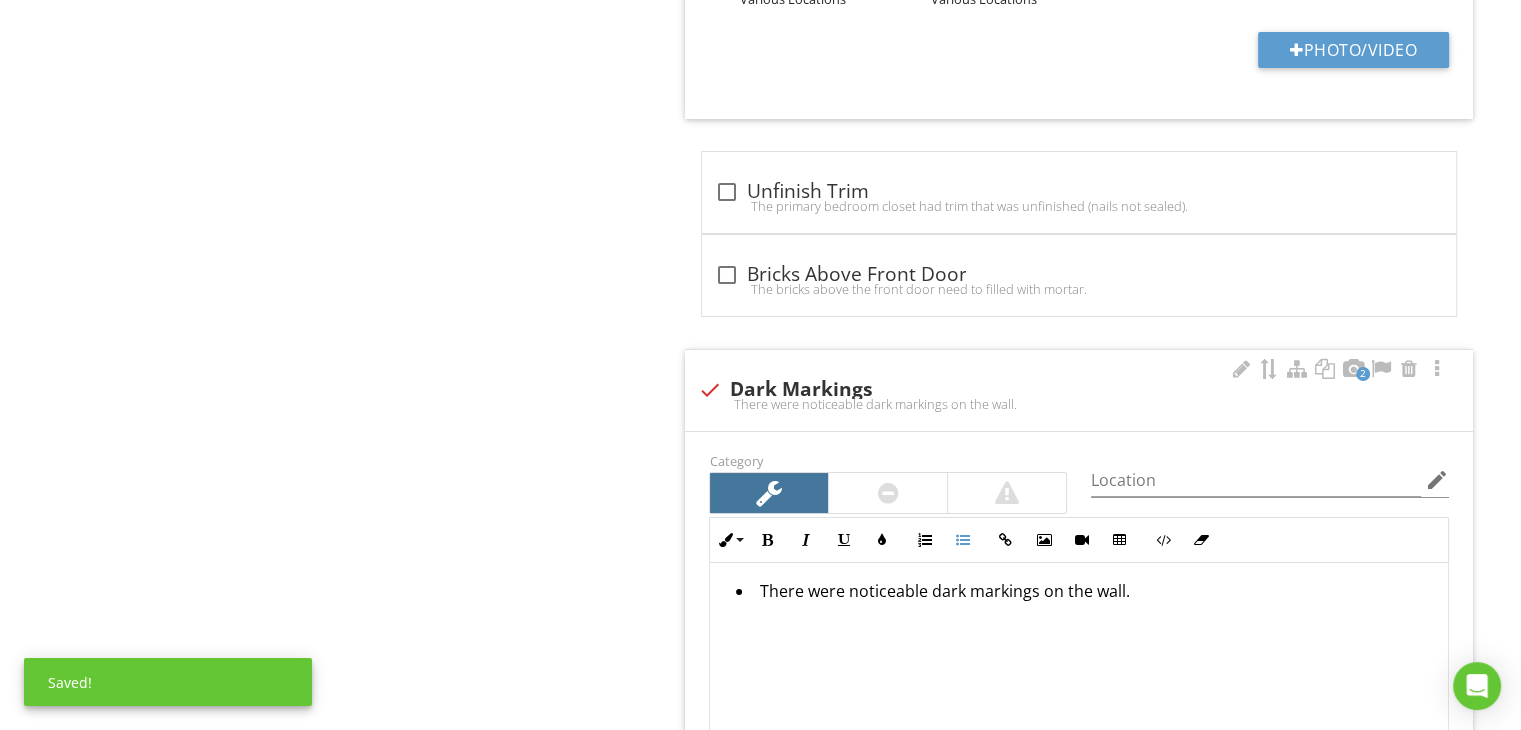 scroll, scrollTop: 0, scrollLeft: 0, axis: both 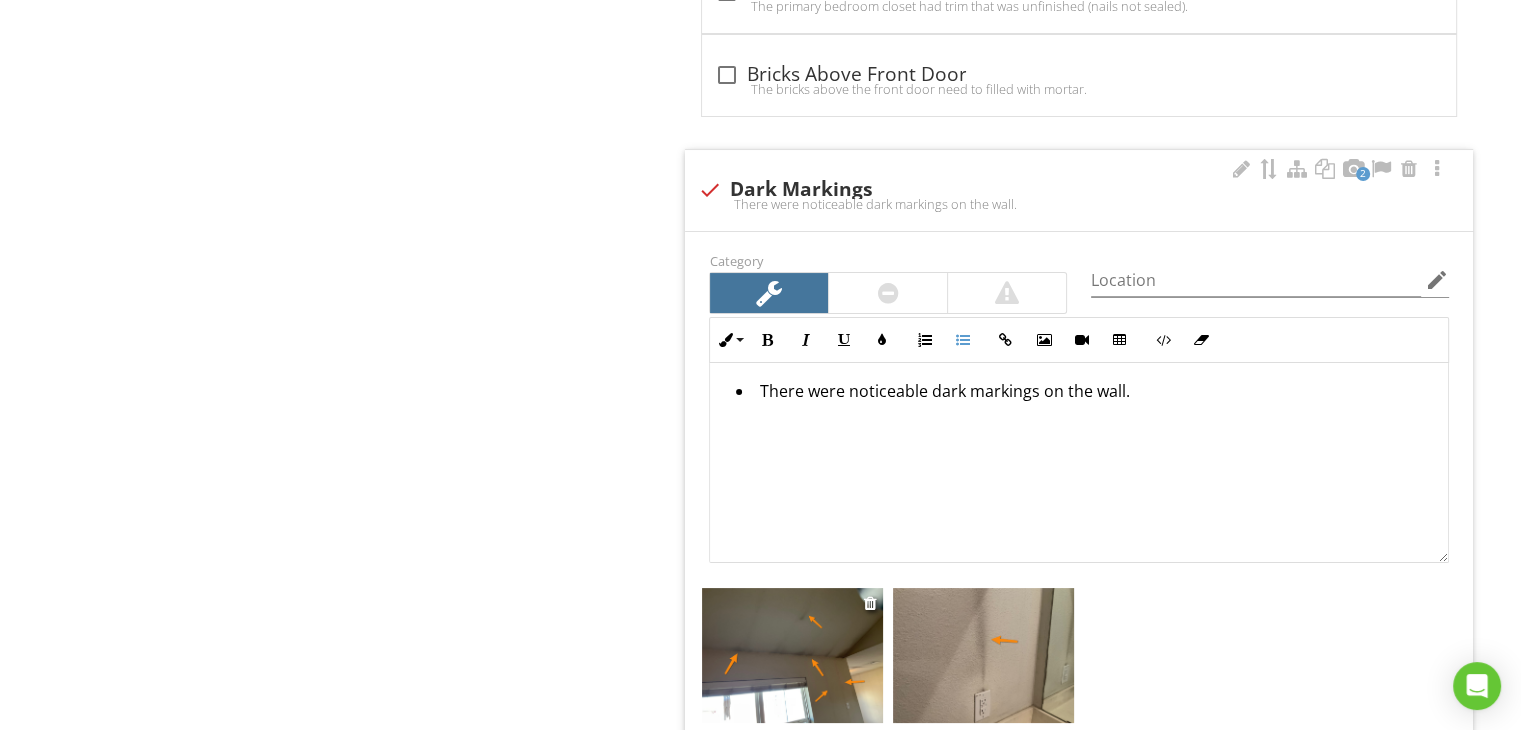 click at bounding box center (792, 656) 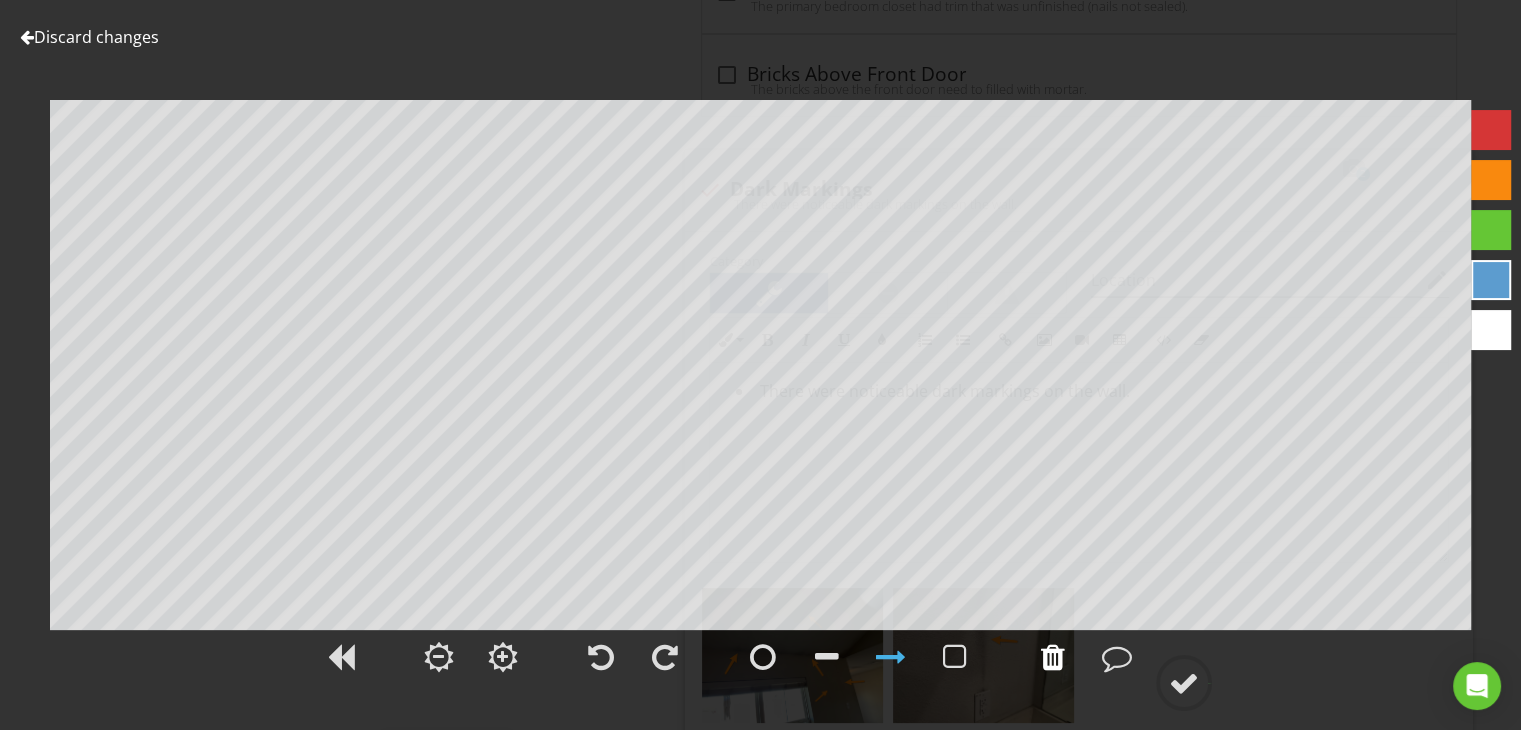 click at bounding box center [1053, 657] 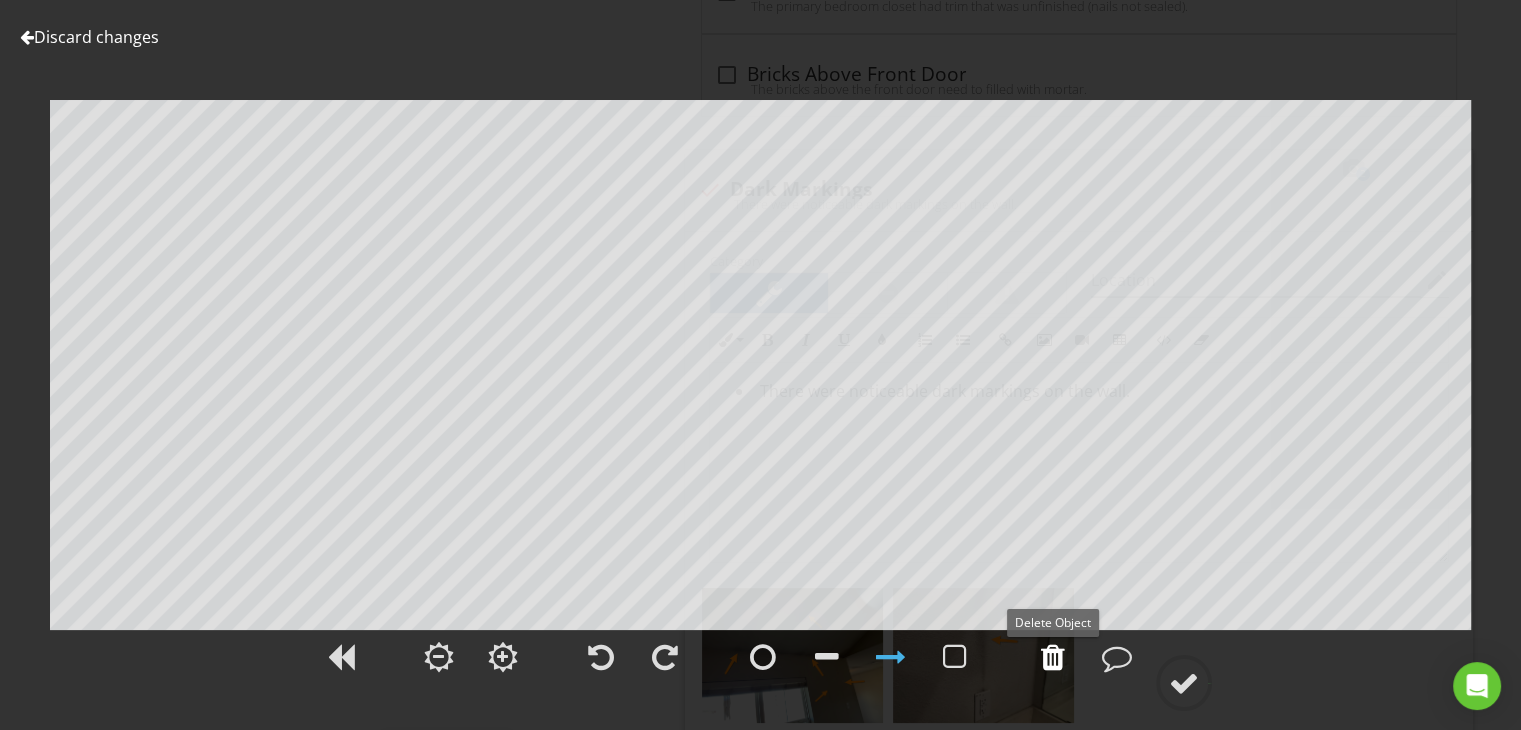 click at bounding box center [1053, 657] 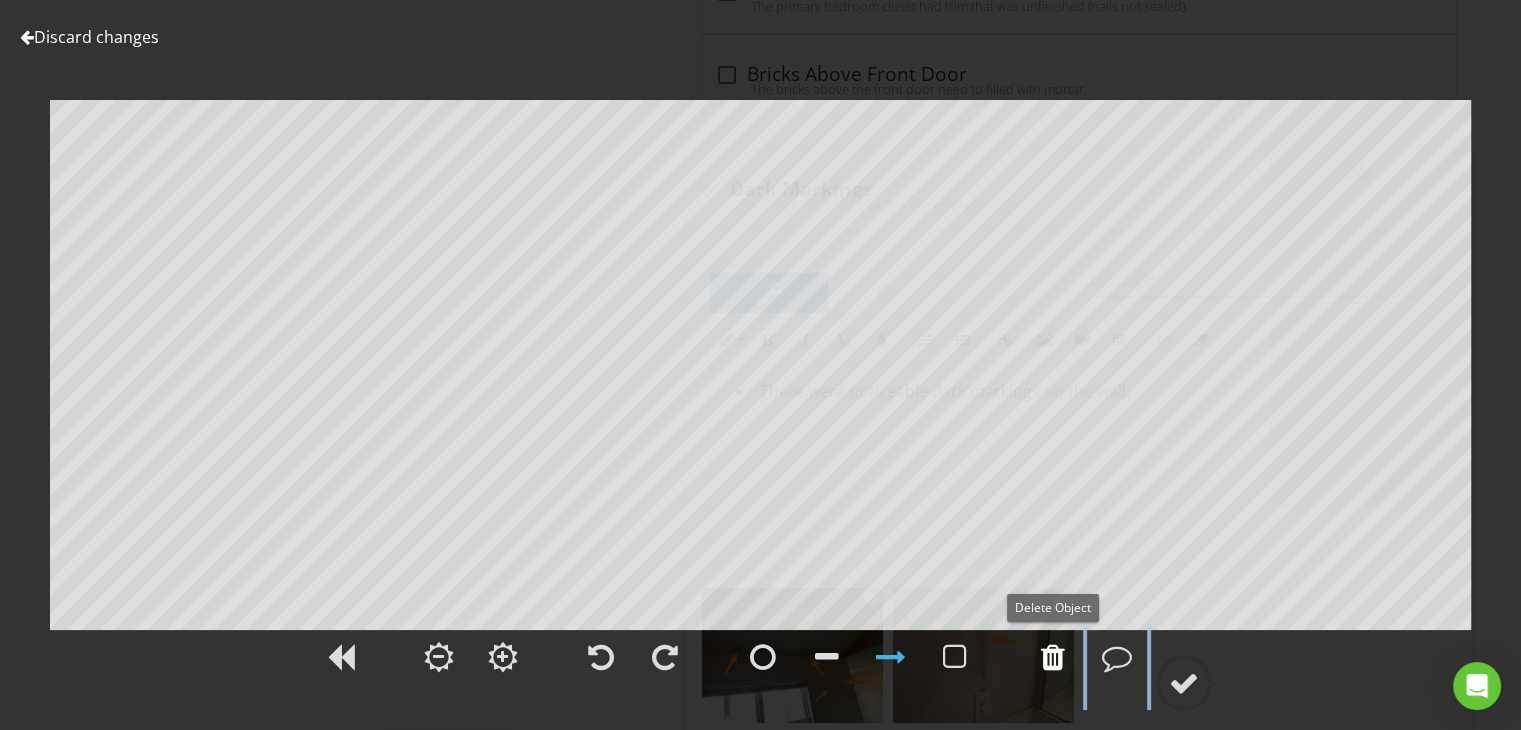 click at bounding box center [1053, 657] 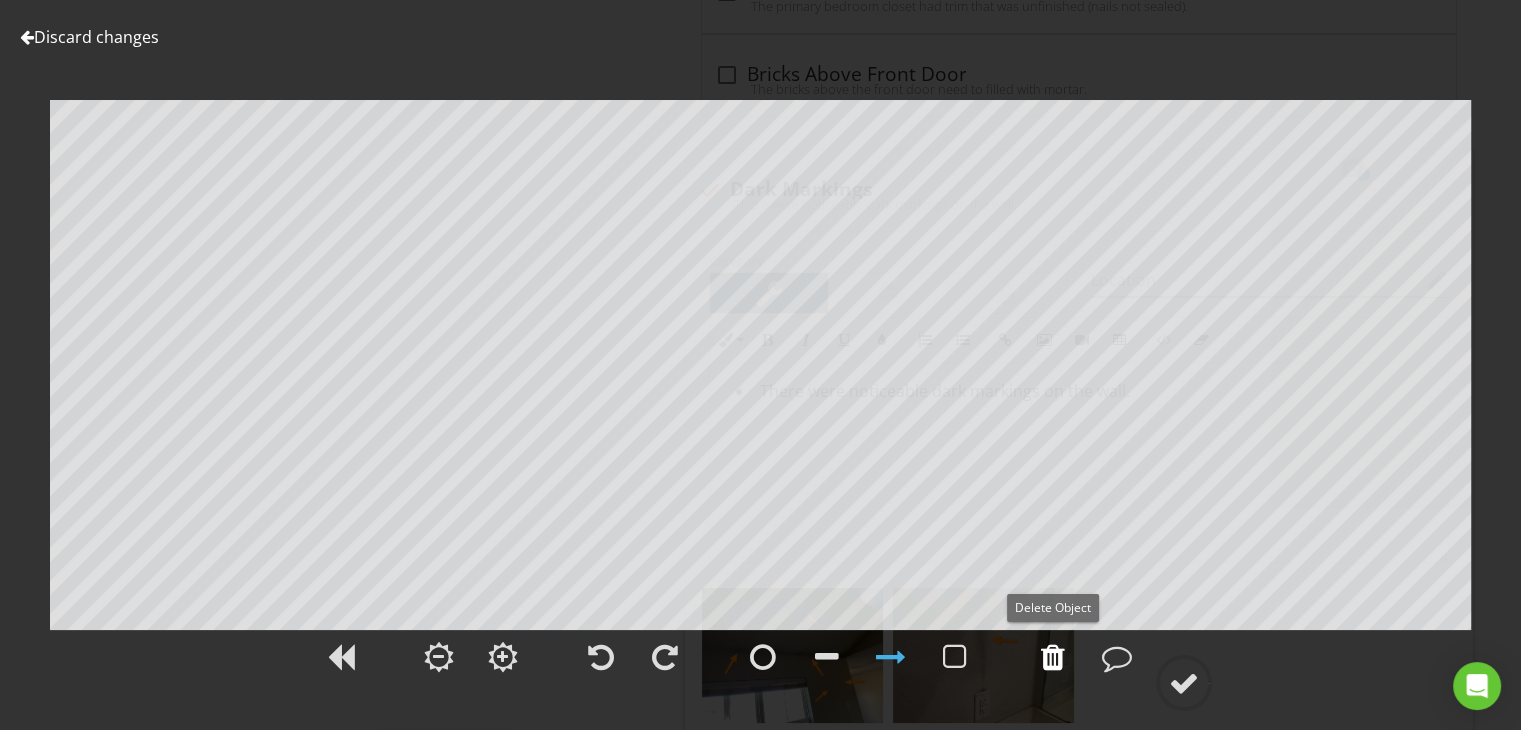 click at bounding box center [1053, 657] 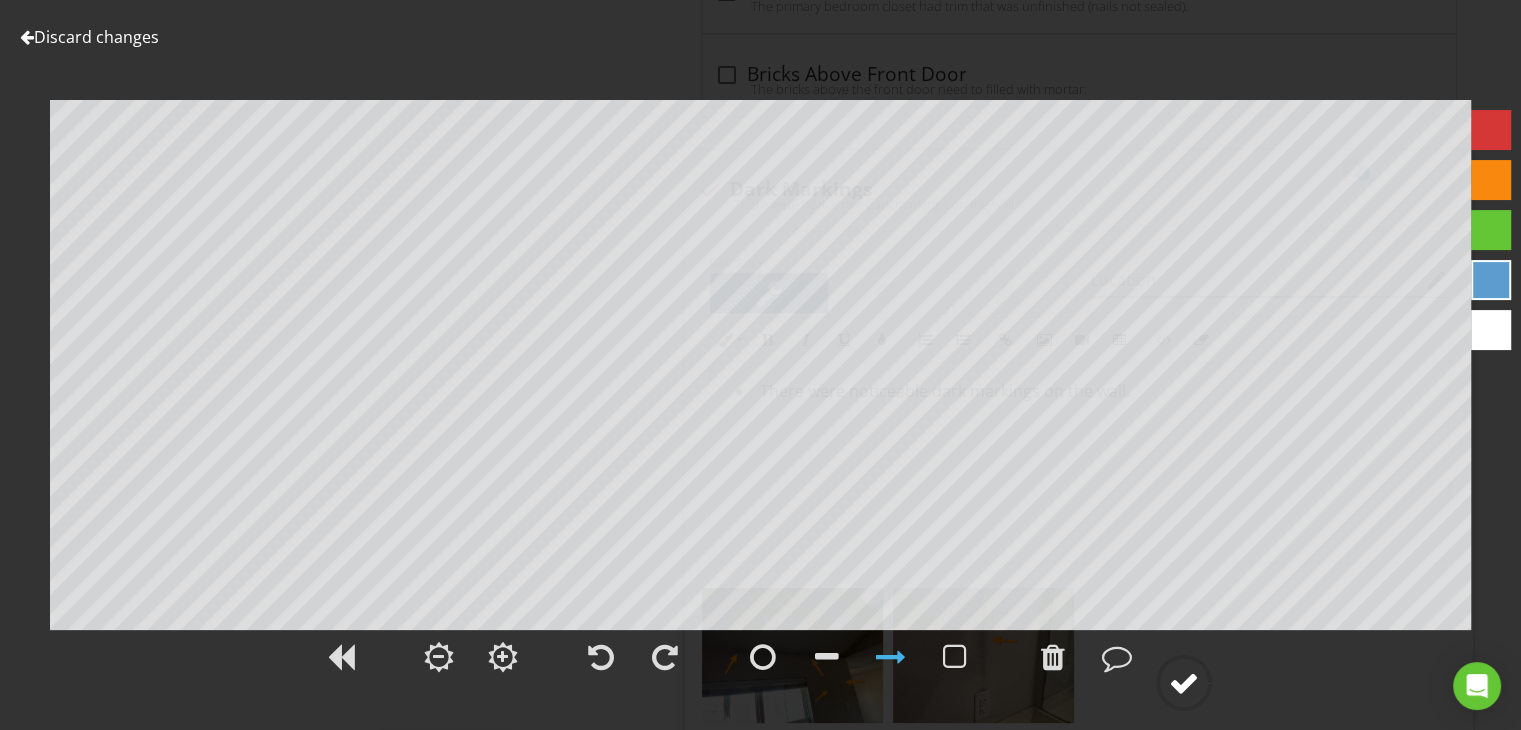drag, startPoint x: 1201, startPoint y: 694, endPoint x: 1193, endPoint y: 684, distance: 12.806249 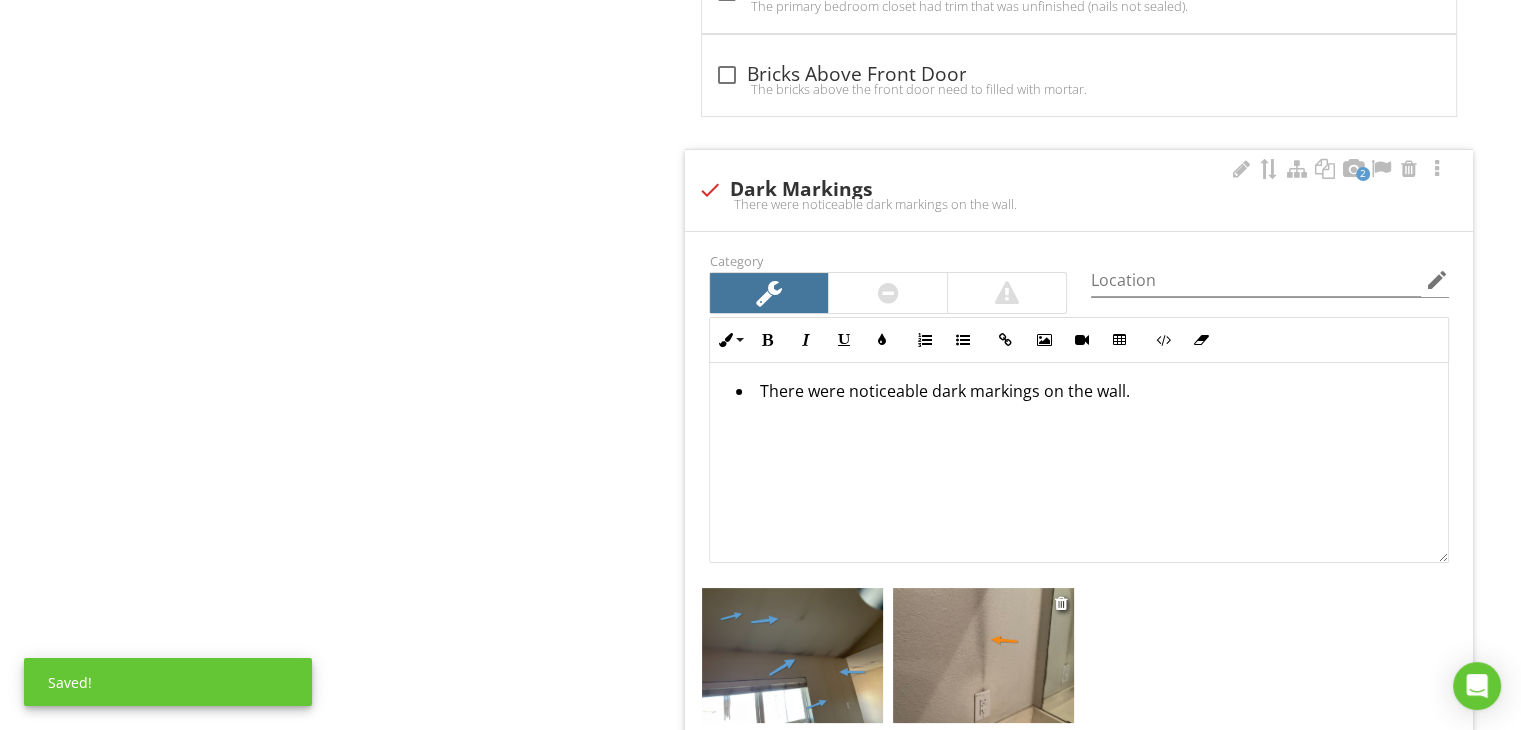 click at bounding box center (983, 656) 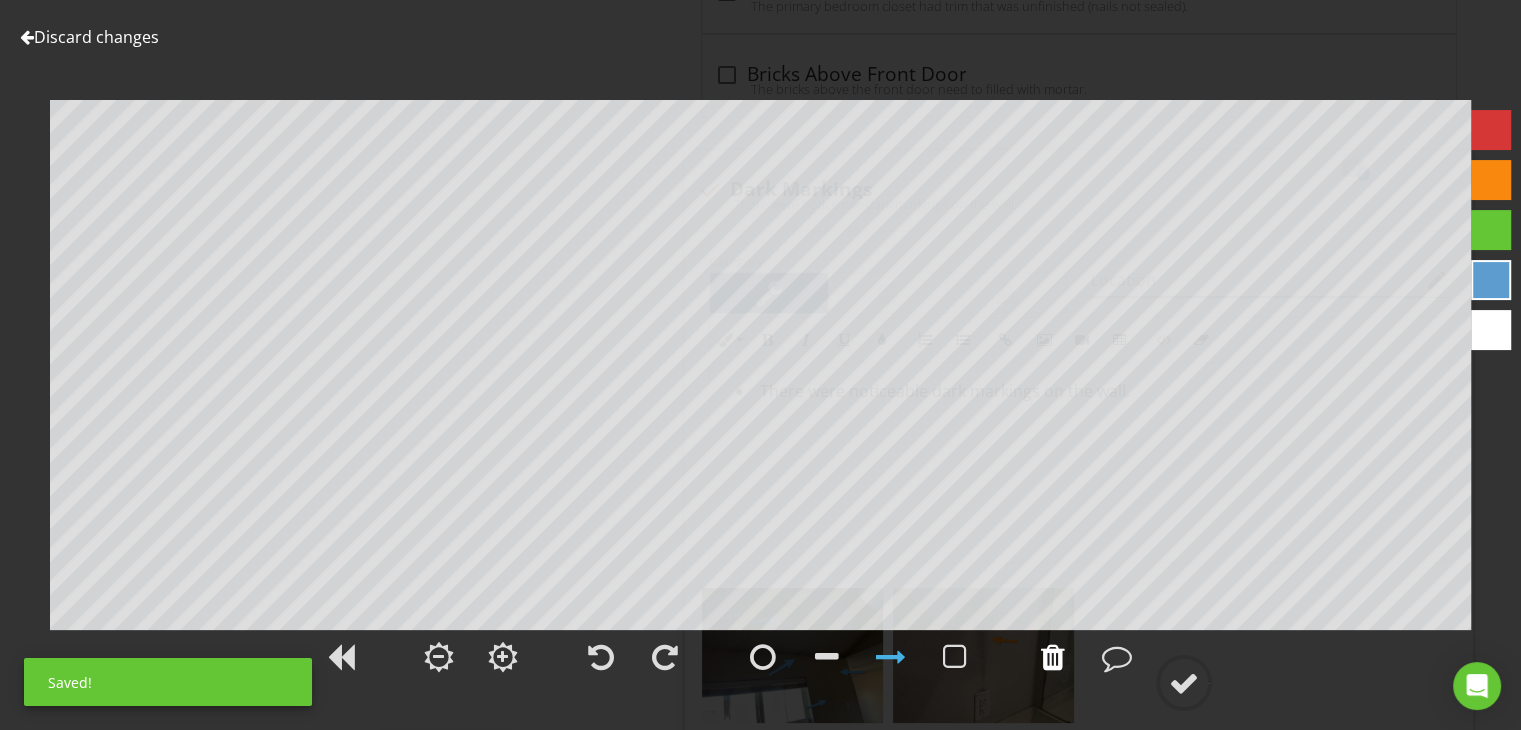 click at bounding box center (1053, 657) 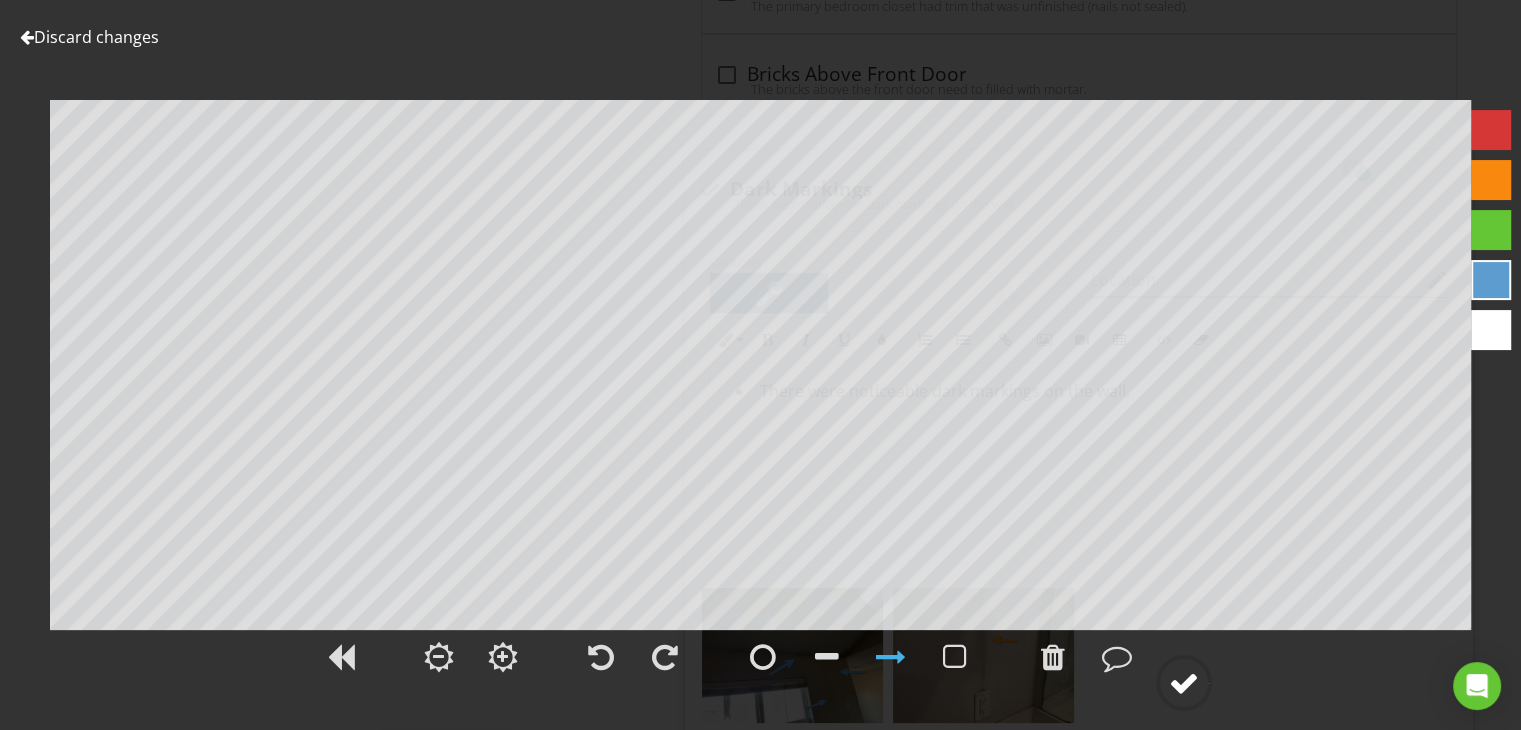 click 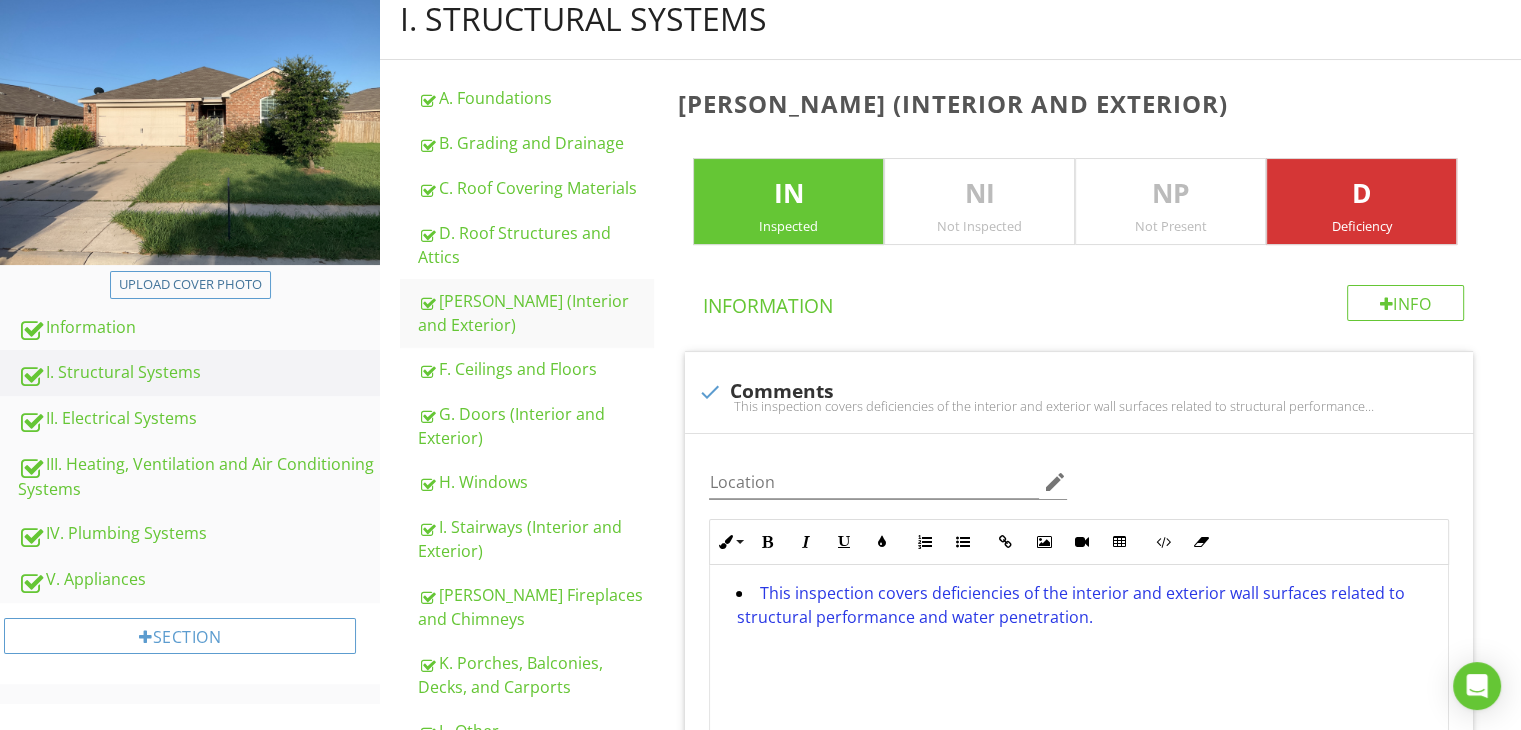 scroll, scrollTop: 0, scrollLeft: 0, axis: both 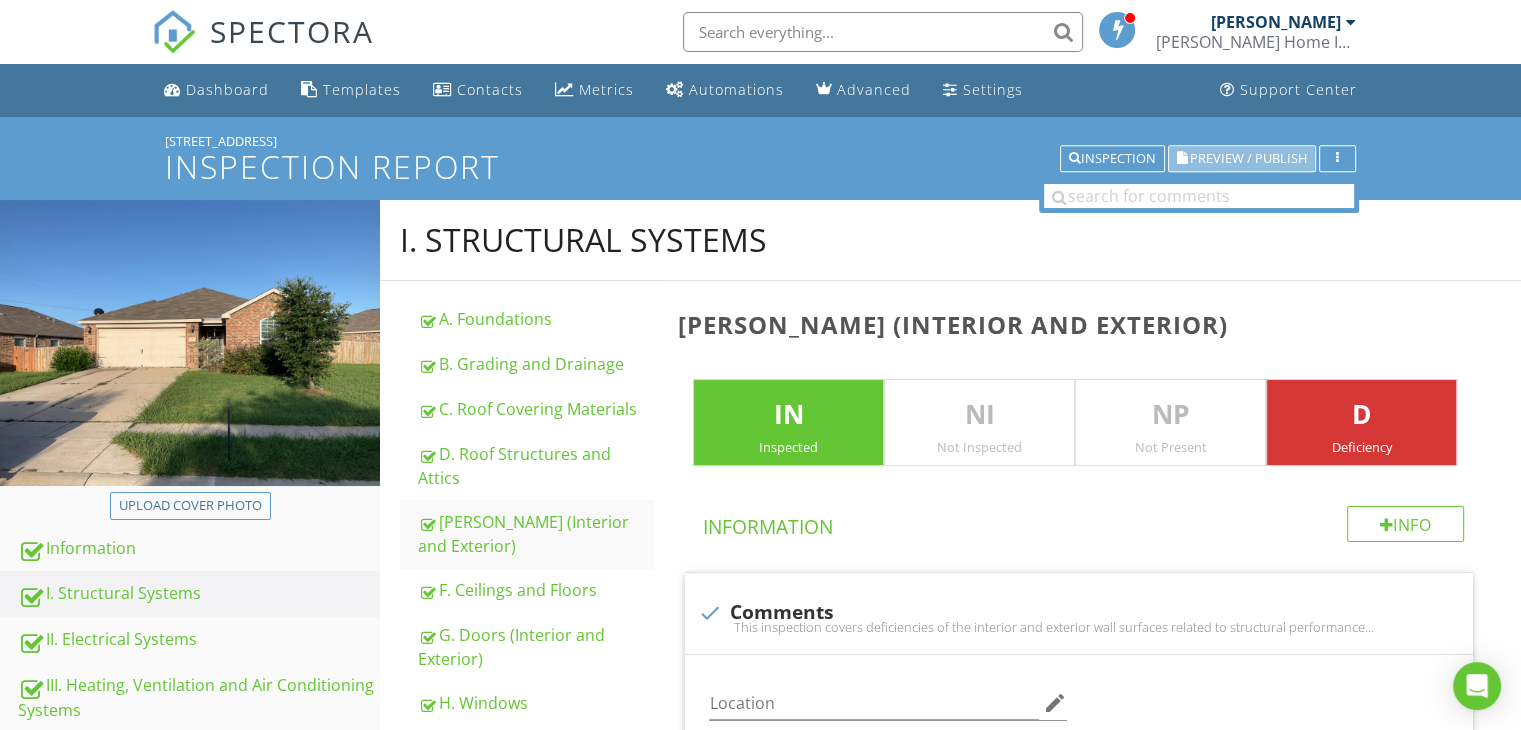 click on "Preview / Publish" at bounding box center (1248, 158) 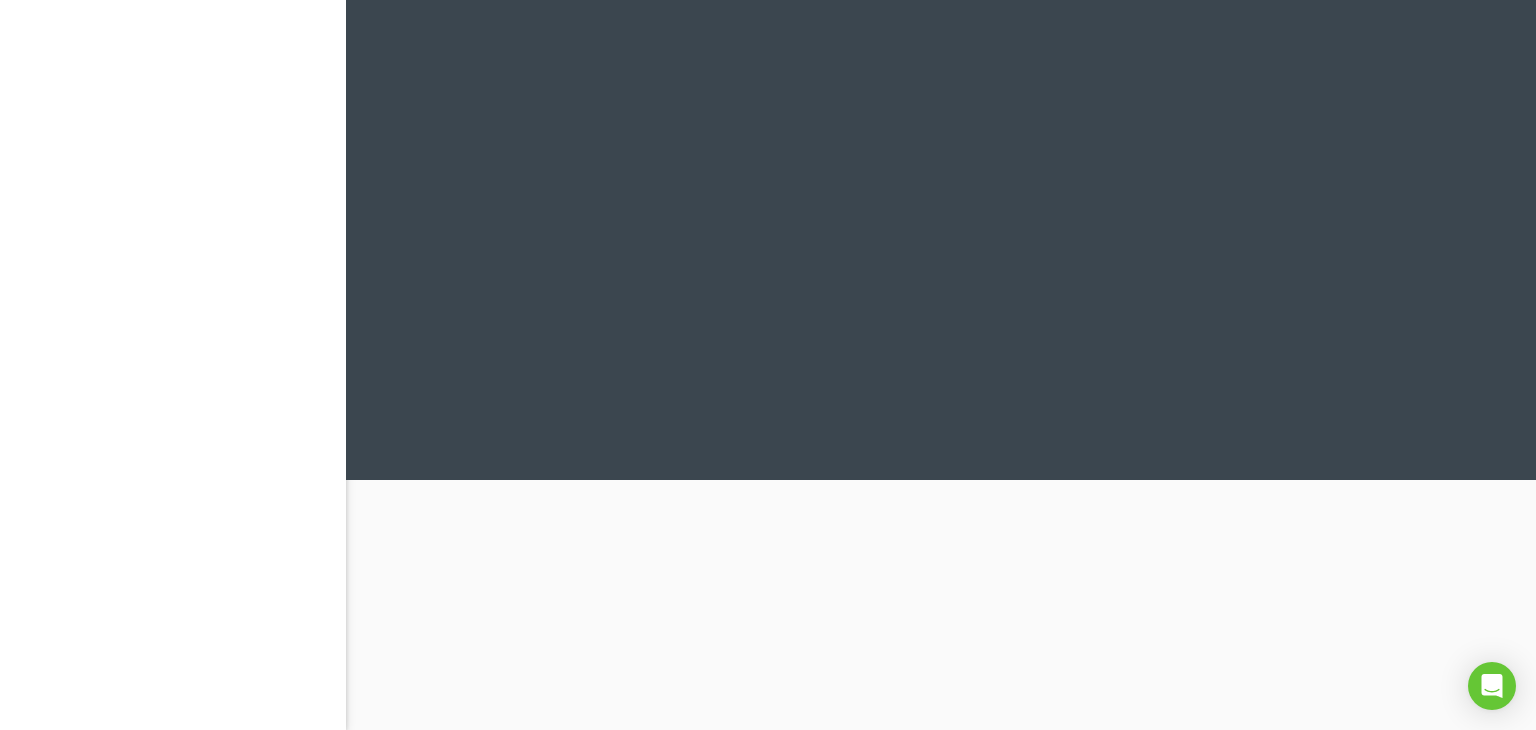 scroll, scrollTop: 0, scrollLeft: 0, axis: both 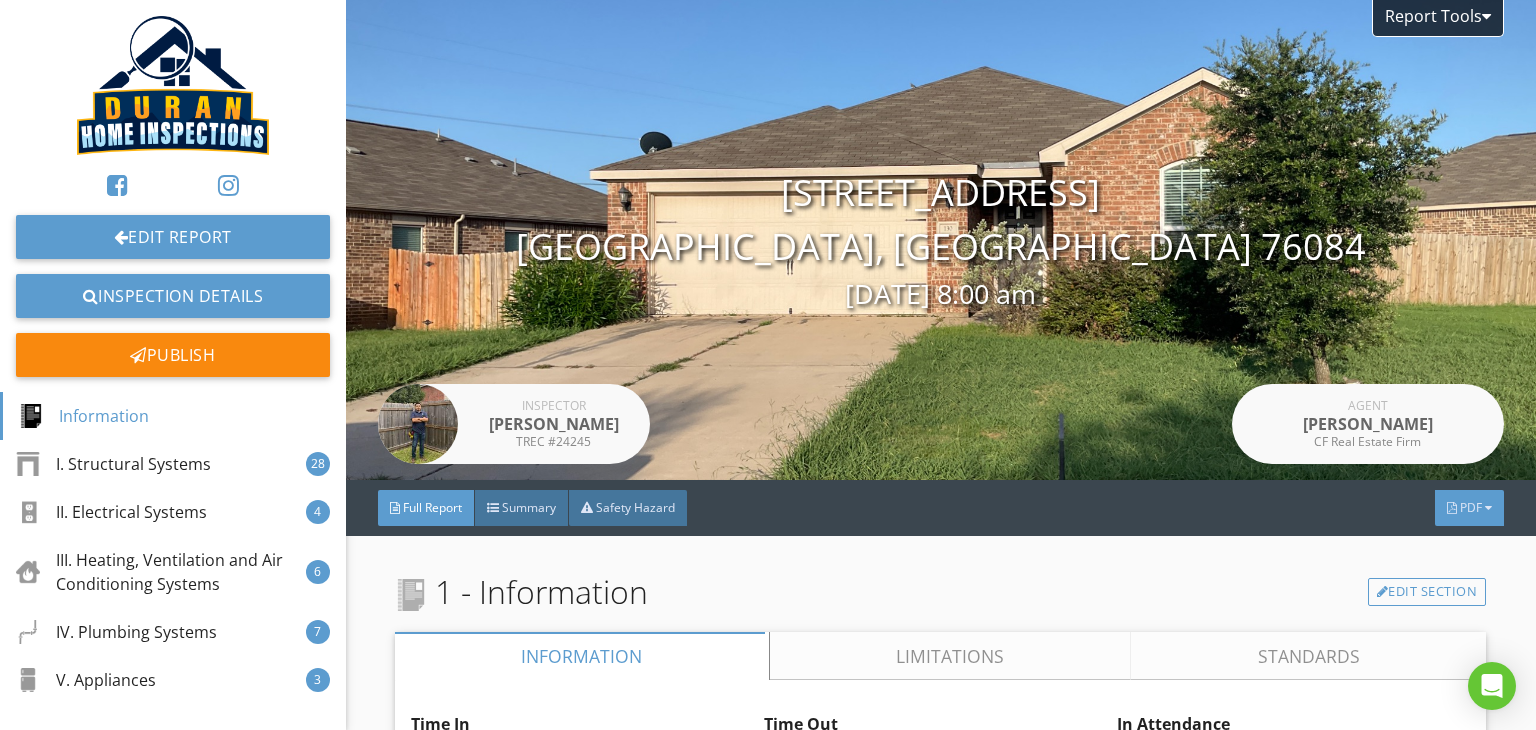 click on "PDF" at bounding box center [1469, 508] 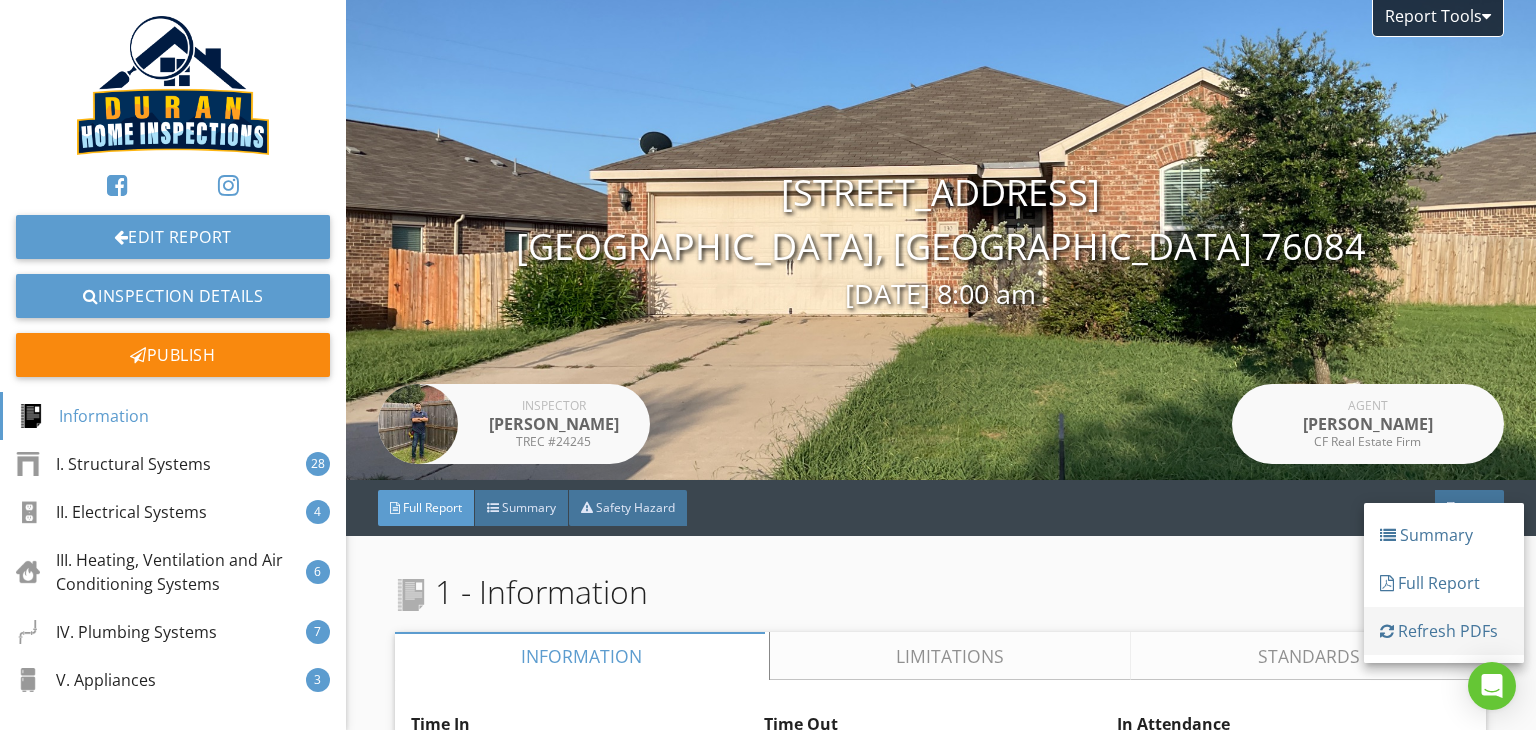 click on "Refresh PDFs" at bounding box center (1444, 631) 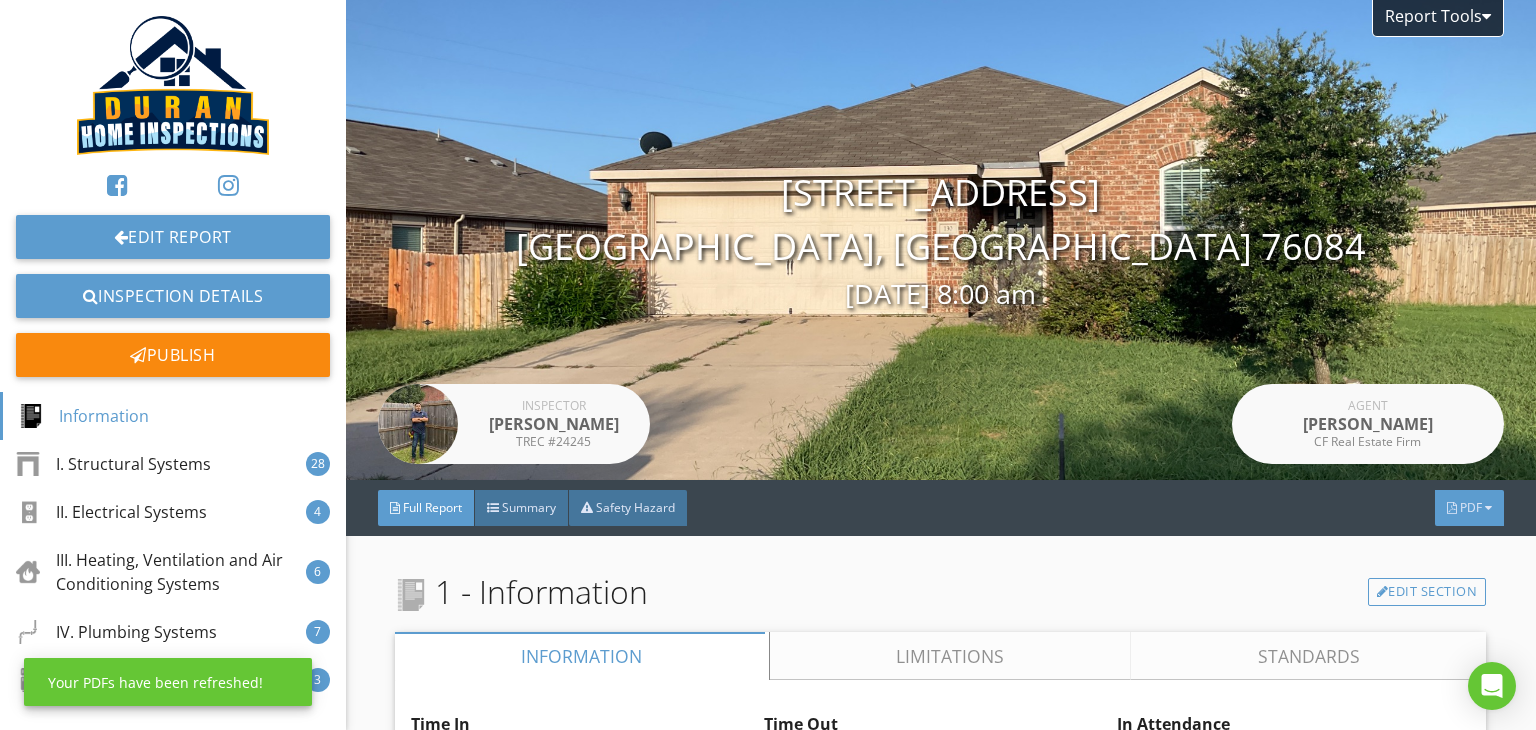 click on "PDF" at bounding box center (1469, 508) 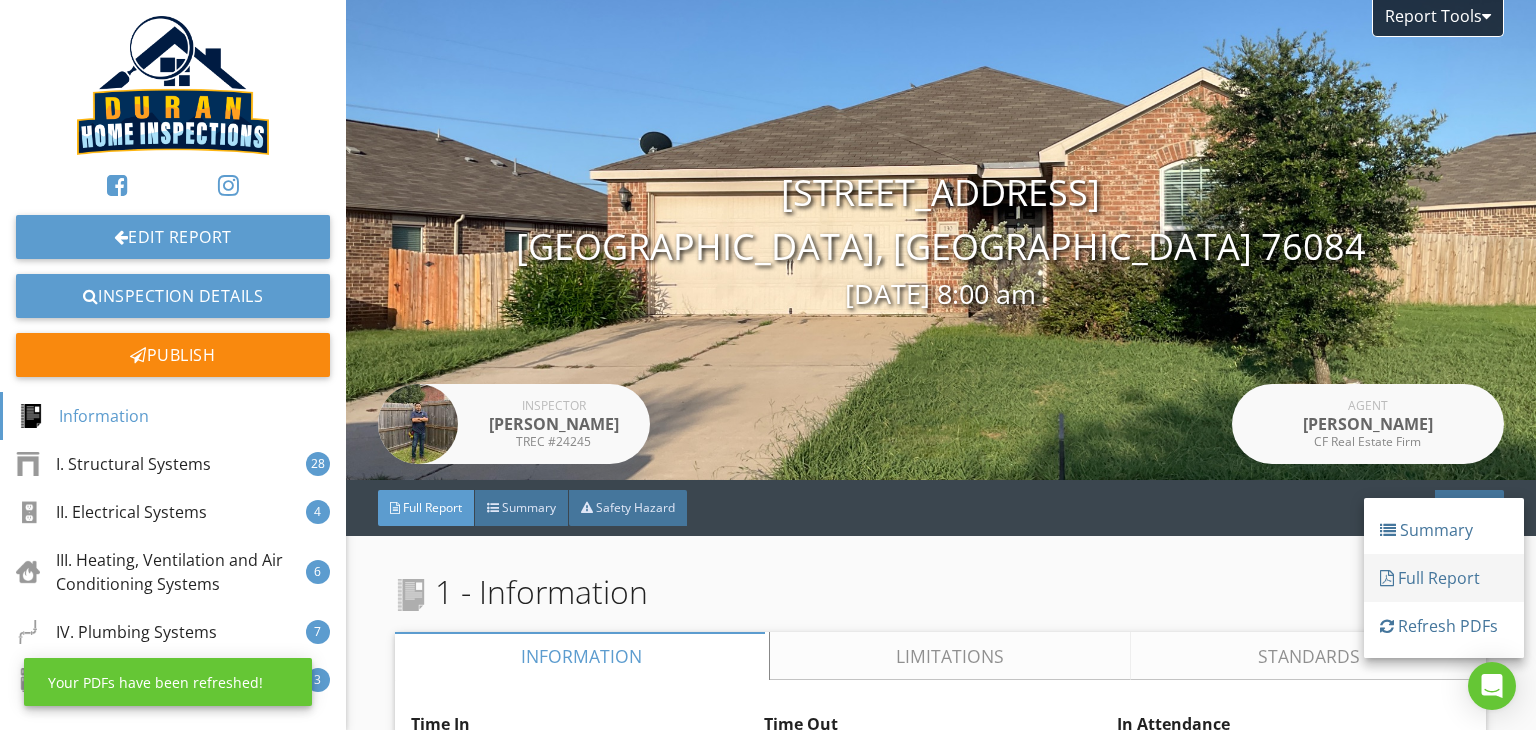 click on "Full Report" at bounding box center [1444, 578] 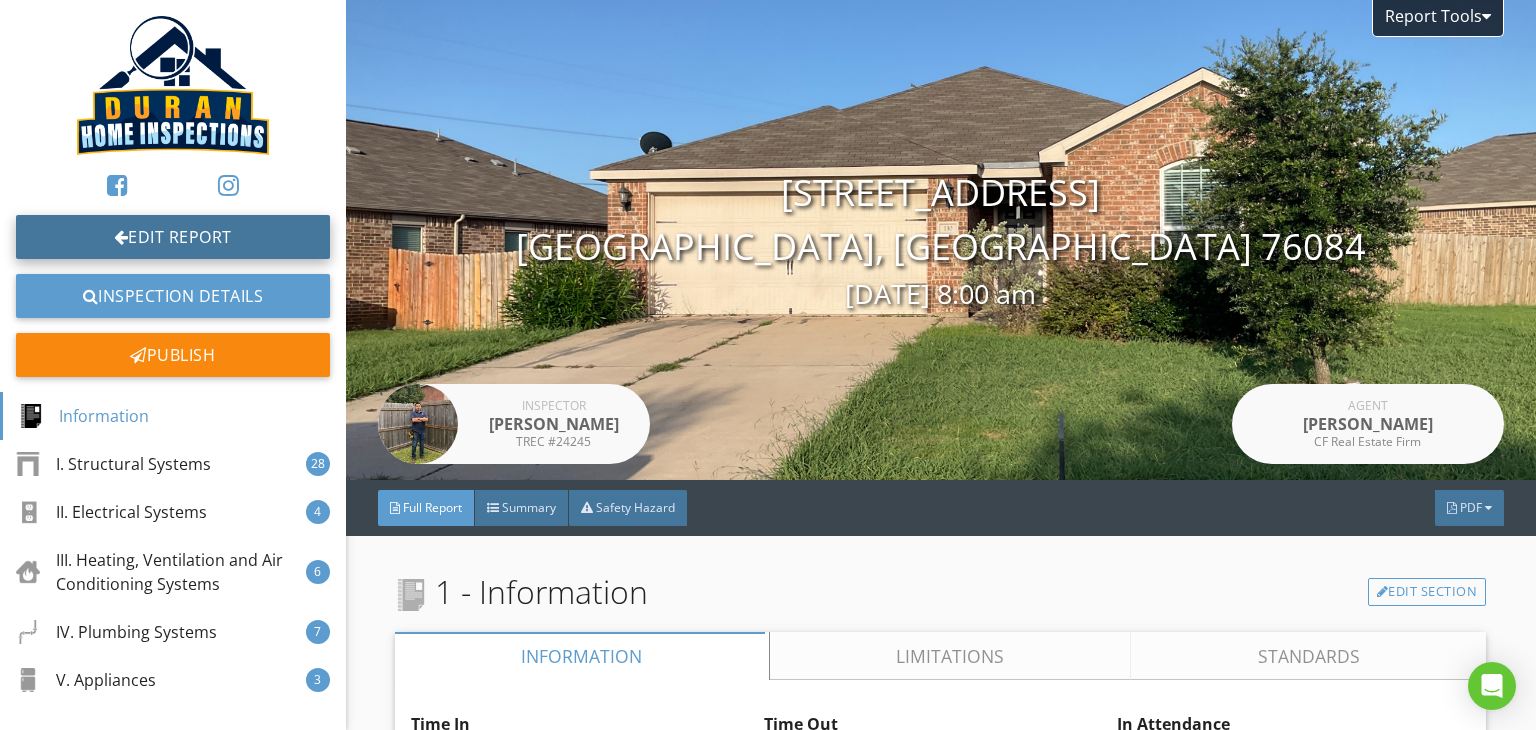 click on "Edit Report" at bounding box center [173, 237] 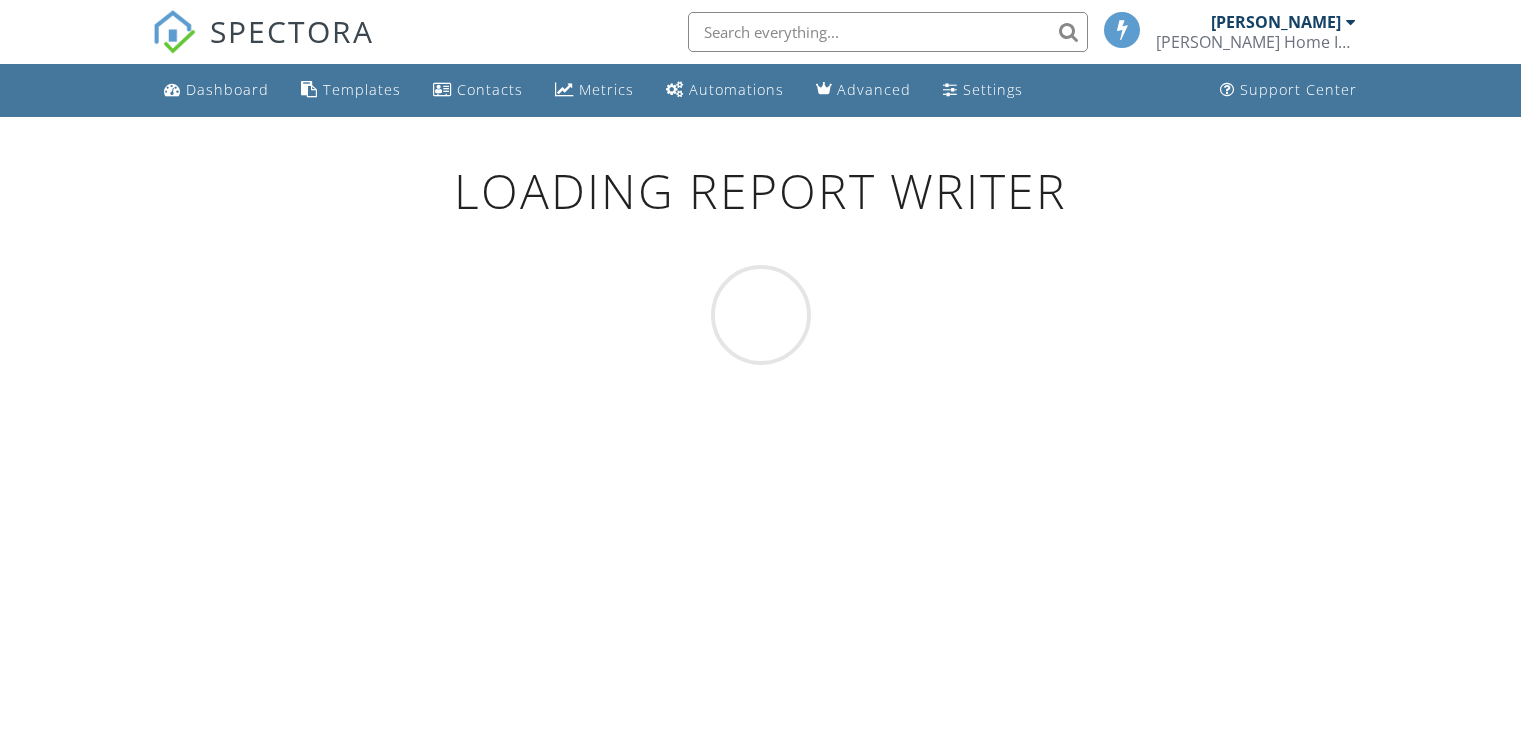 scroll, scrollTop: 0, scrollLeft: 0, axis: both 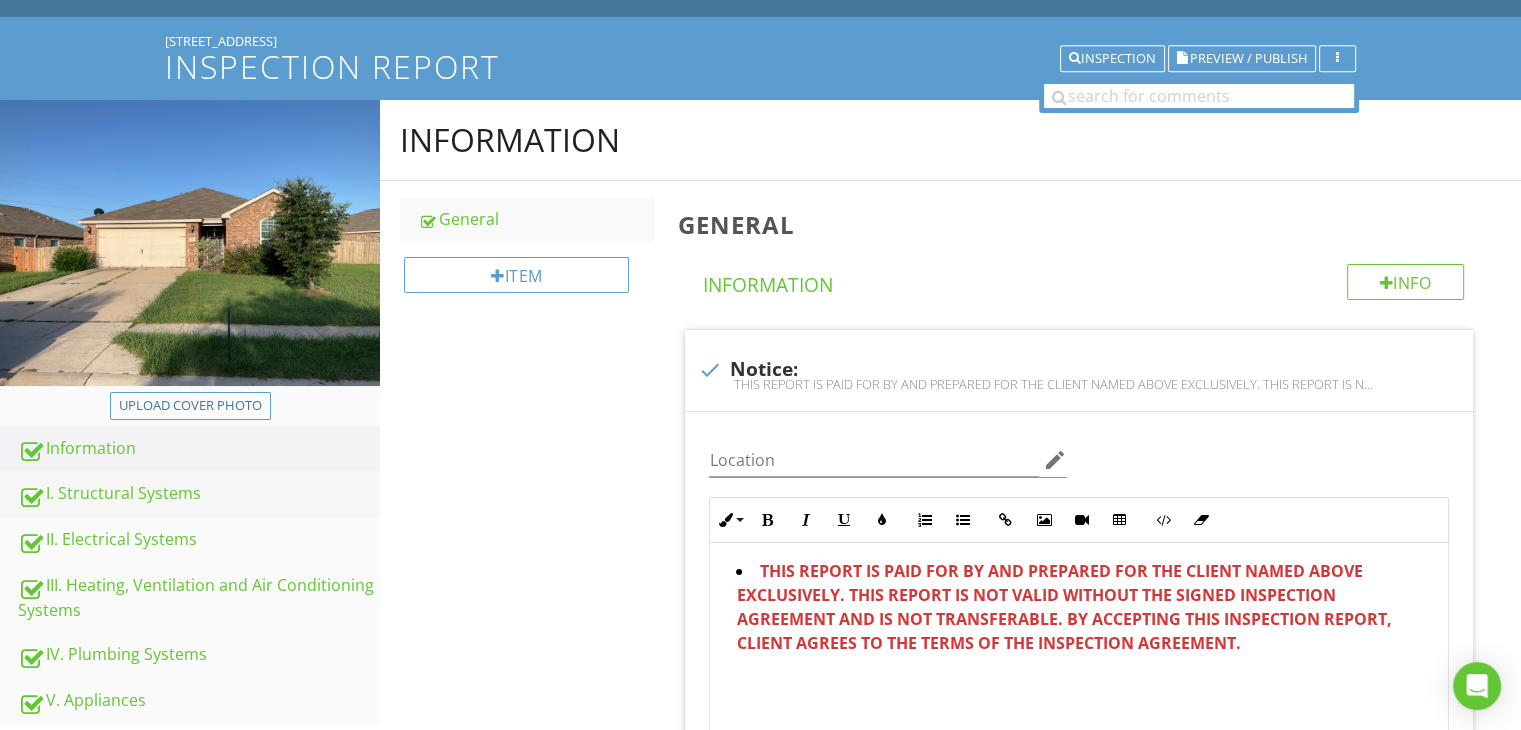 click on "I. Structural Systems" at bounding box center [199, 494] 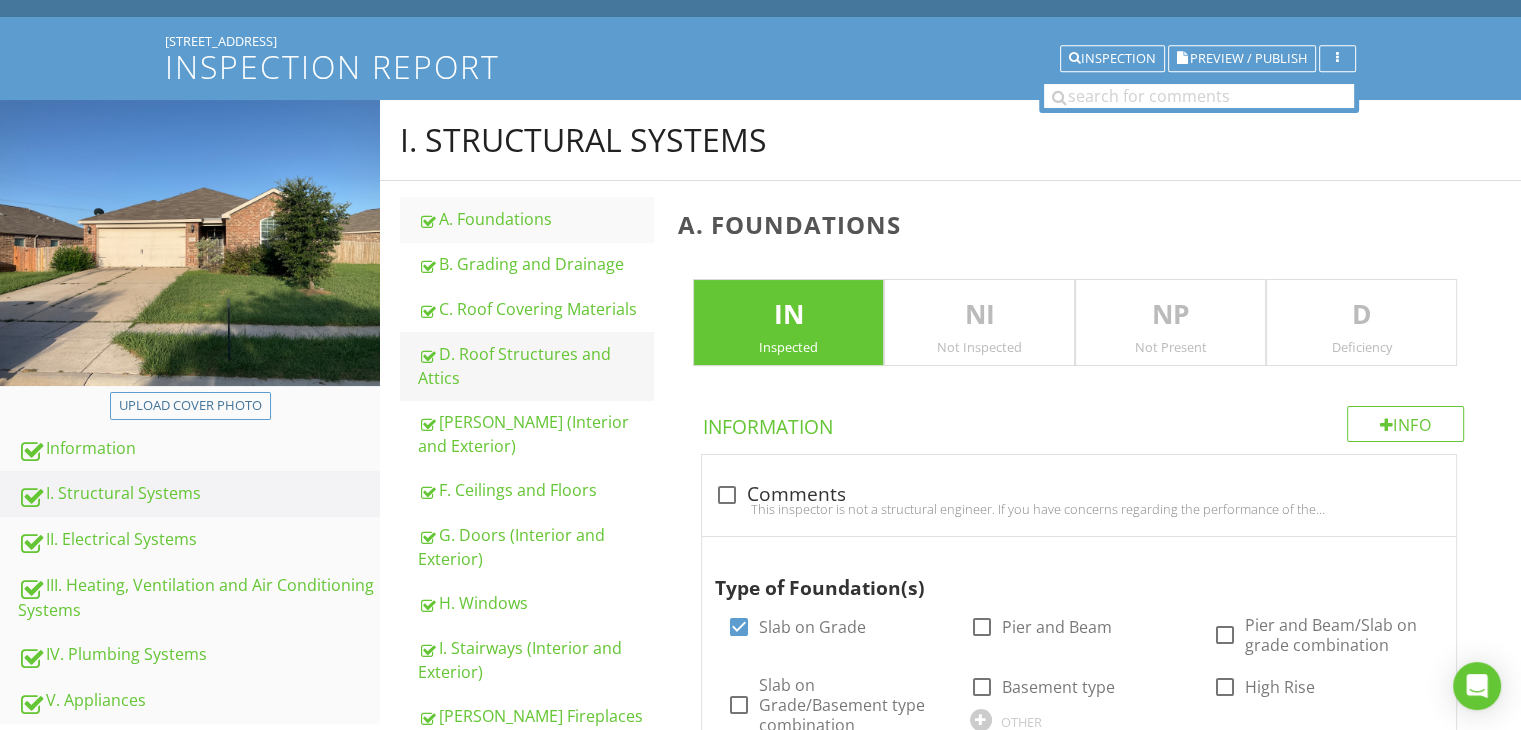 click on "D. Roof Structures and Attics" at bounding box center (535, 366) 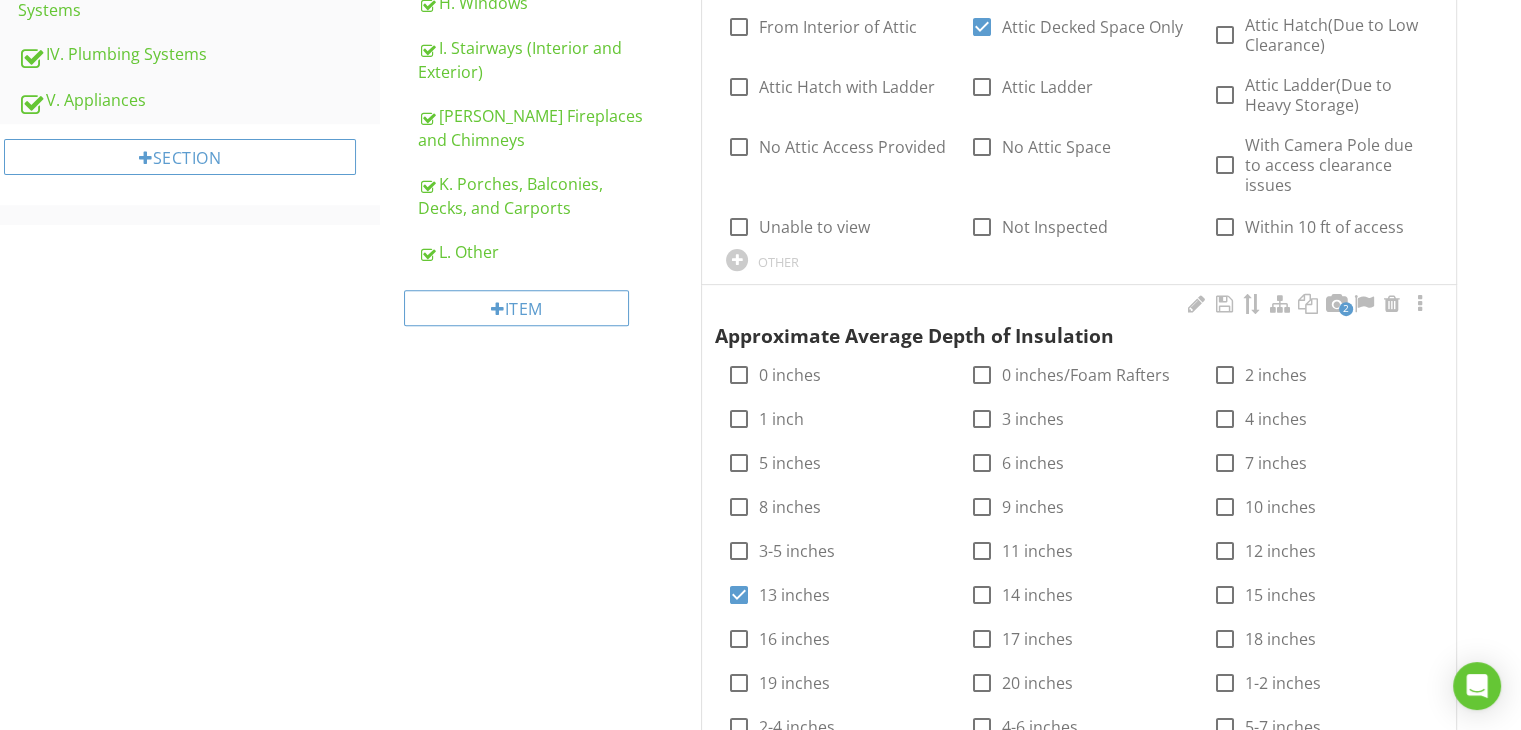 scroll, scrollTop: 1000, scrollLeft: 0, axis: vertical 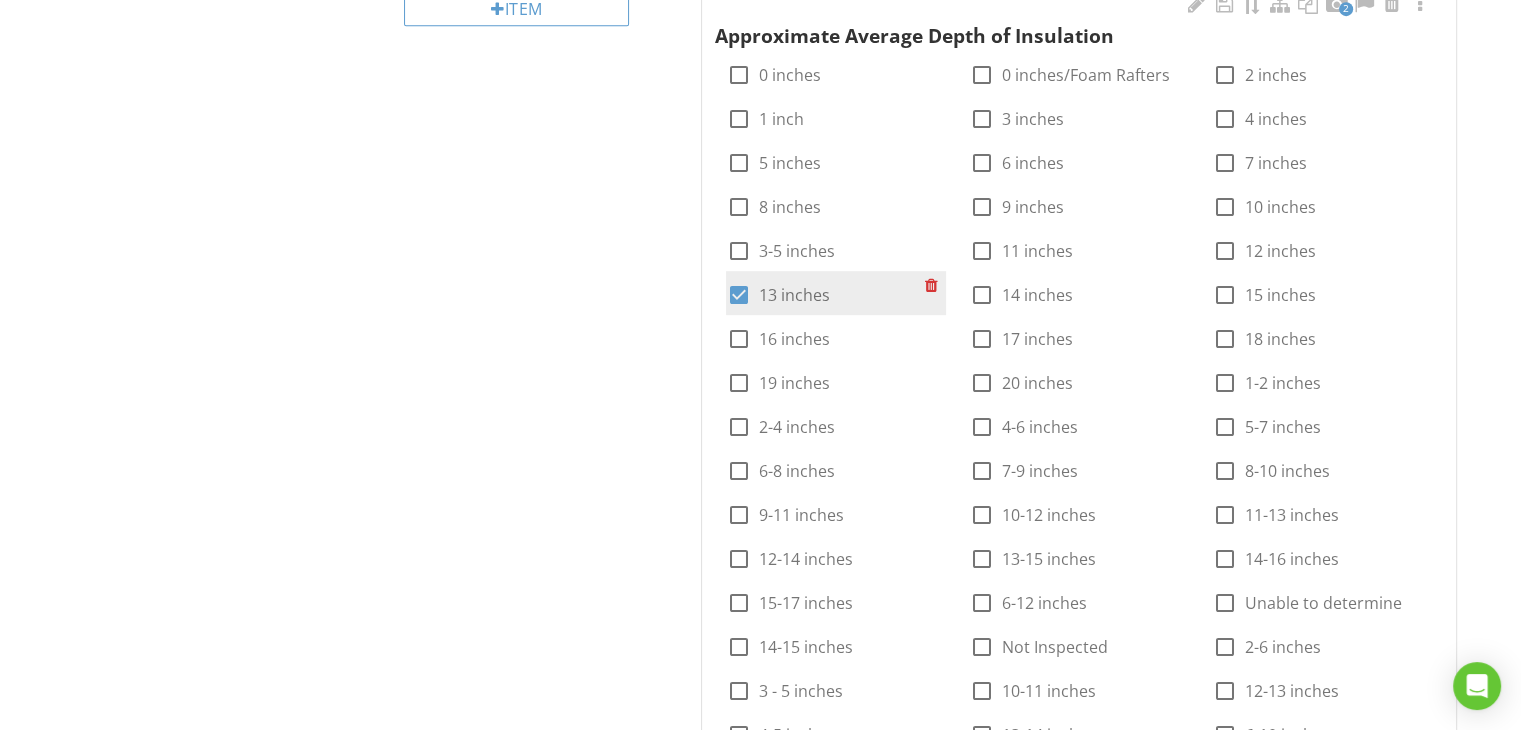 click at bounding box center (738, 295) 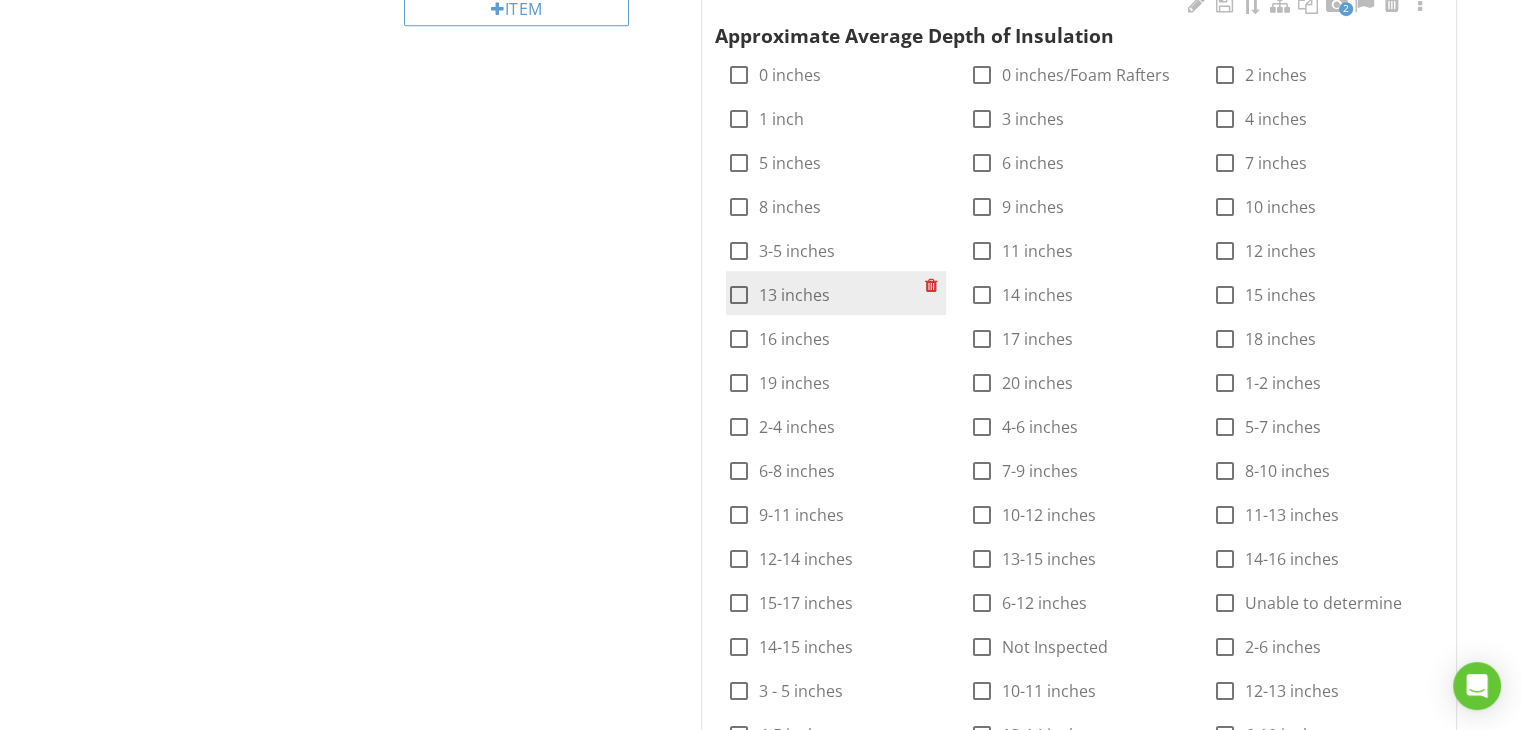 checkbox on "false" 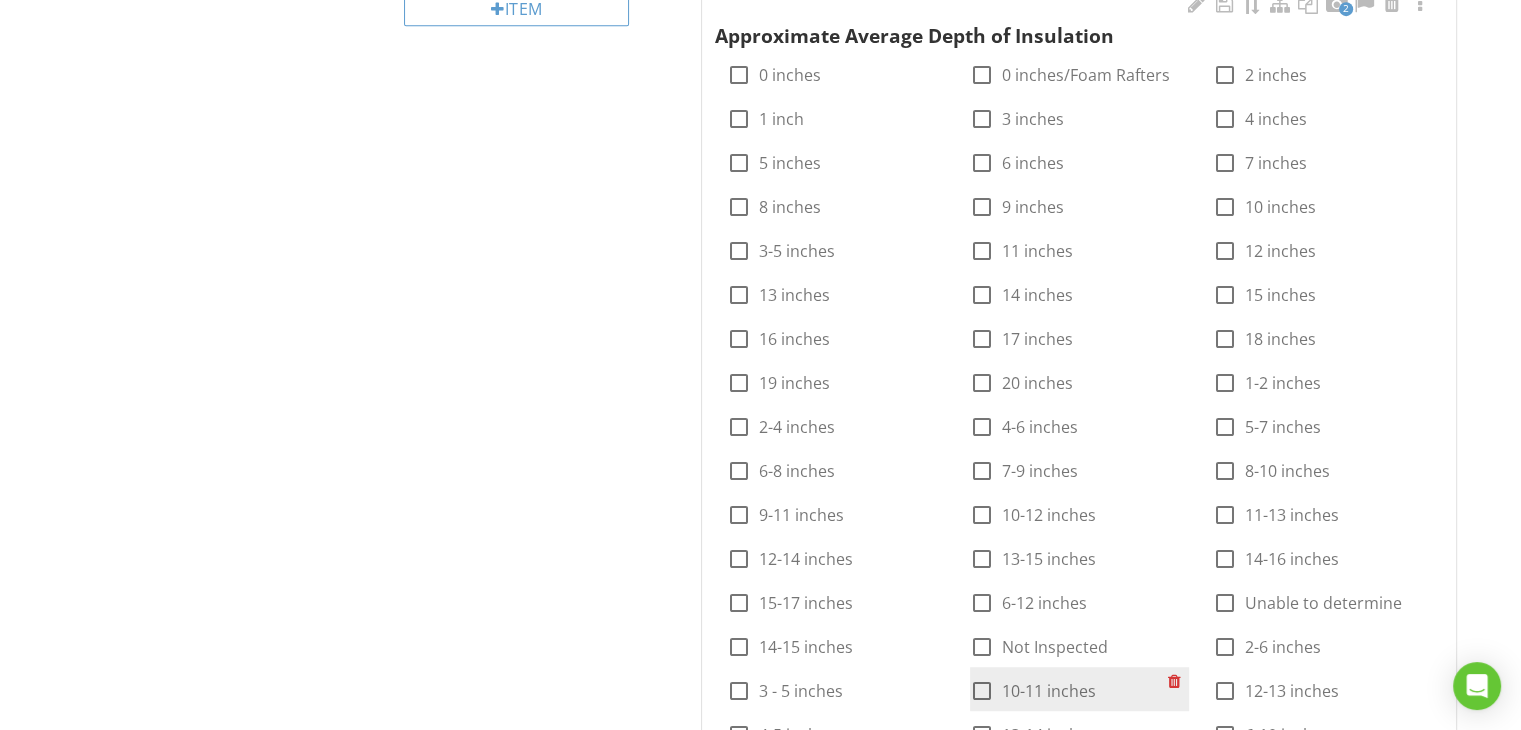 scroll, scrollTop: 1200, scrollLeft: 0, axis: vertical 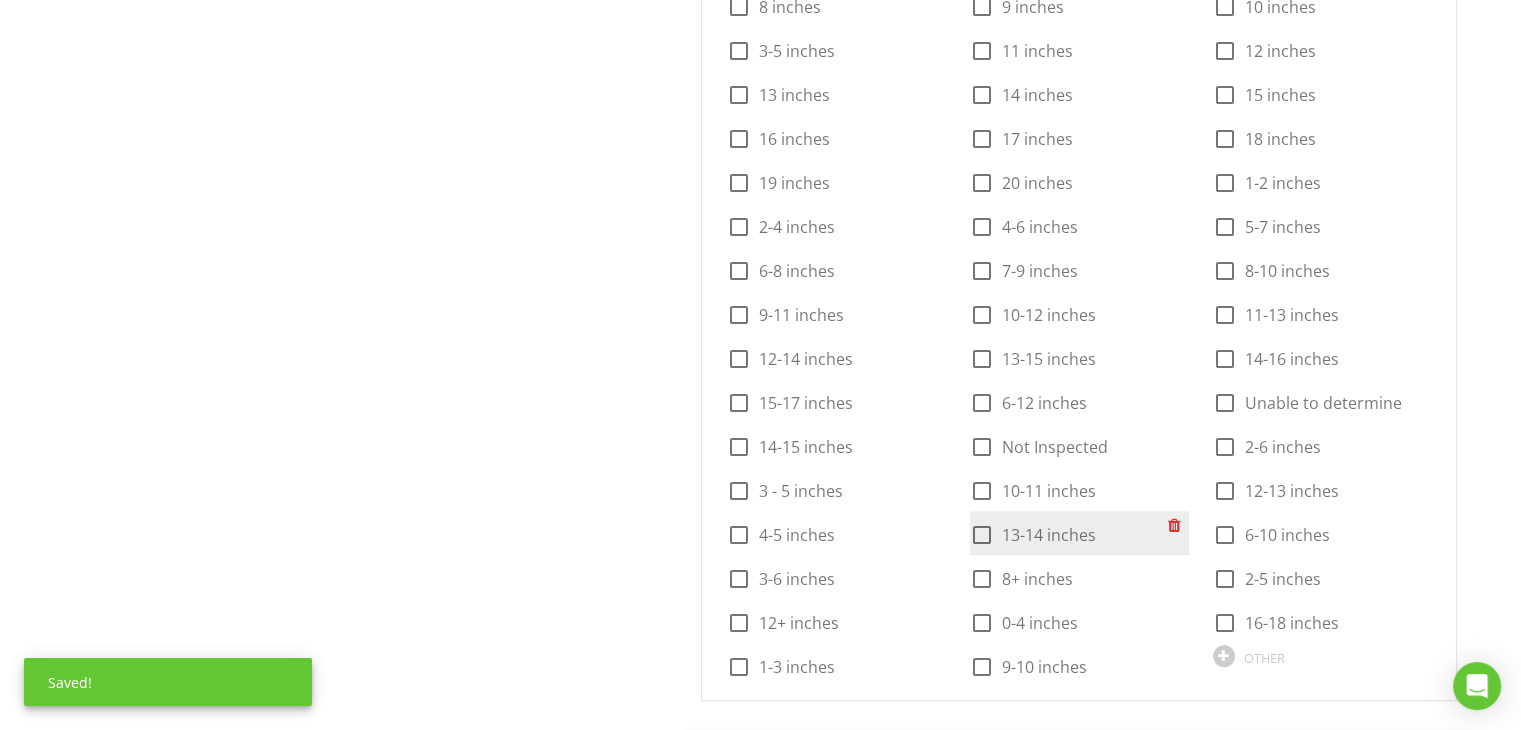 click at bounding box center (982, 535) 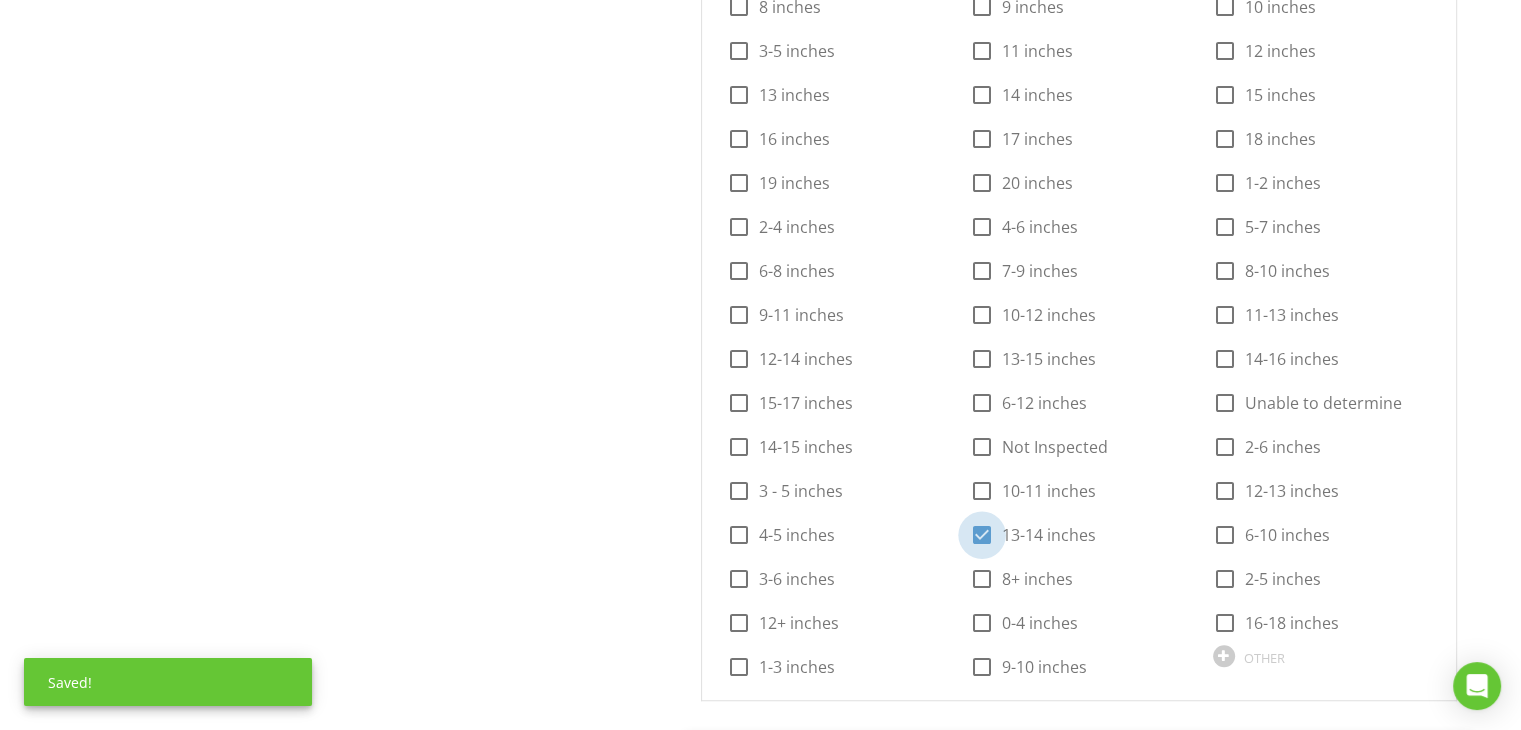 checkbox on "true" 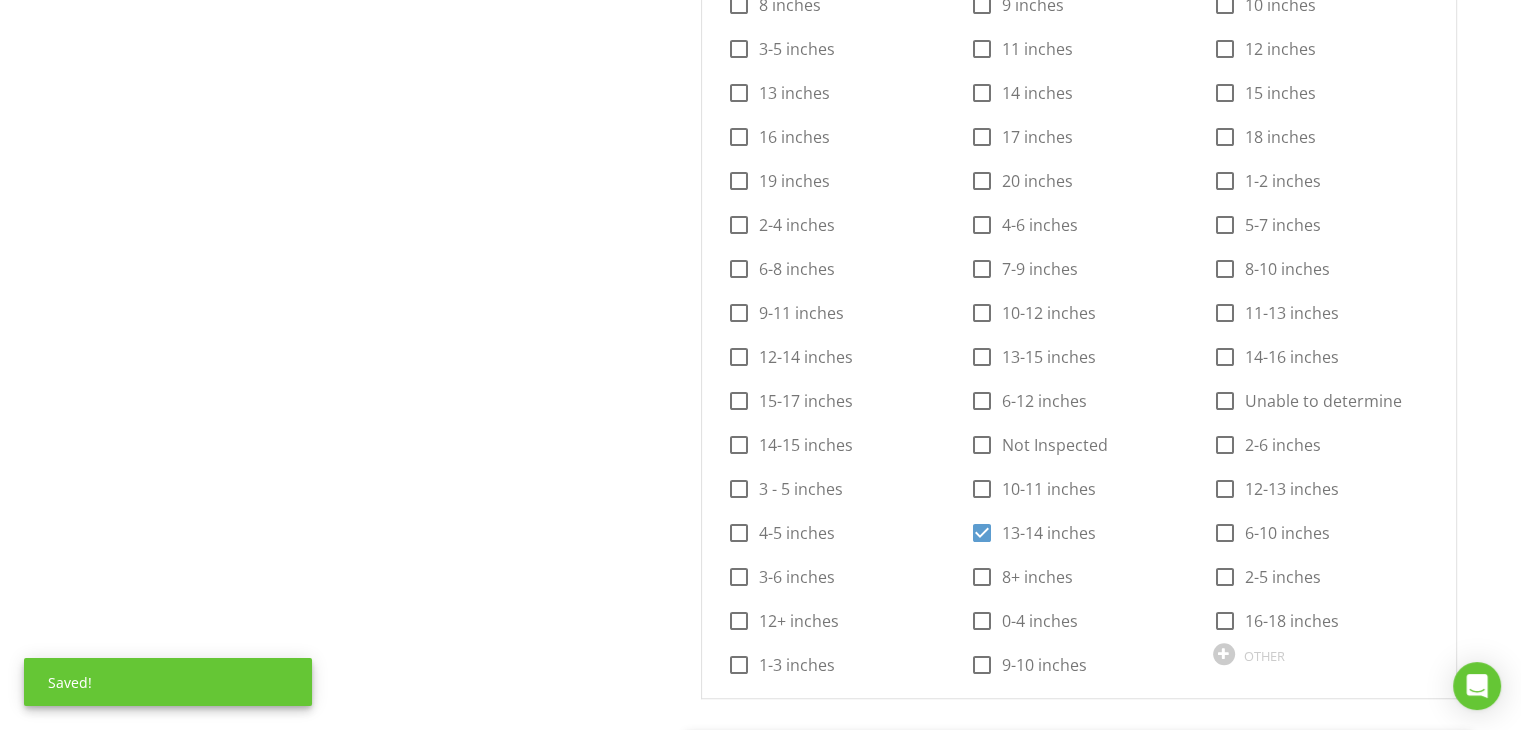 scroll, scrollTop: 136, scrollLeft: 0, axis: vertical 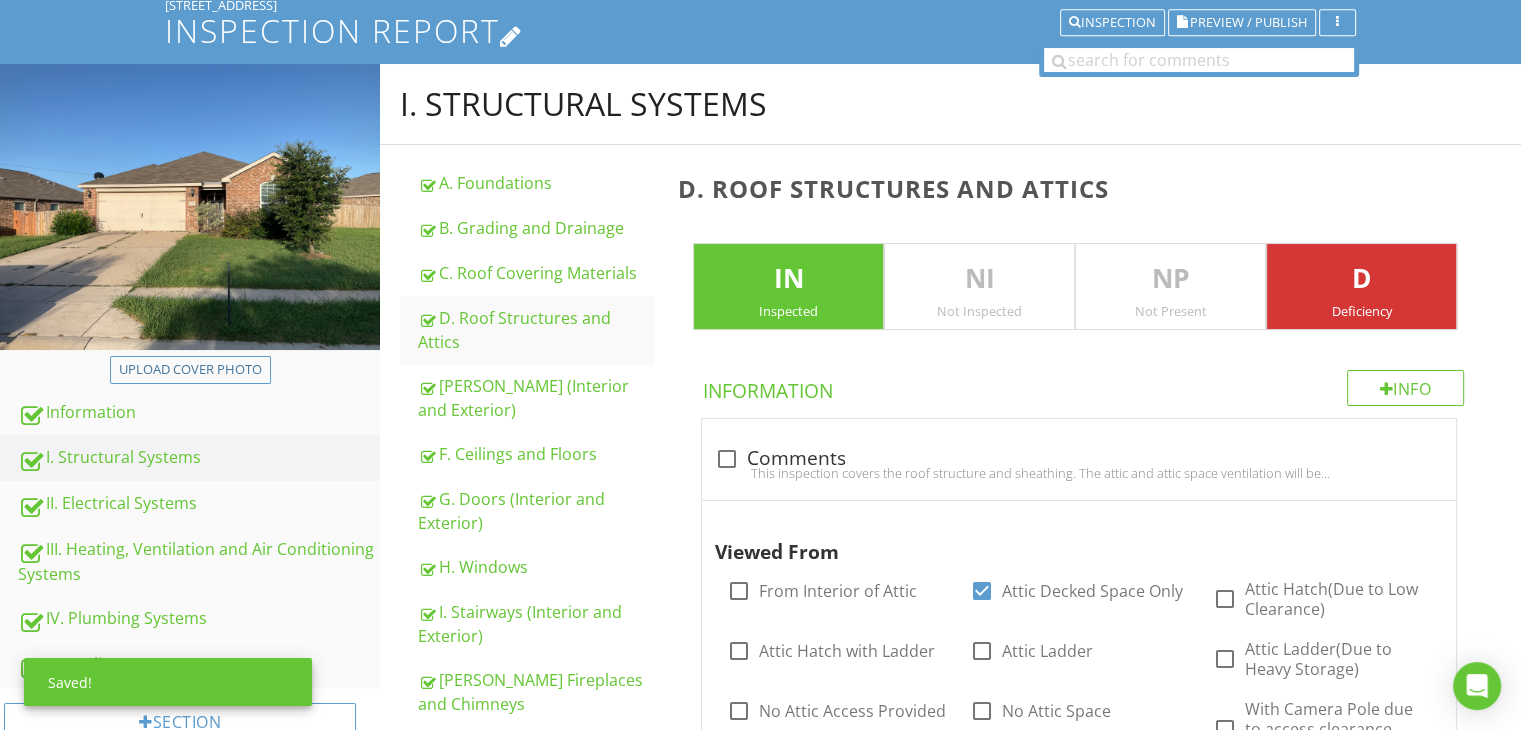 click on "Inspection Report" at bounding box center (760, 30) 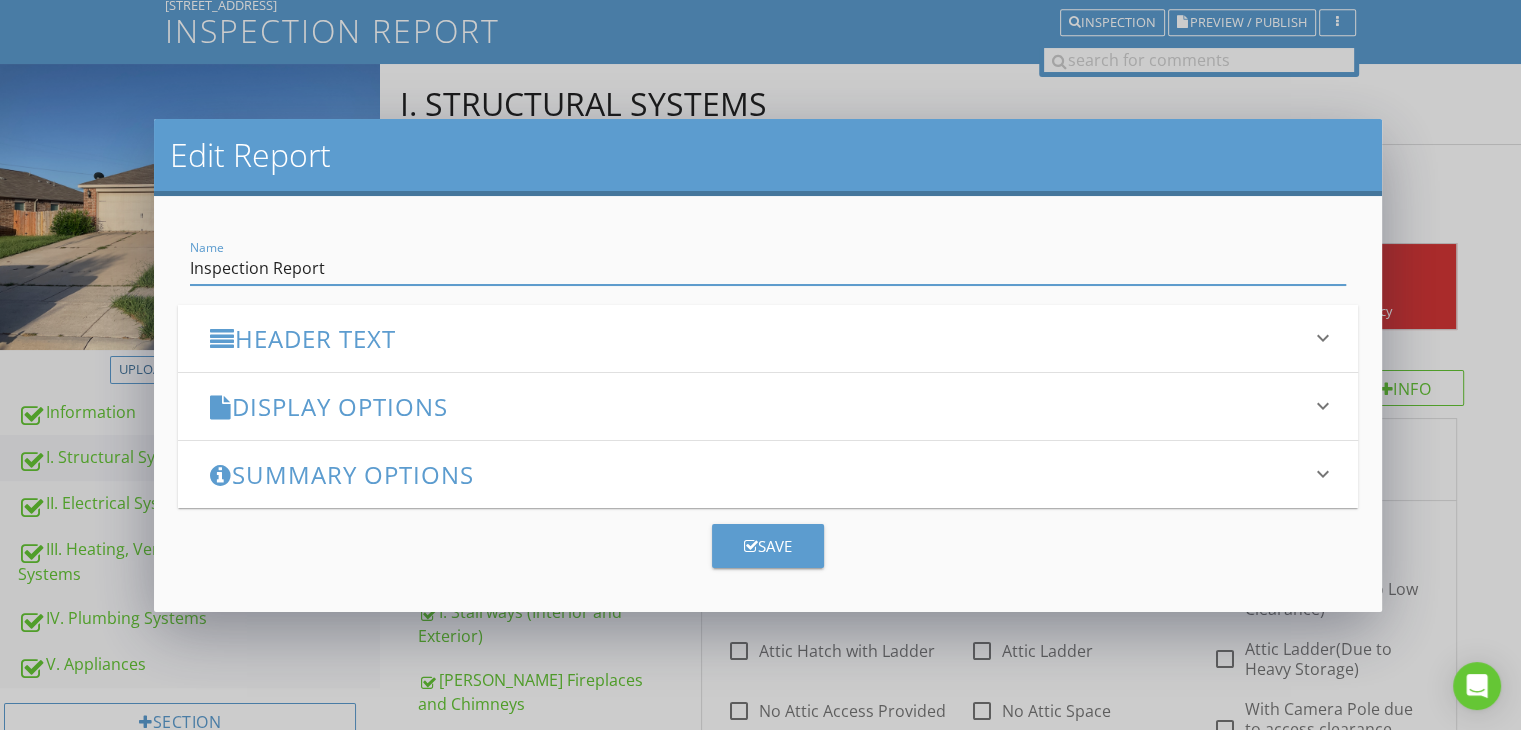 click on "Edit Report   Name Inspection Report
Header Text
keyboard_arrow_down   Full Report Header Text     Summary Header Text
Display Options
keyboard_arrow_down   check_box Display Item Ratings Grid in Report
What does this look like?
check_box_outline_blank Display Category Counts Summary
What does this look like?
check_box_outline_blank Display 'Items Inspected' Count
With
vs
without
check_box_outline_blank Display Inspector Signature   Configure Signature    |
Where does this display?
check_box Display Standards of Practice
Set per-section by clicking the 'pencil' icon next to each
section.
What does this look like?
check_box_outline_blank Display Recommendations   check_box Smart Layout for Informational Comments
Minimize whitespace by separating short and long comments.
What does this look like?
PDF Options       check_box" at bounding box center [760, 365] 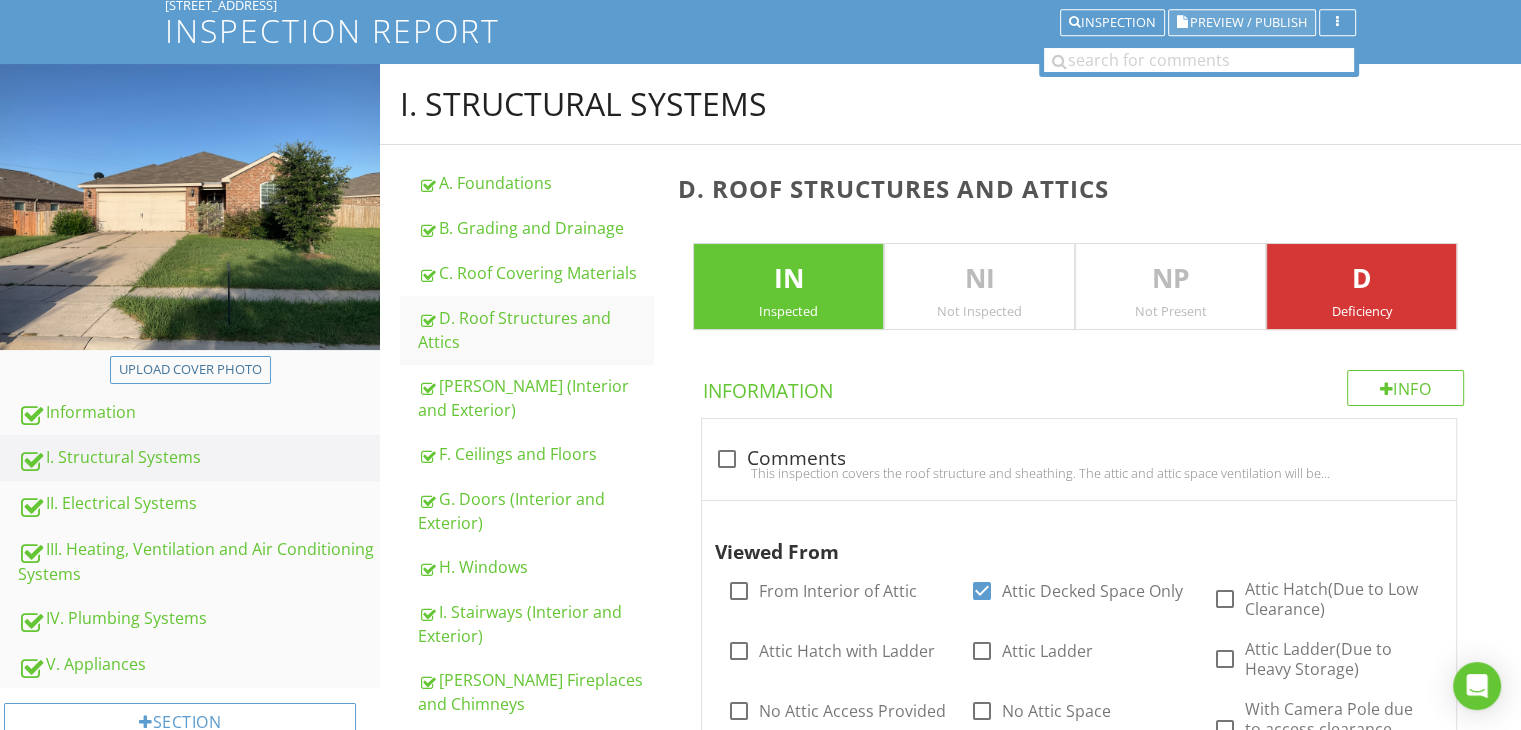 click on "Preview / Publish" at bounding box center (1242, 23) 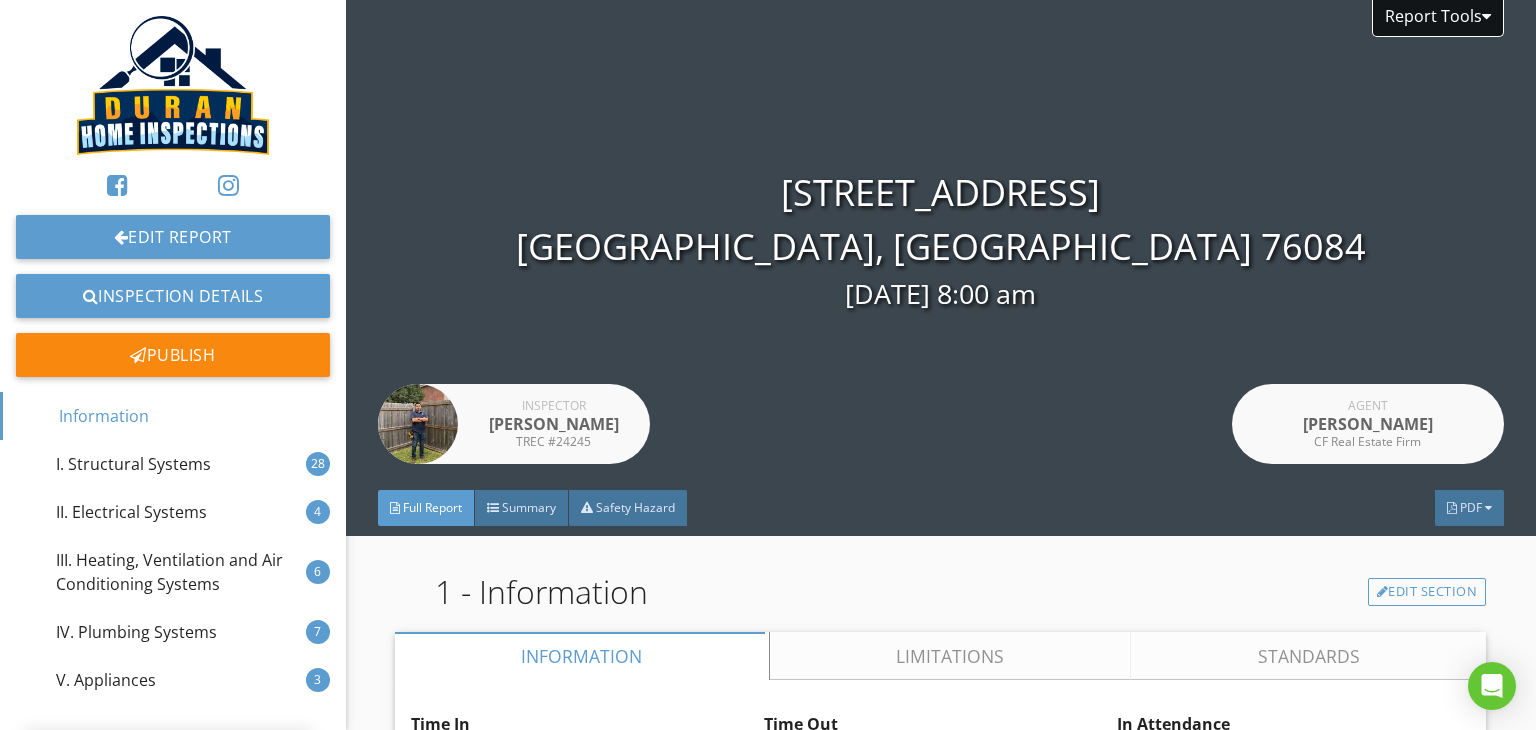 scroll, scrollTop: 0, scrollLeft: 0, axis: both 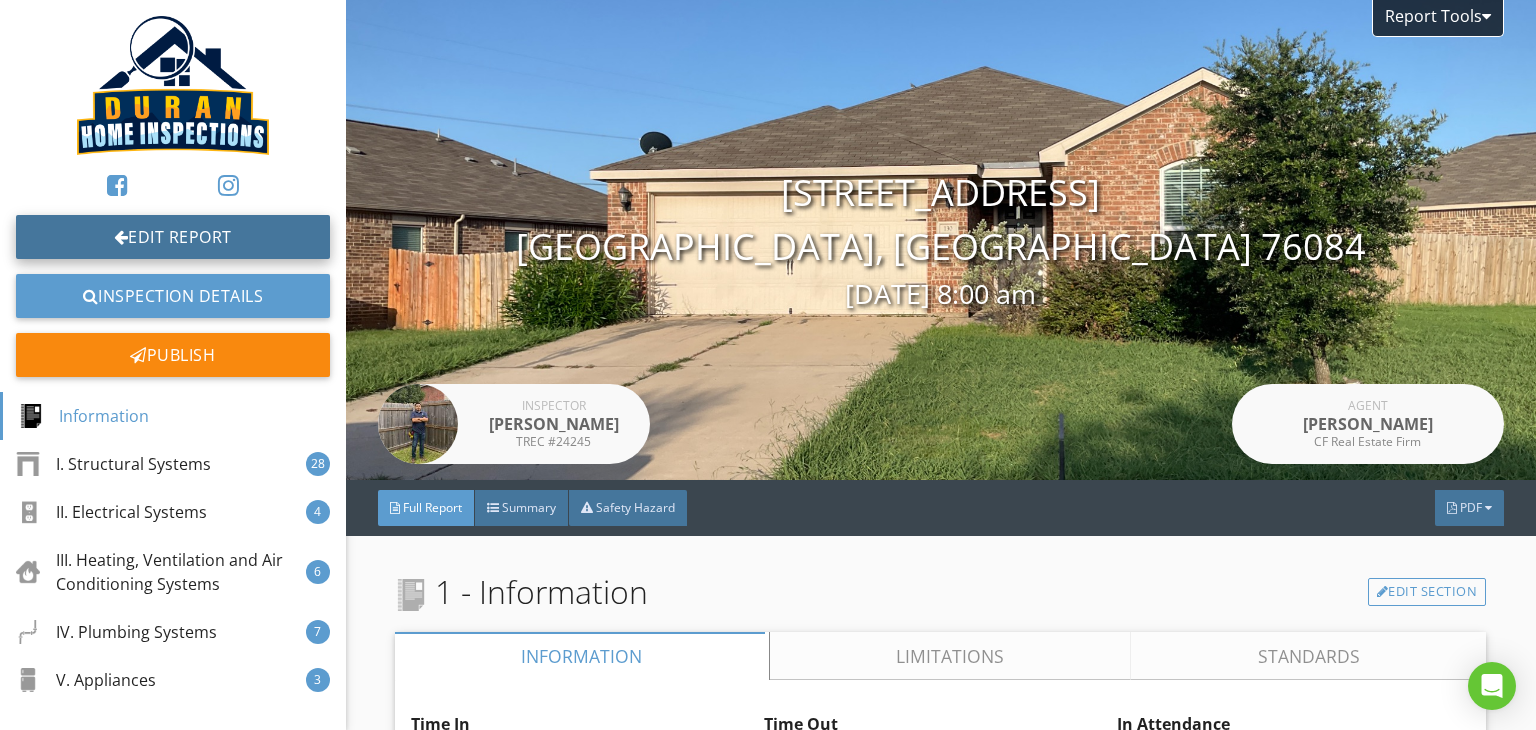 click on "Edit Report" at bounding box center (173, 237) 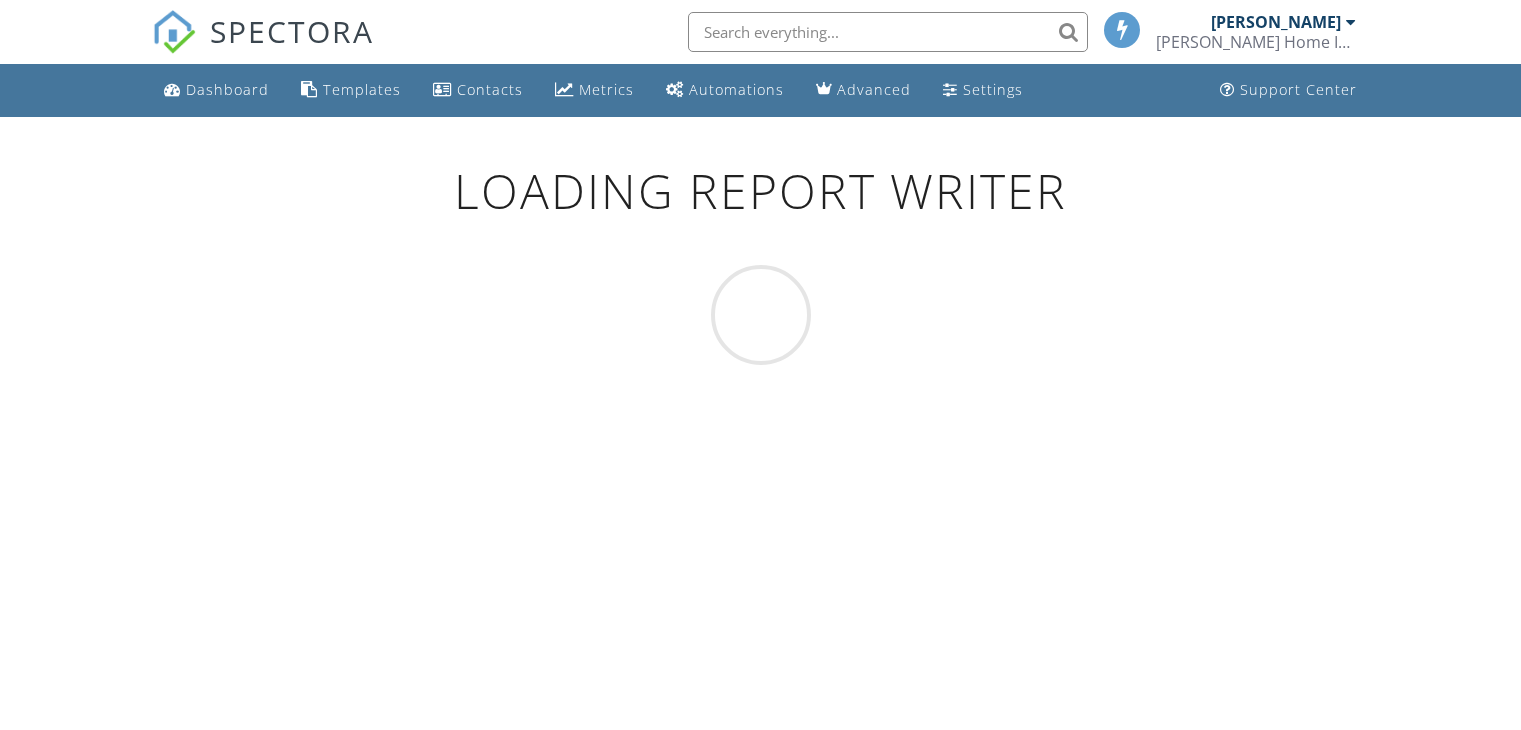 scroll, scrollTop: 0, scrollLeft: 0, axis: both 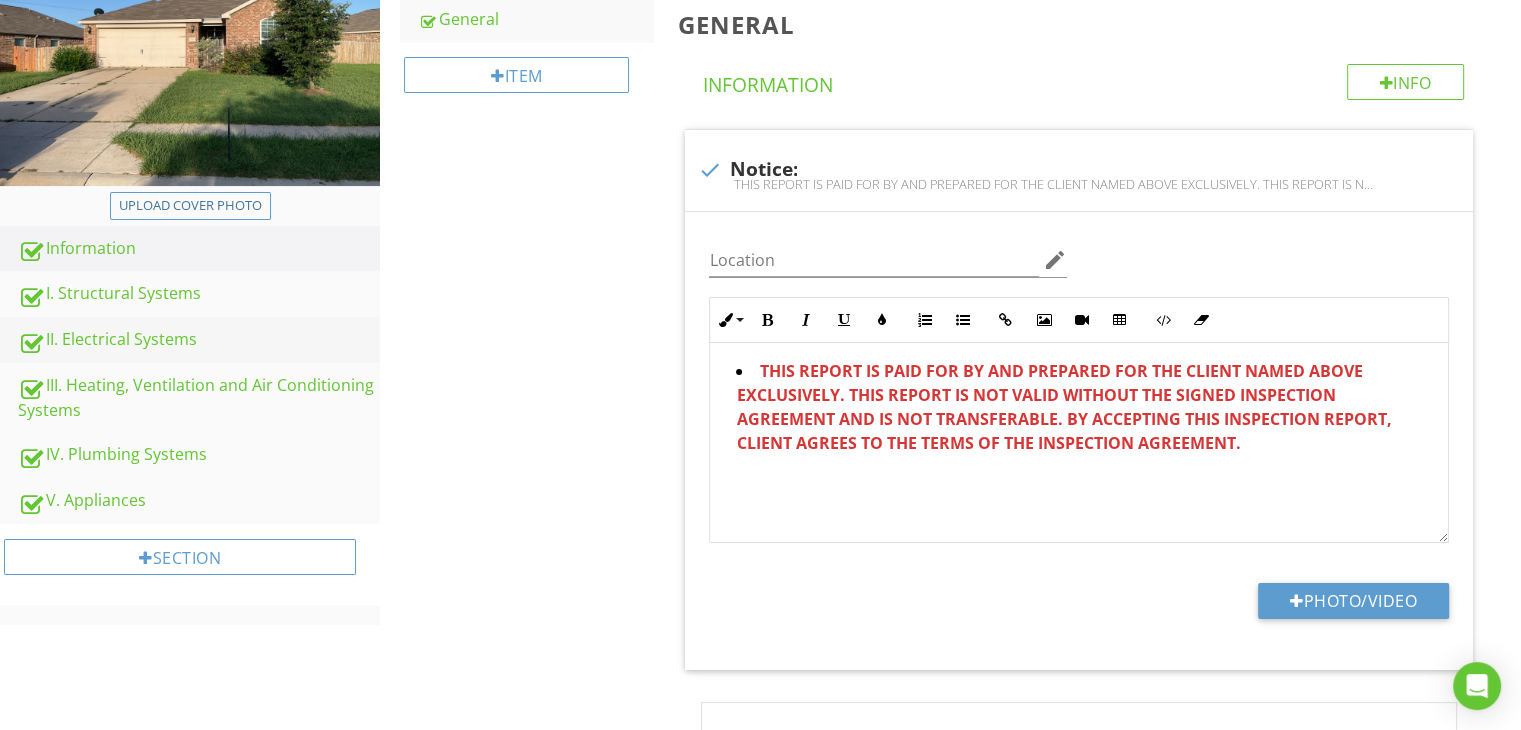 click on "II. Electrical Systems" at bounding box center [199, 340] 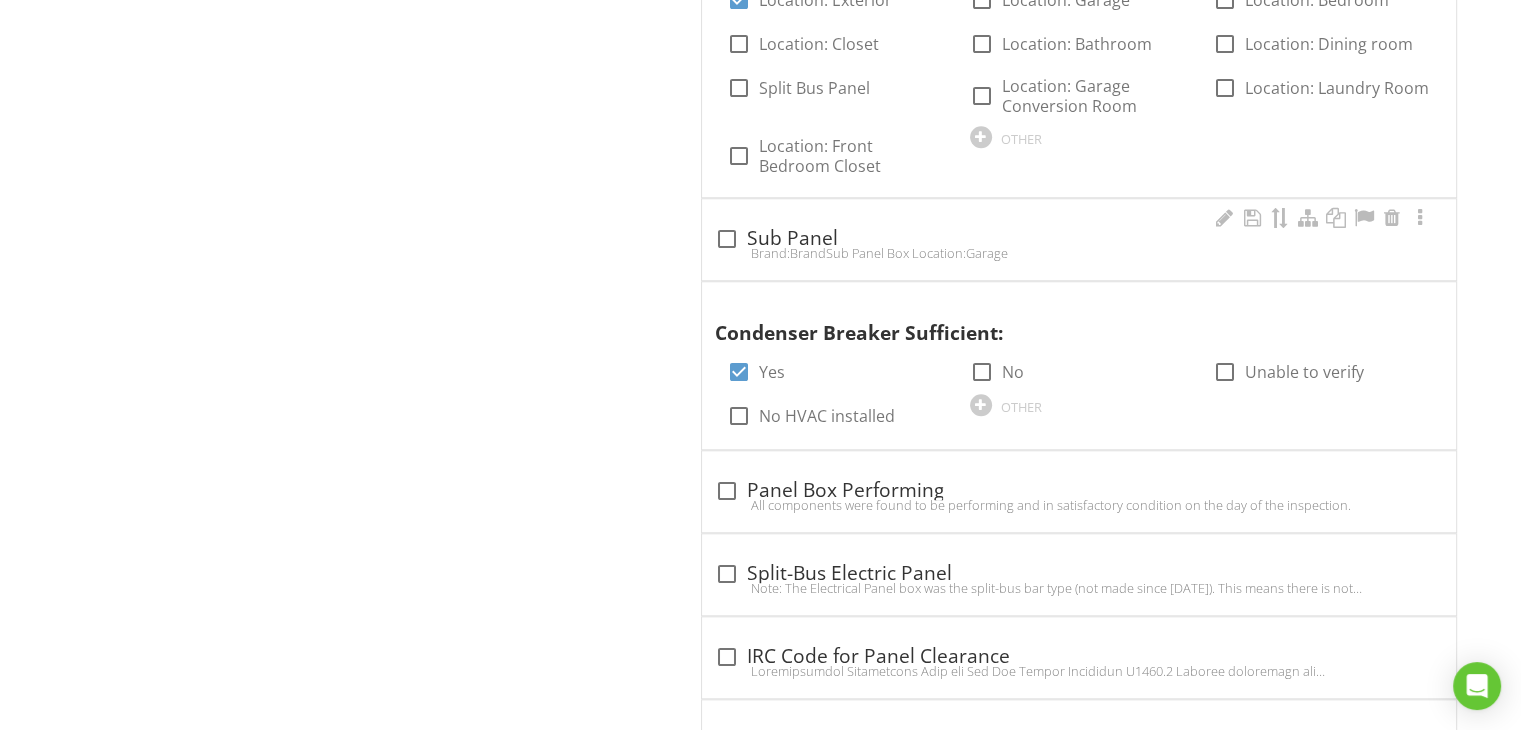 scroll, scrollTop: 1800, scrollLeft: 0, axis: vertical 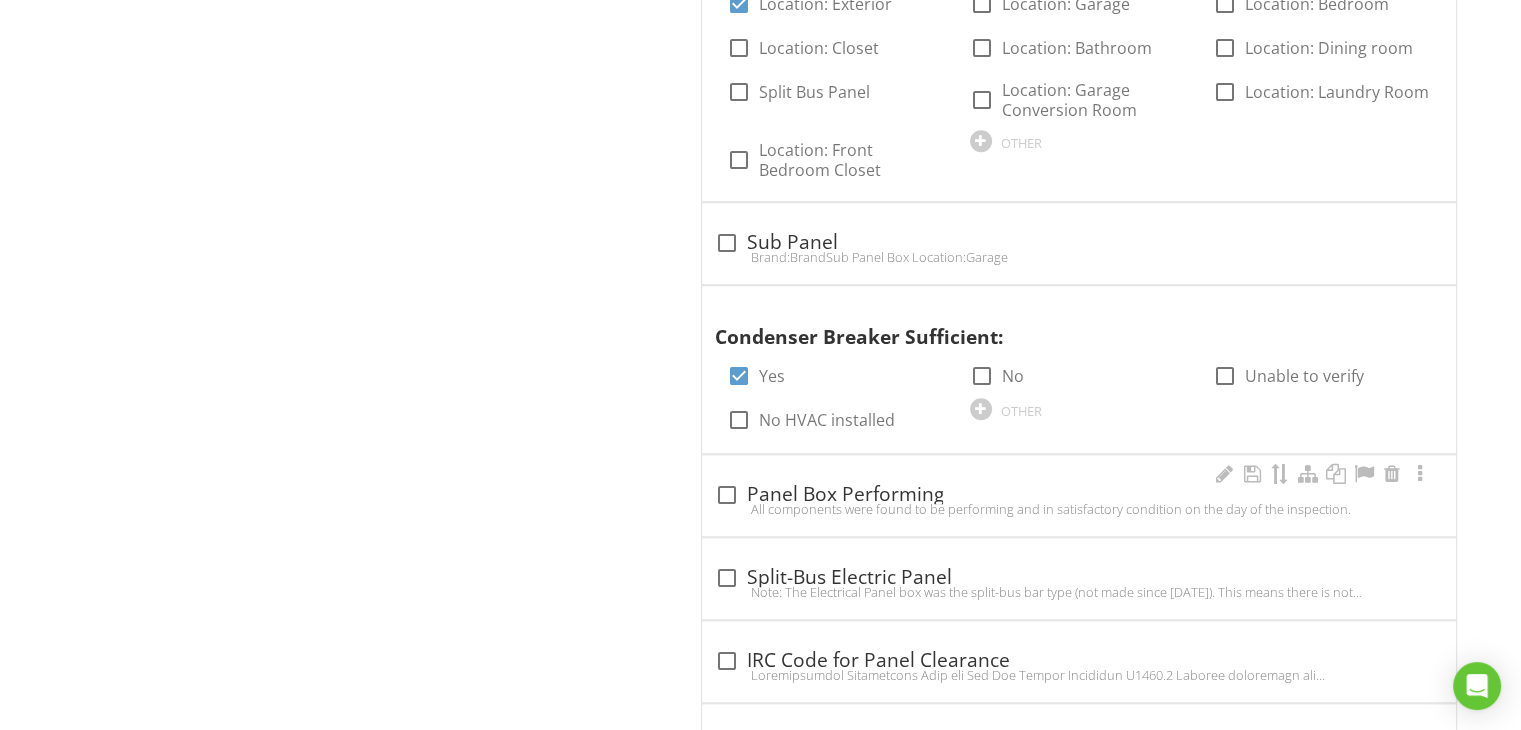 click at bounding box center [726, 495] 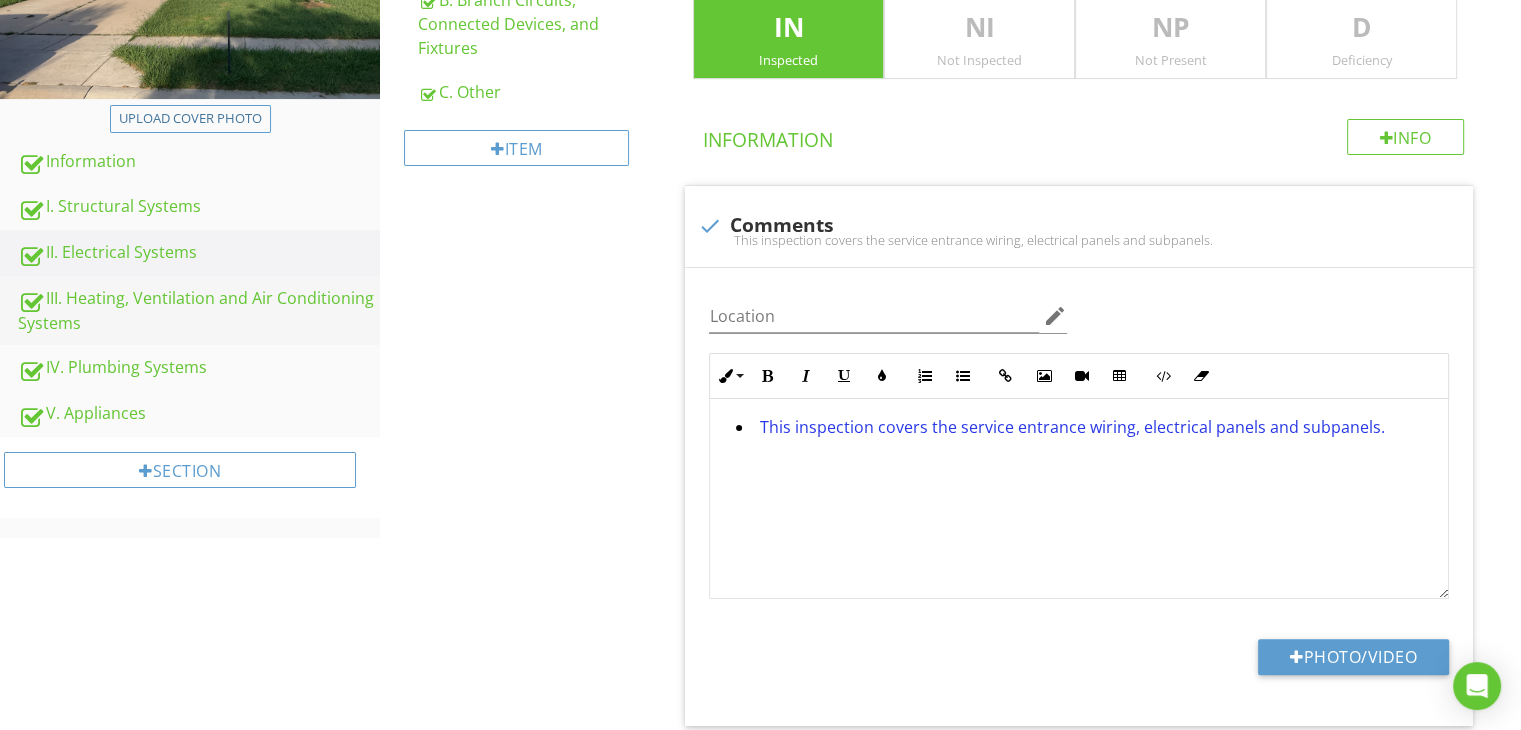 scroll, scrollTop: 300, scrollLeft: 0, axis: vertical 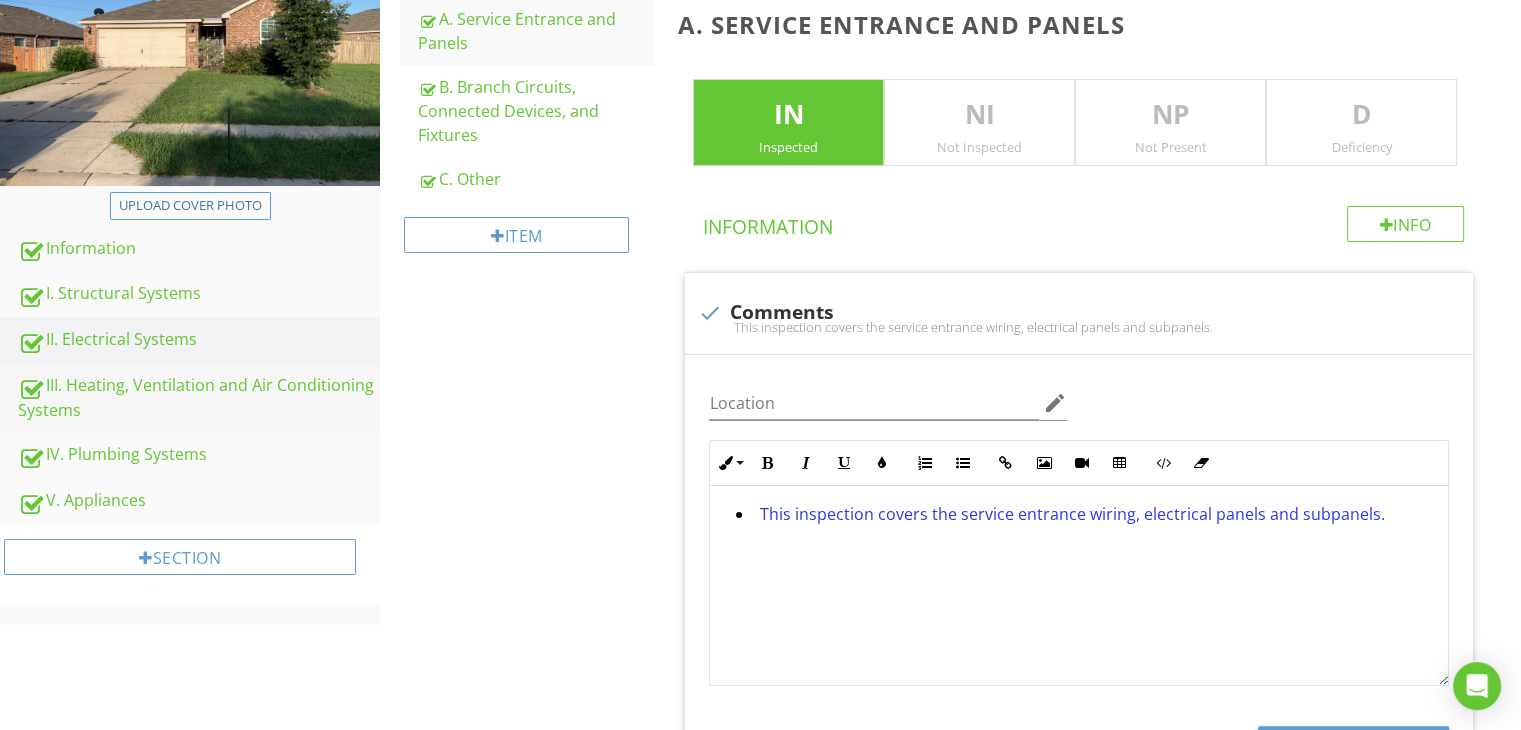 click on "III. Heating, Ventilation and Air Conditioning Systems" at bounding box center [199, 398] 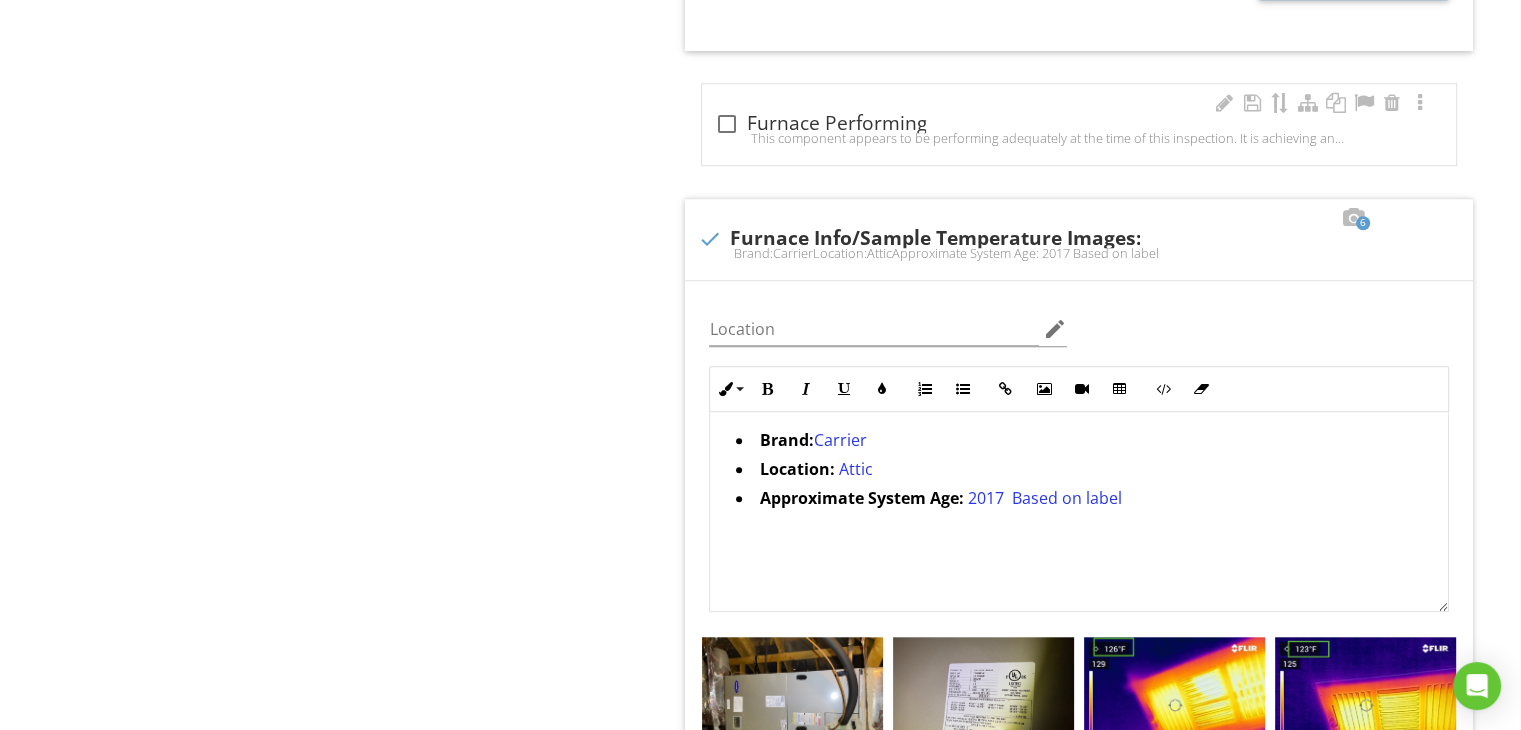 scroll, scrollTop: 1600, scrollLeft: 0, axis: vertical 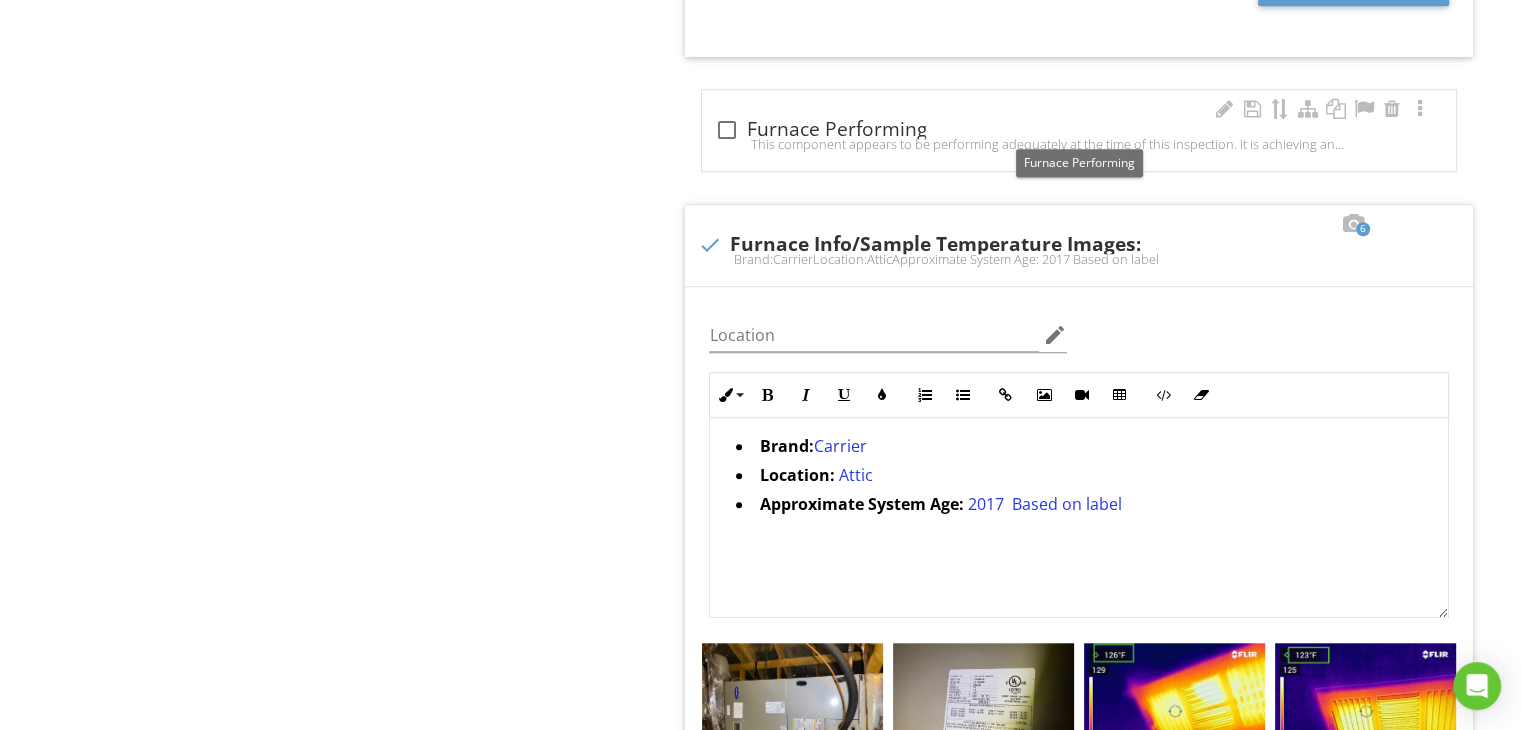 click at bounding box center [726, 130] 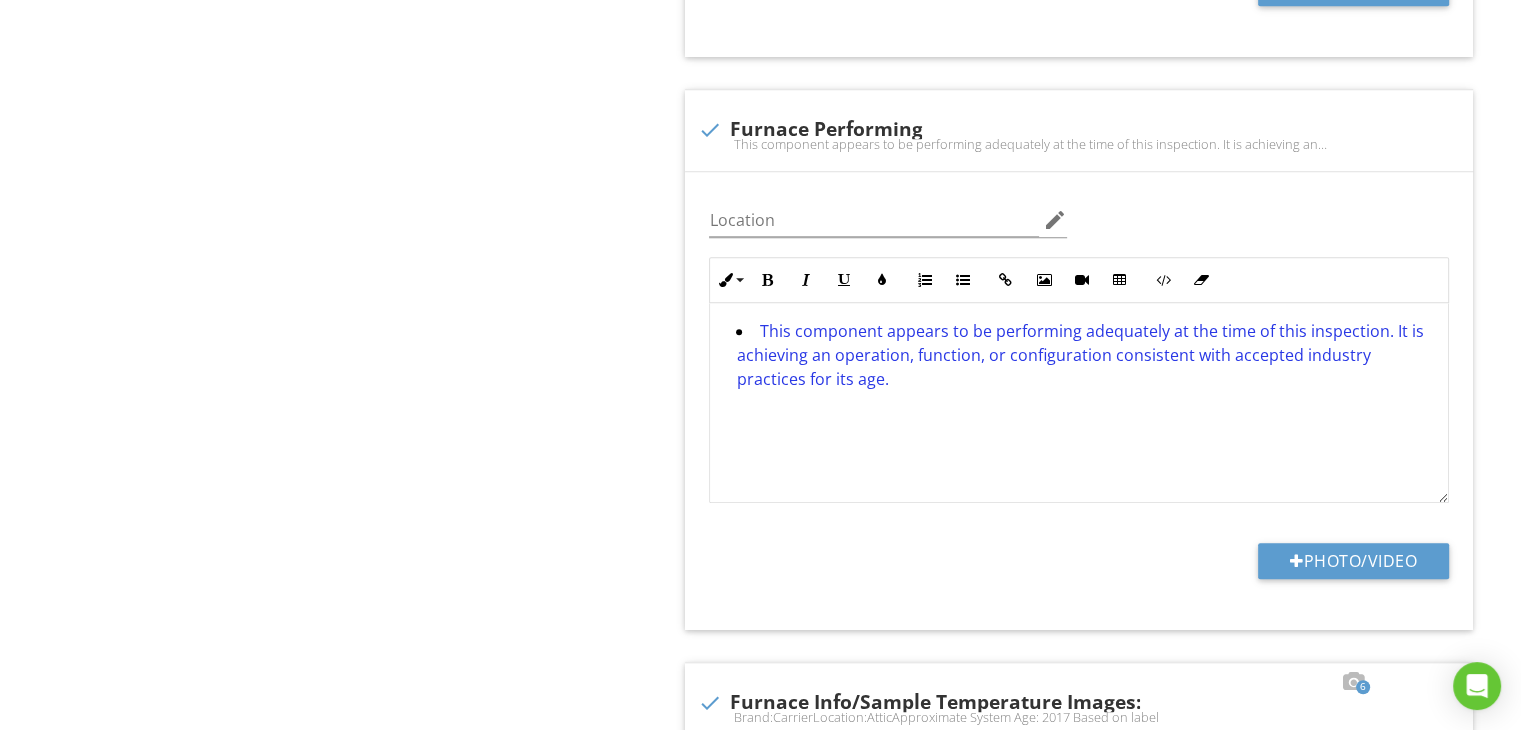 scroll, scrollTop: 0, scrollLeft: 0, axis: both 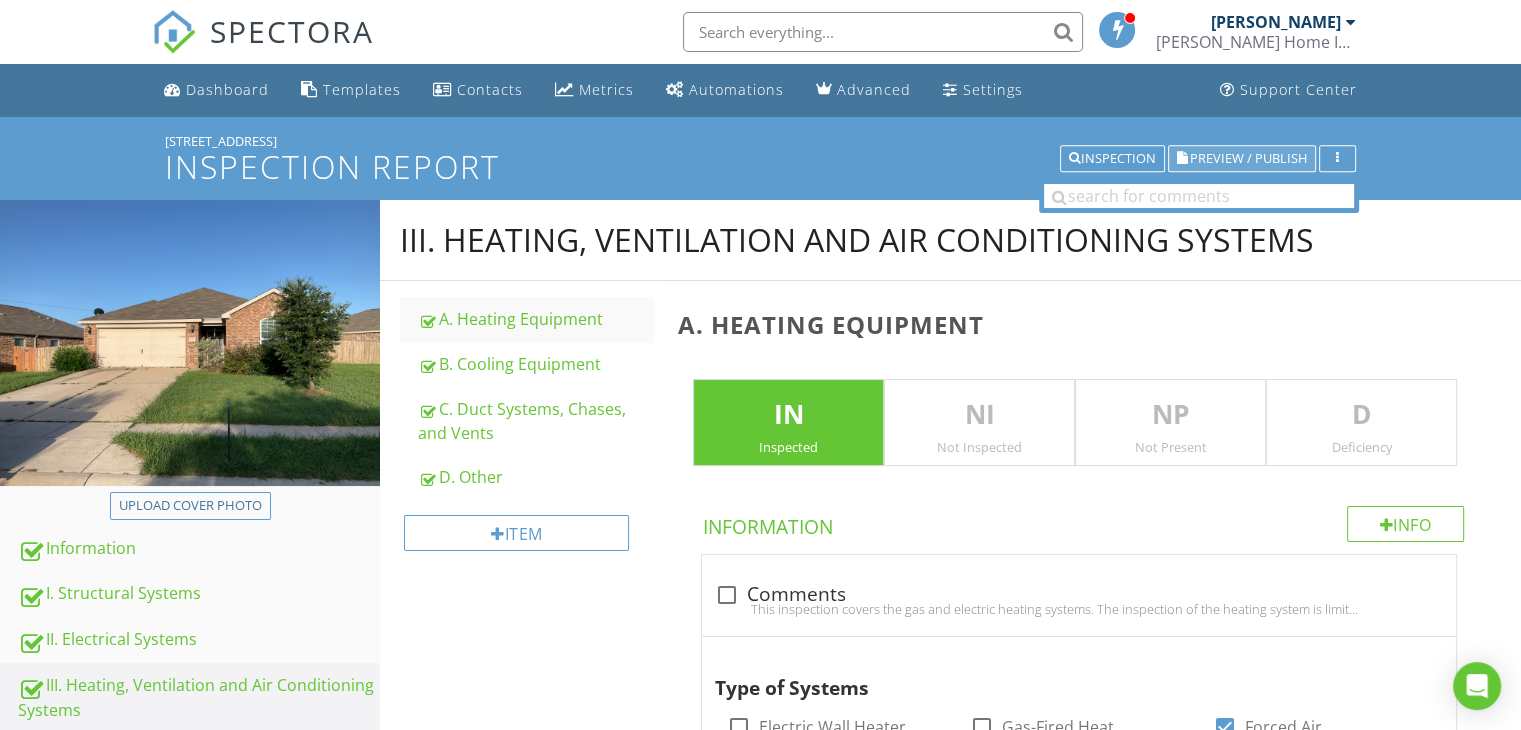 click on "Preview / Publish" at bounding box center (1248, 158) 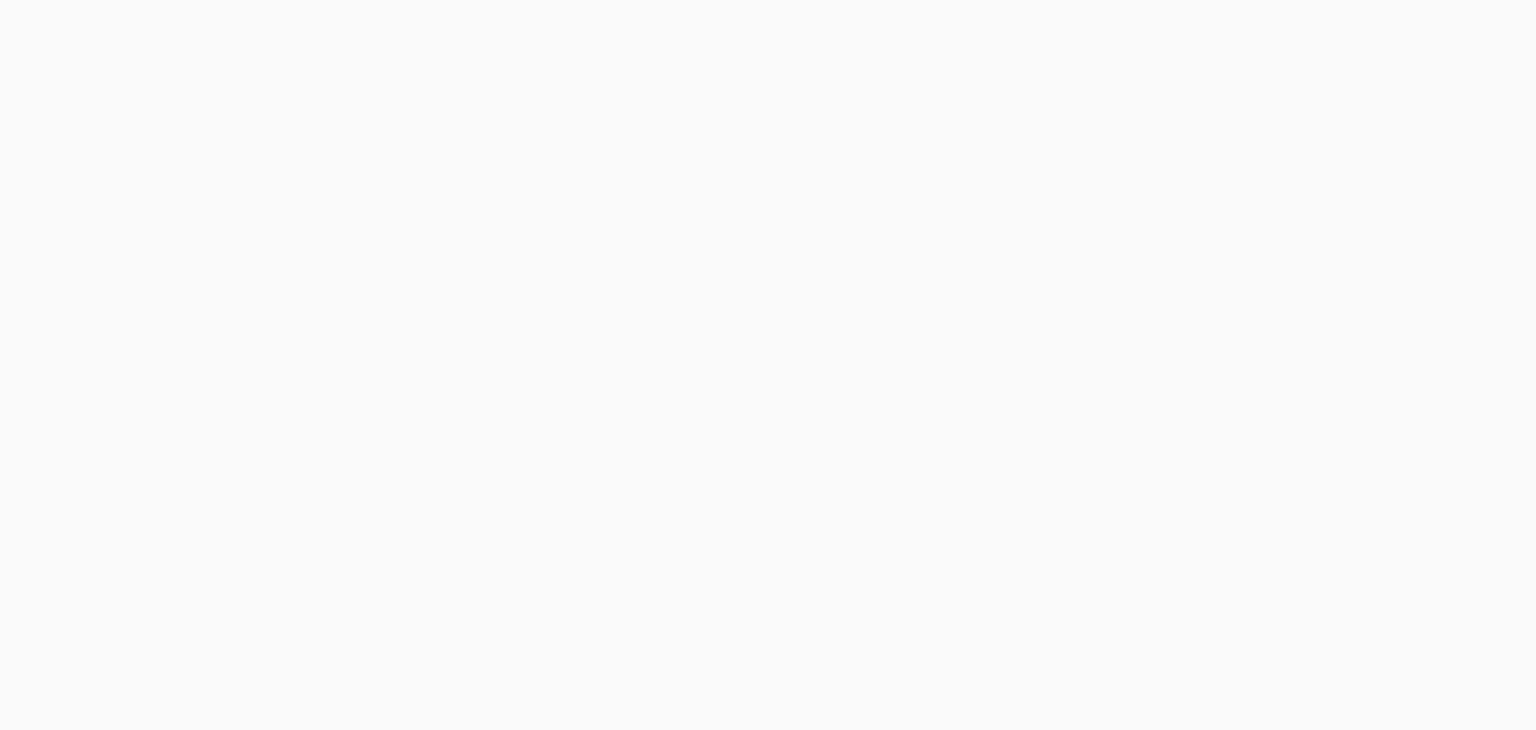 scroll, scrollTop: 0, scrollLeft: 0, axis: both 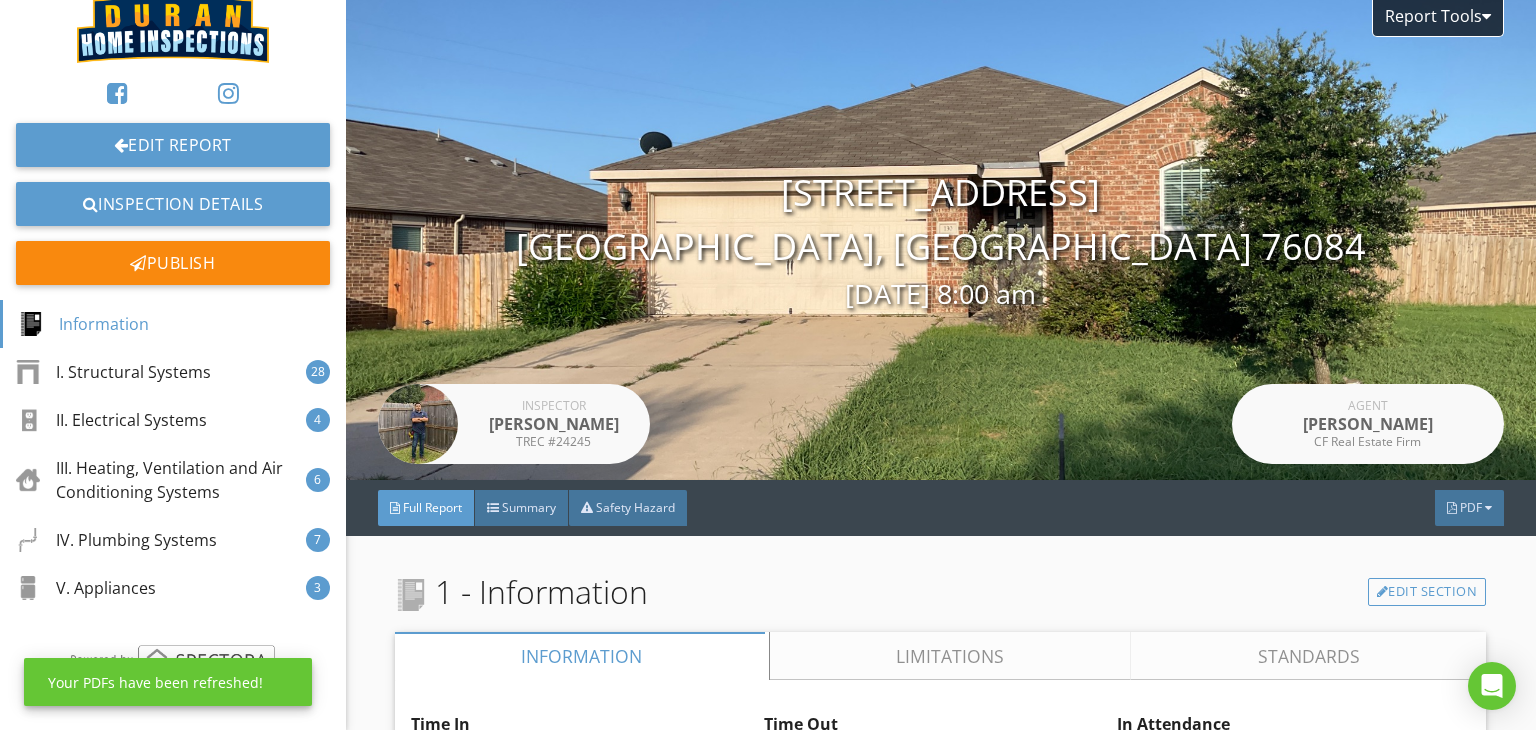 click on "PDF" at bounding box center [1469, 508] 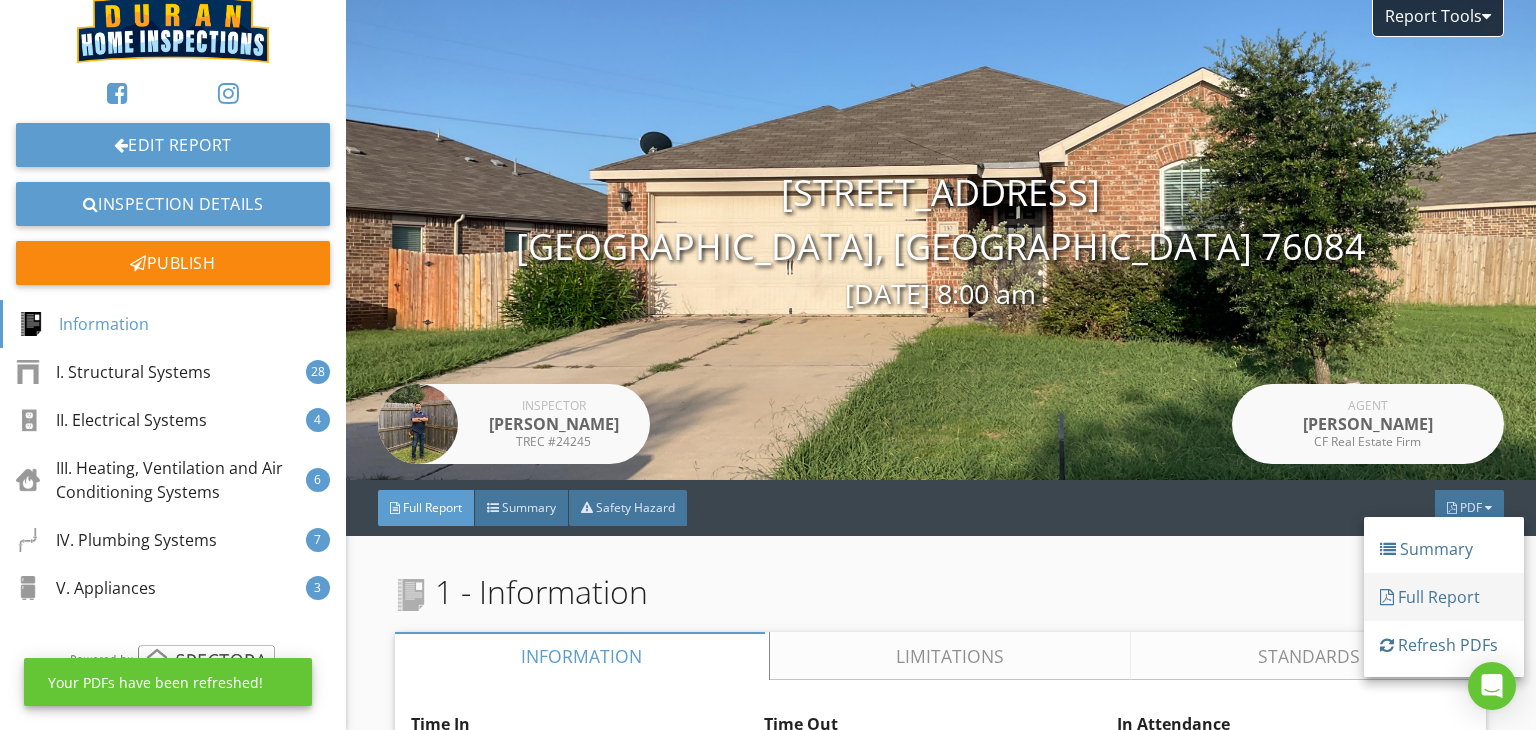 click on "Full Report" at bounding box center (1444, 597) 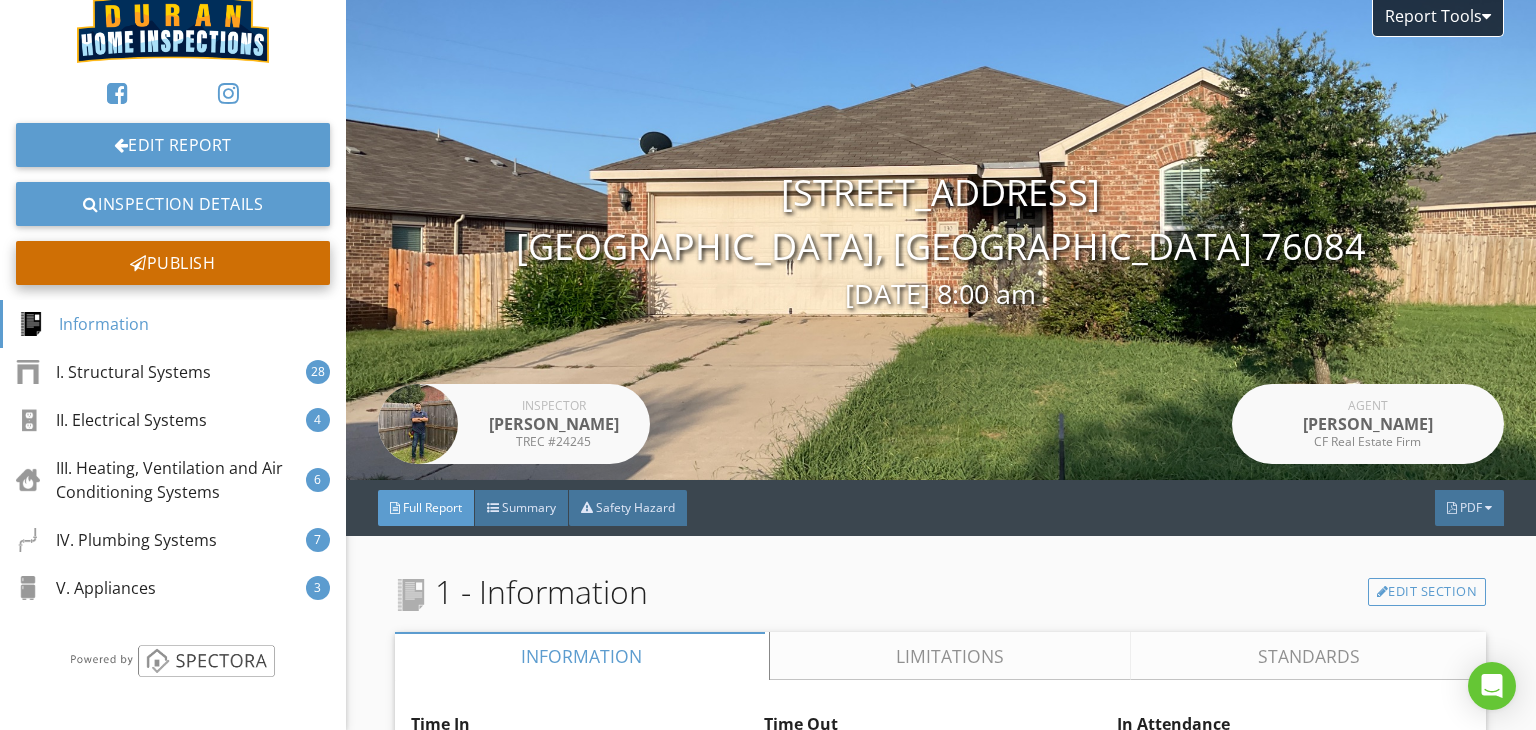 click on "Publish" at bounding box center (173, 263) 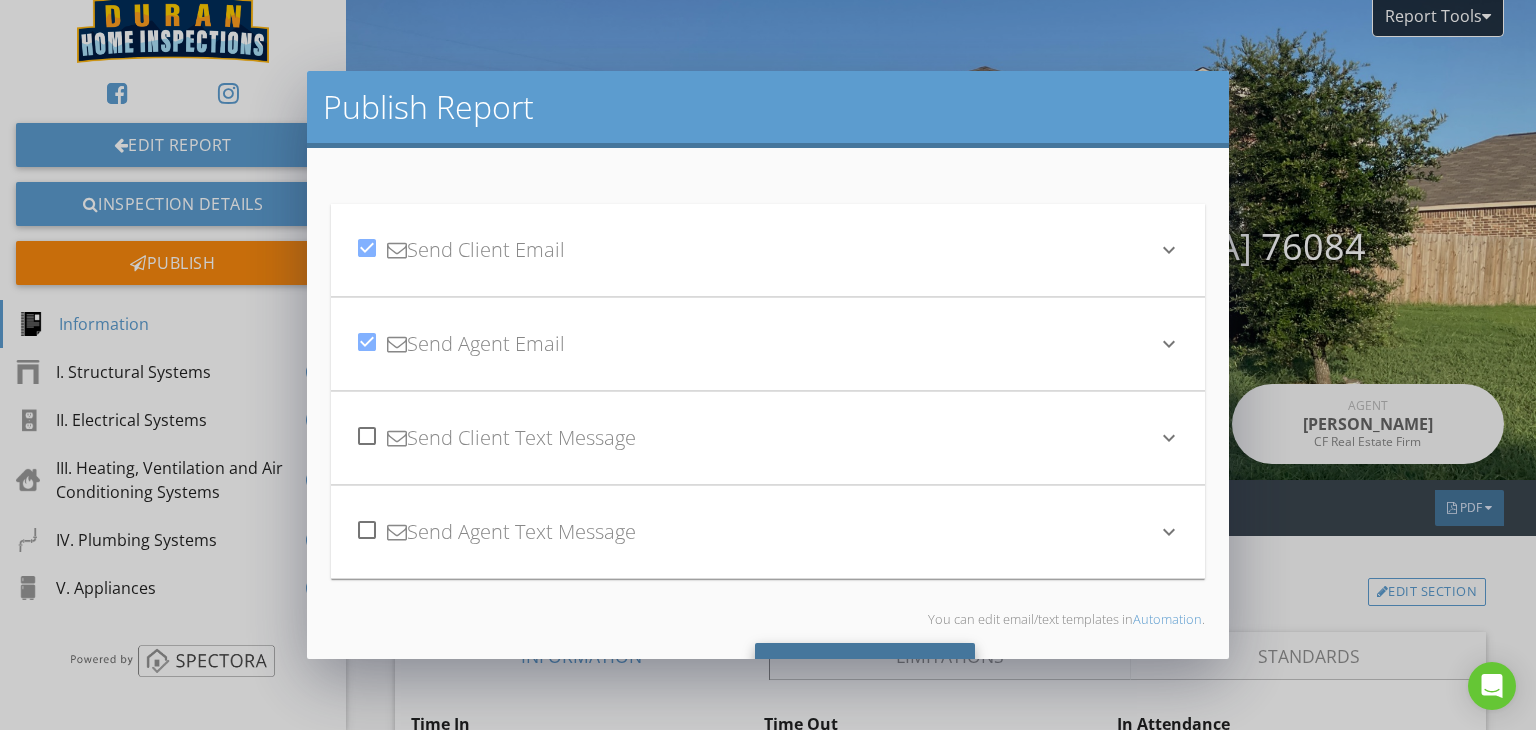 click on "Send All" at bounding box center (865, 670) 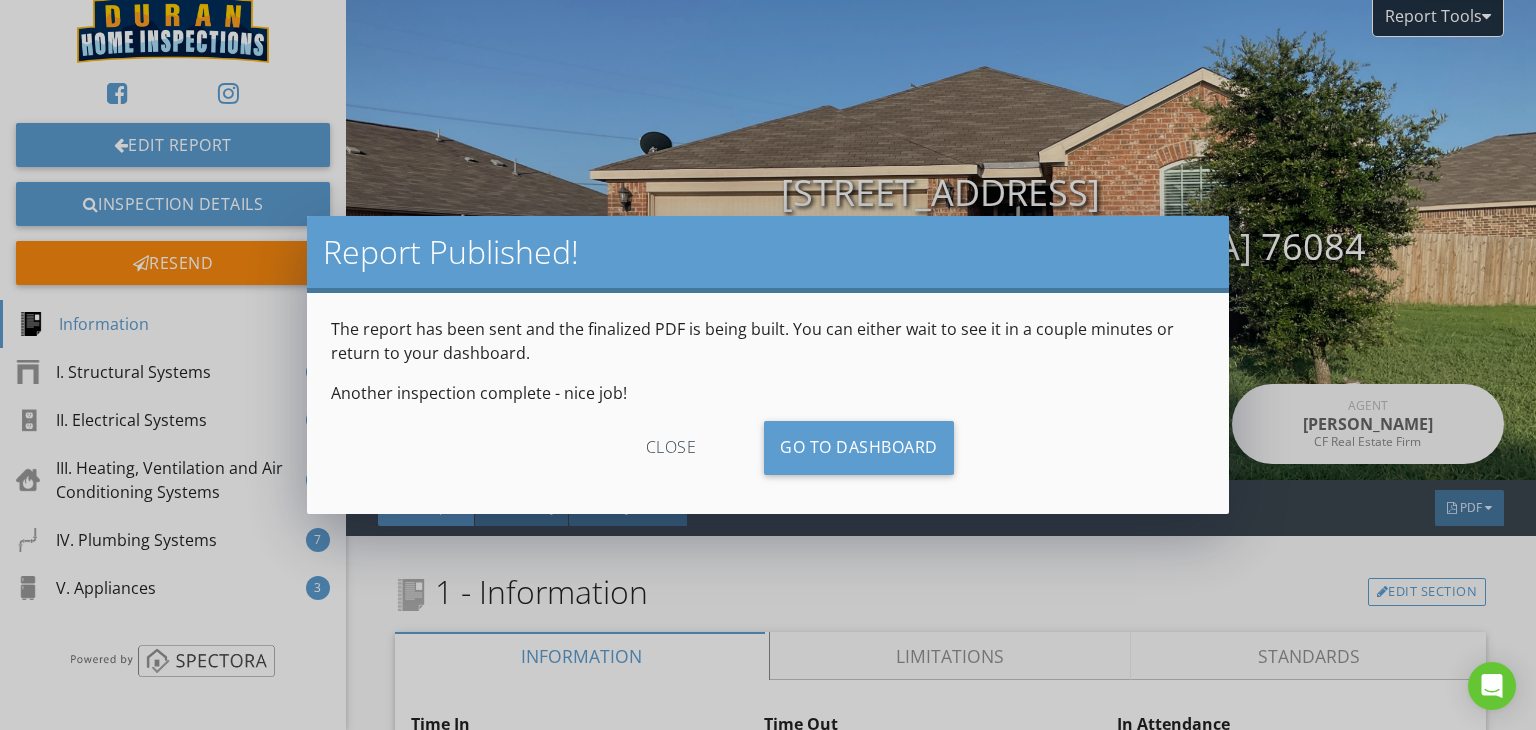 click on "close" at bounding box center [671, 448] 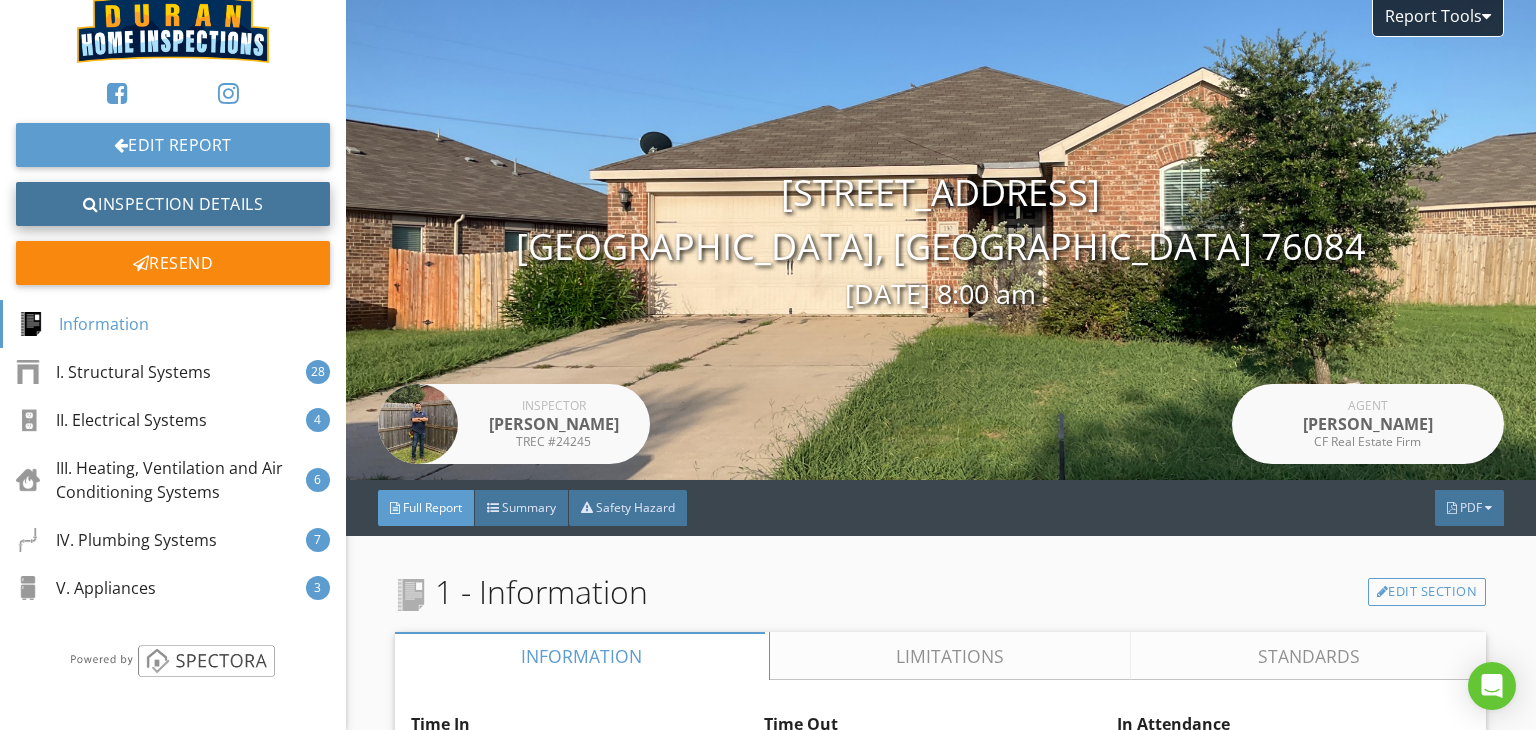 click on "Inspection Details" at bounding box center (173, 204) 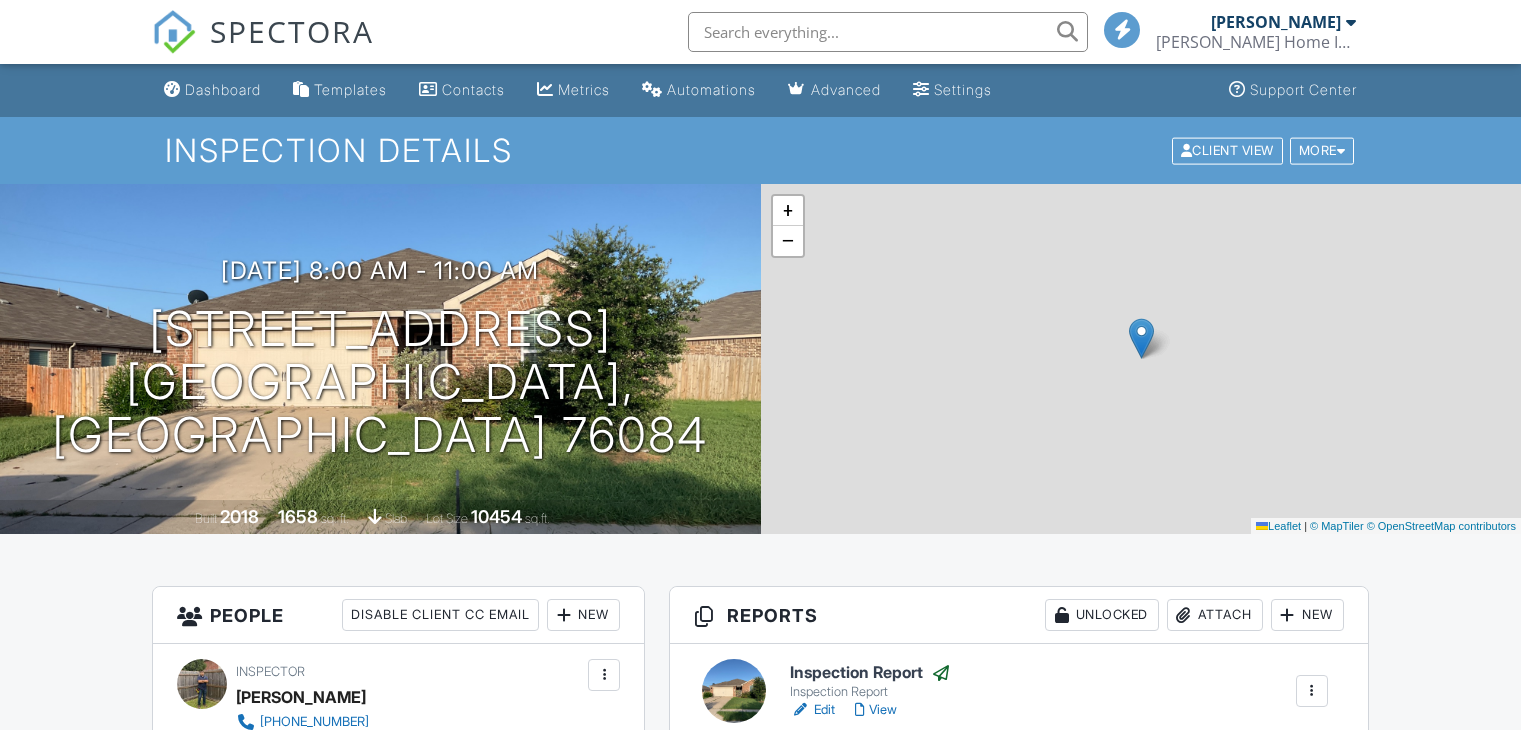 scroll, scrollTop: 0, scrollLeft: 0, axis: both 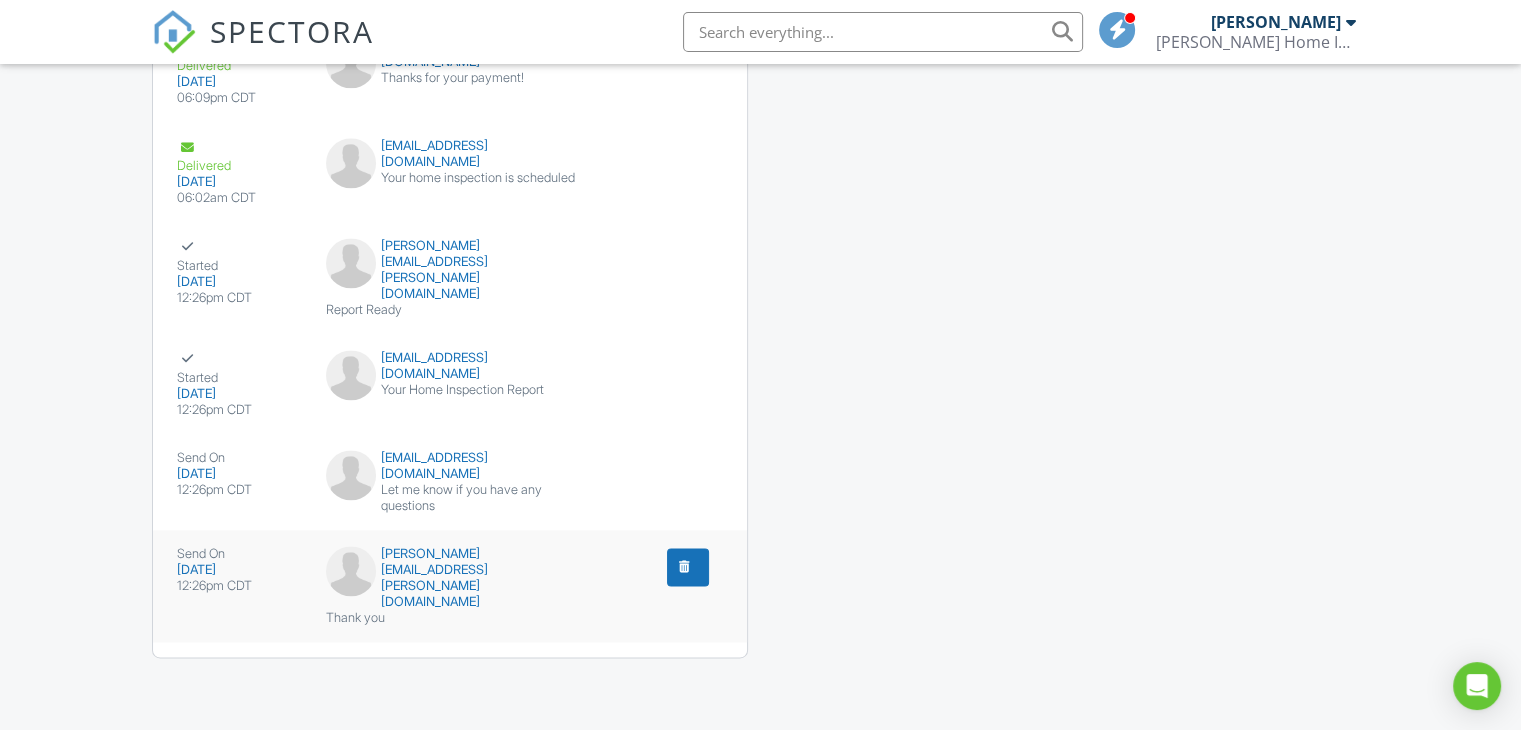 click on "Send On
[DATE]
12:26pm CDT
[PERSON_NAME][EMAIL_ADDRESS][PERSON_NAME][DOMAIN_NAME]
Thank you" at bounding box center [450, 586] 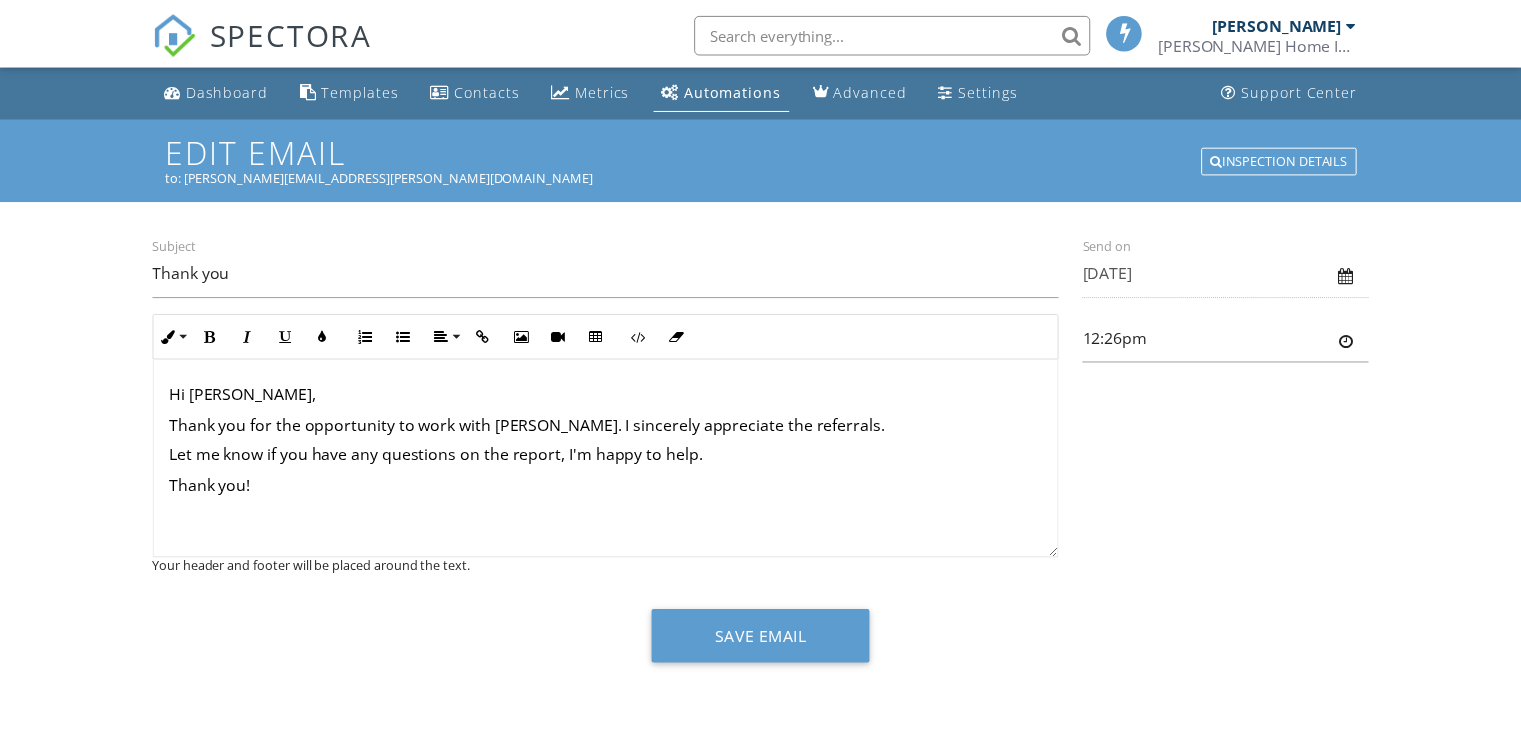 scroll, scrollTop: 0, scrollLeft: 0, axis: both 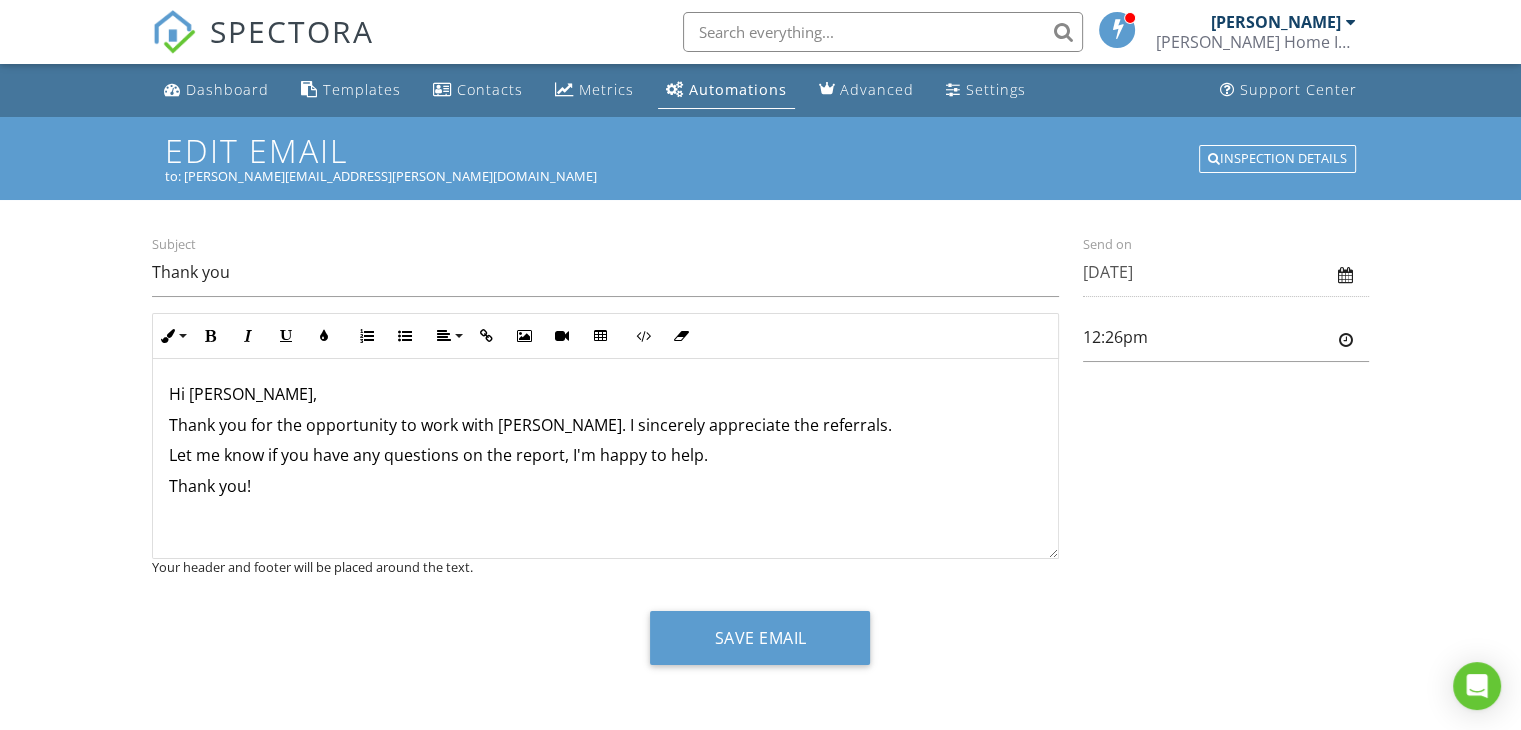 click on "Thank you for the opportunity to work with Enrrique. I sincerely appreciate the referrals." at bounding box center (605, 425) 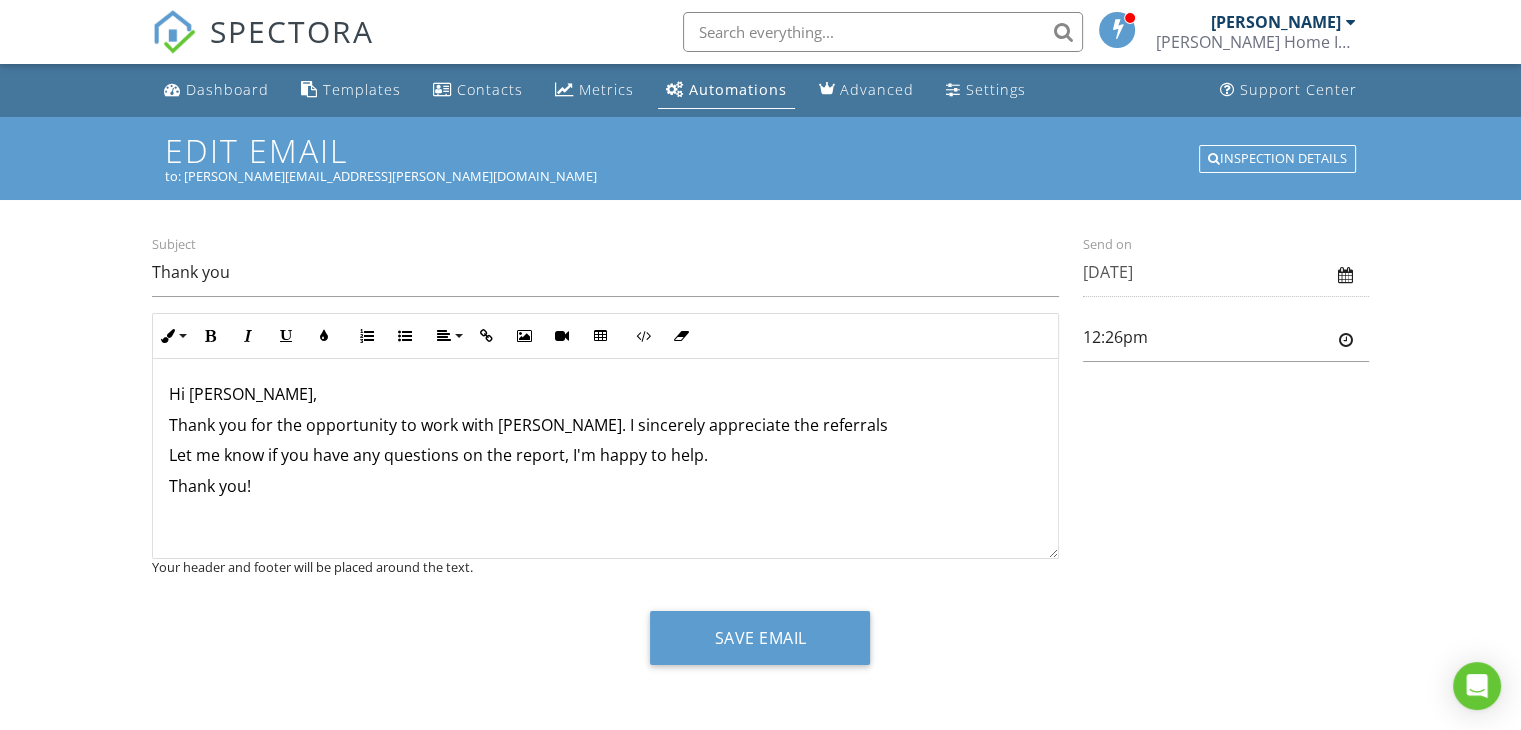 type 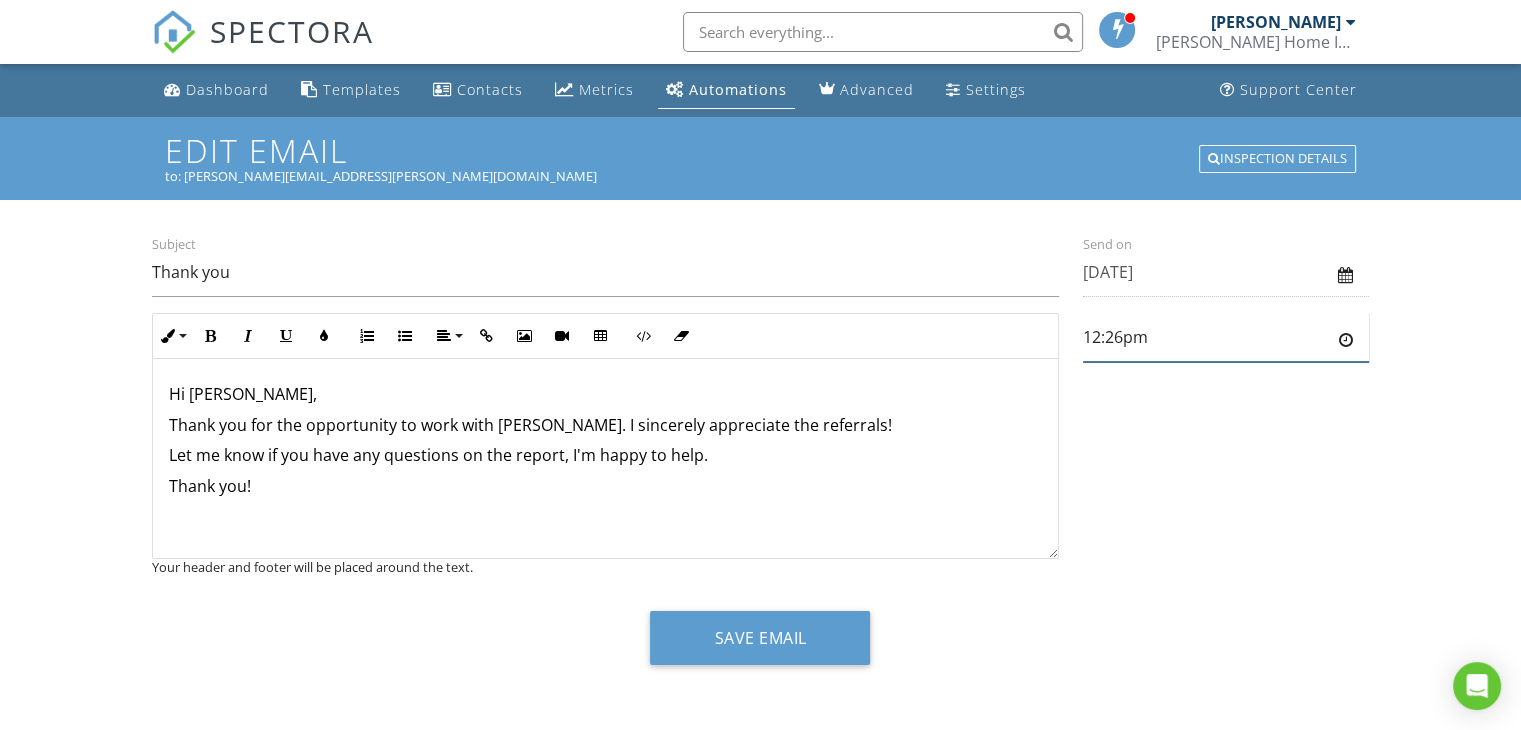 click on "12:26pm" at bounding box center (1226, 337) 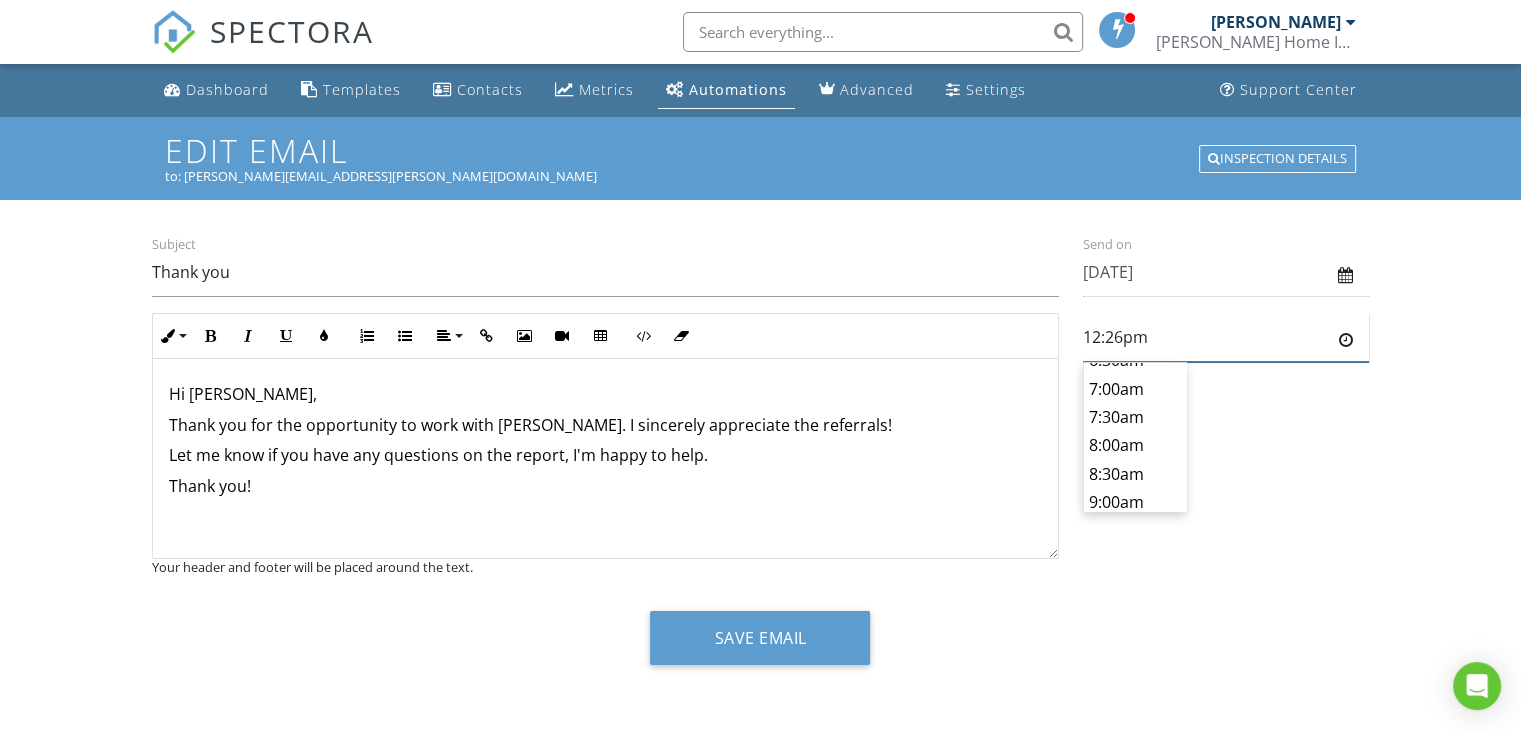 scroll, scrollTop: 98, scrollLeft: 0, axis: vertical 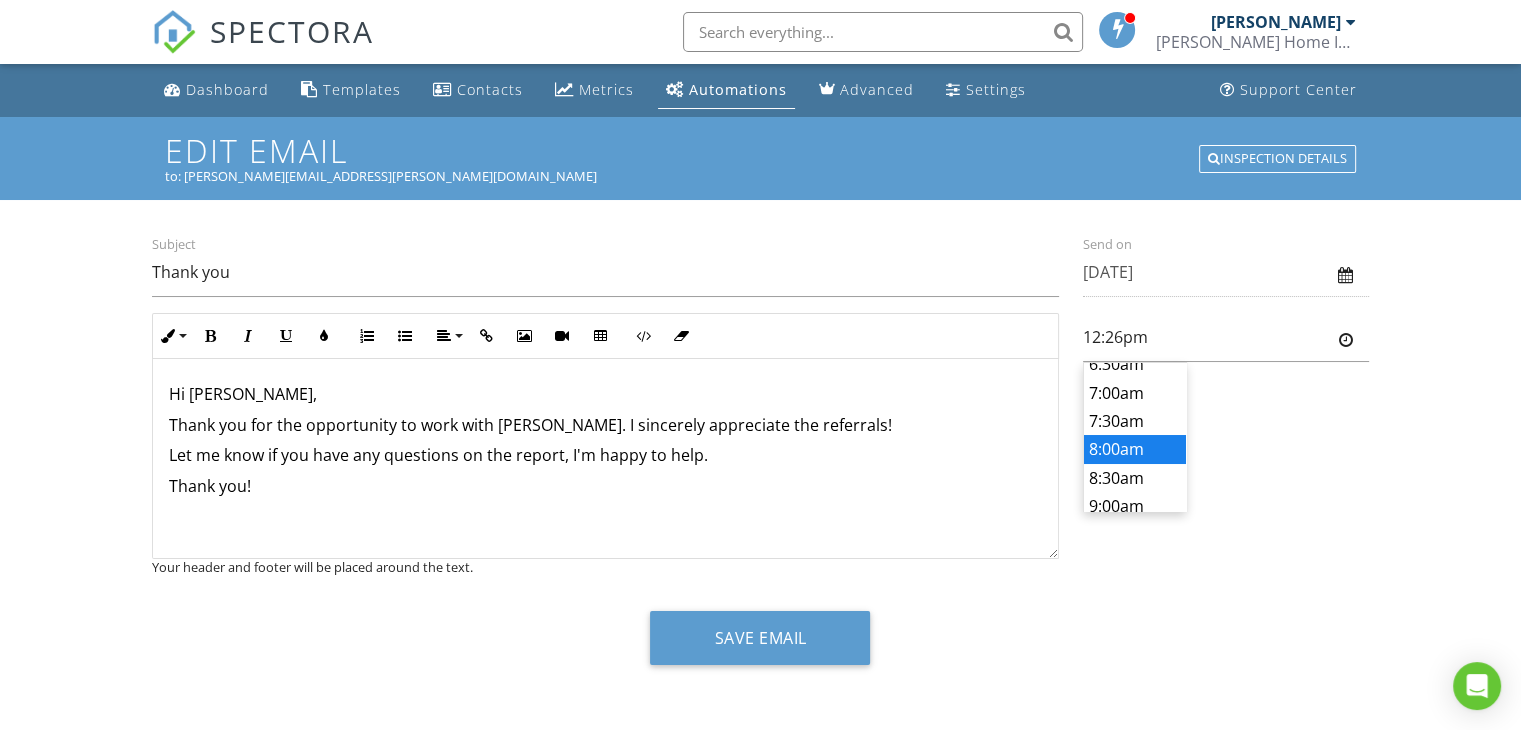 type on "8:00am" 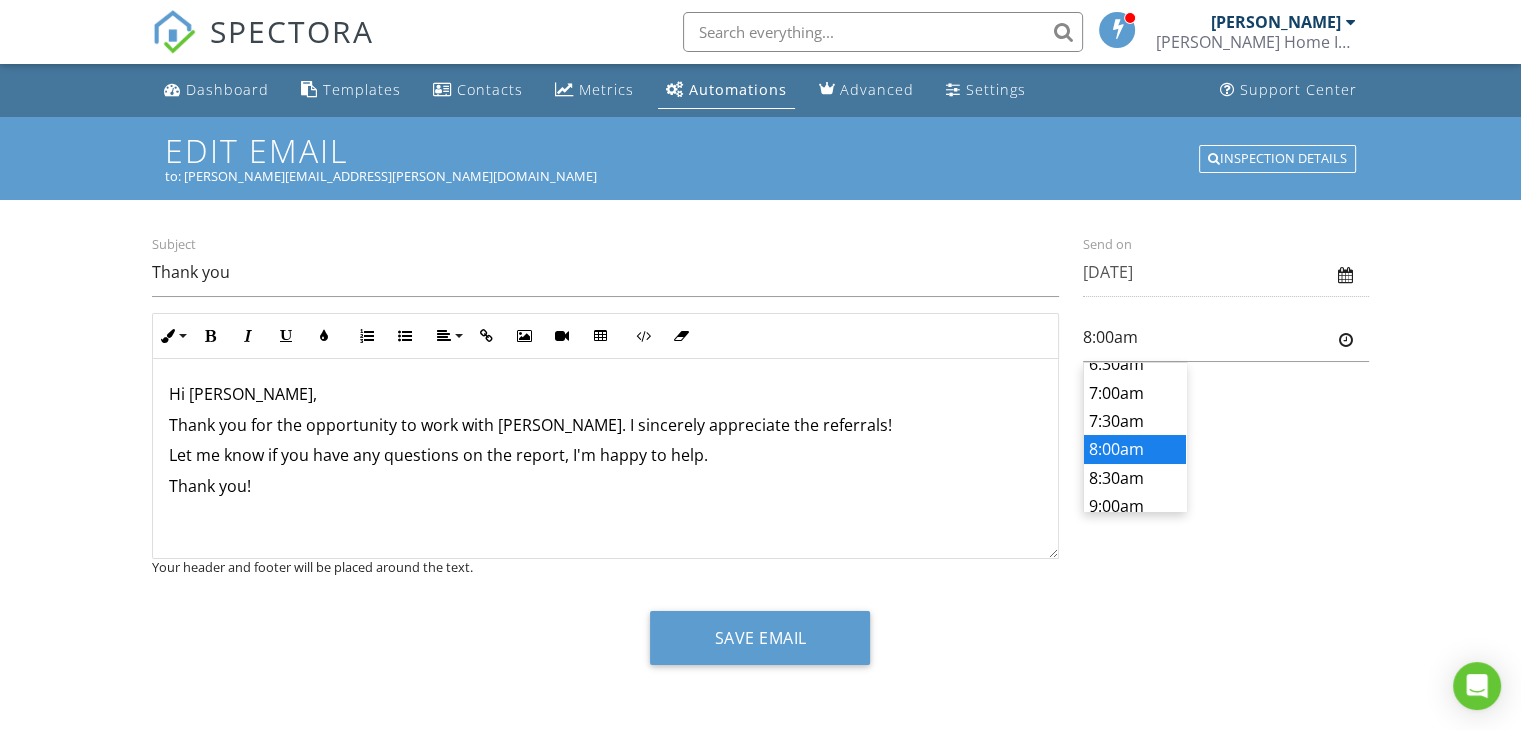 click on "SPECTORA
Jose Duran
Duran Home Inspections
Role:
Inspector
Dashboard
New Inspection
Inspections
Calendar
Template Editor
Contacts
Automations
Team
Metrics
Payments
Data Exports
Billing
Reporting
Advanced
Settings
What's New
Sign Out
Dashboard
Templates
Contacts
Metrics
Automations
Advanced
Settings
Support Center
Edit Email
to: olga.alvarado@cfrealestatefirm.com
Inspection Details
Subject
Thank you
Inline Style XLarge Large Normal Small Light Small/Light Bold Italic Underline Colors Ordered List Unordered List Align Align Left Align Center Align Right Align Justify Insert Link Insert Image Insert Video Insert Table Code View" at bounding box center (760, 366) 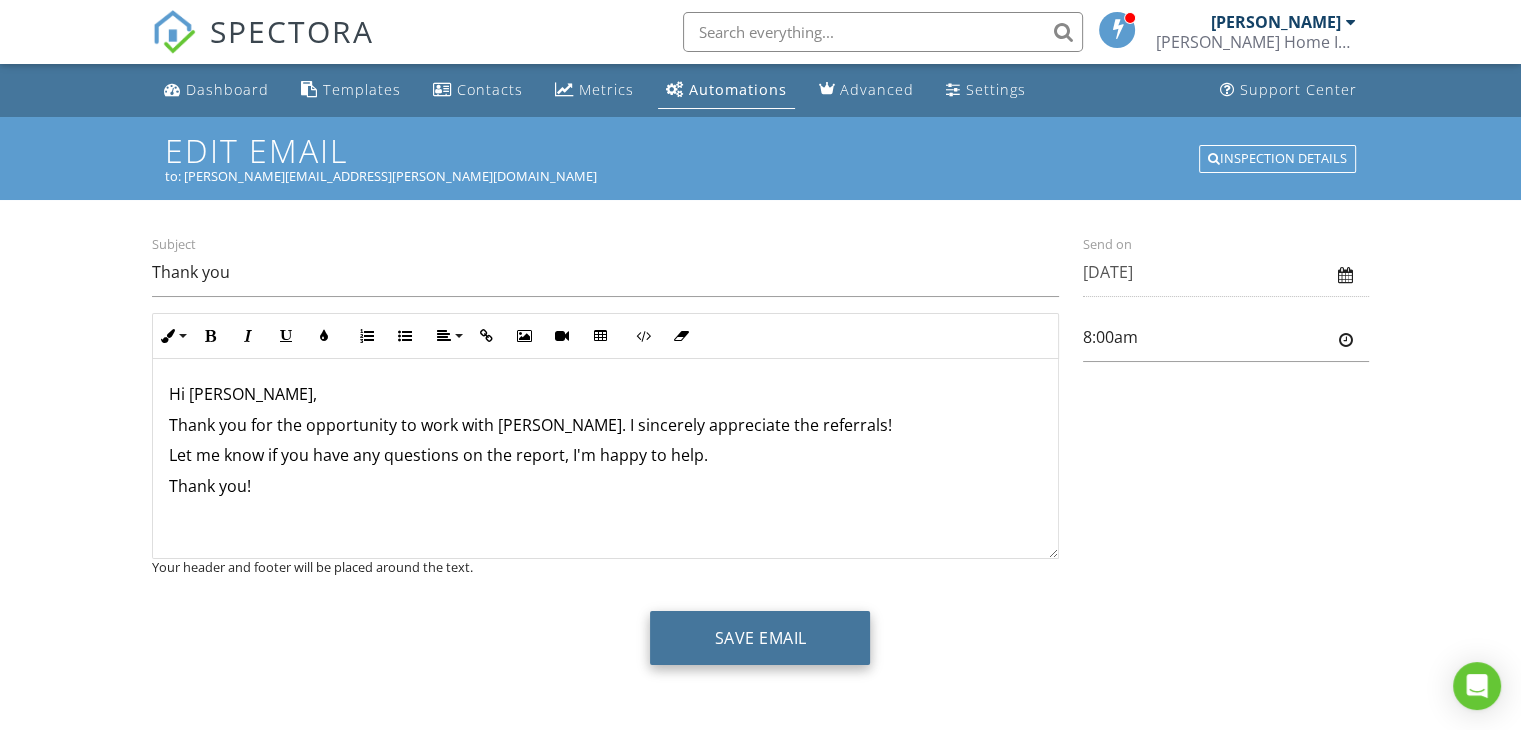 click on "Save Email" at bounding box center (760, 638) 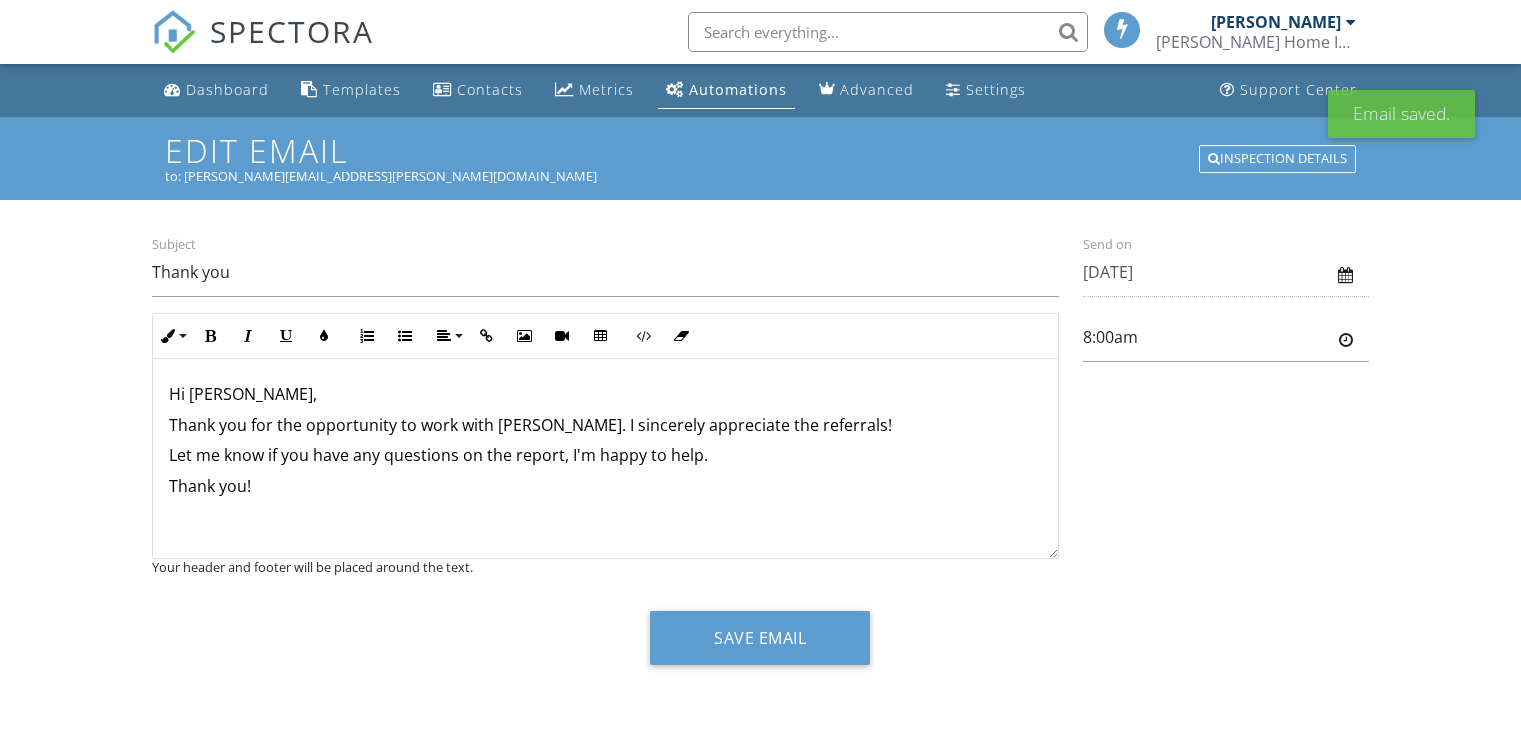 scroll, scrollTop: 0, scrollLeft: 0, axis: both 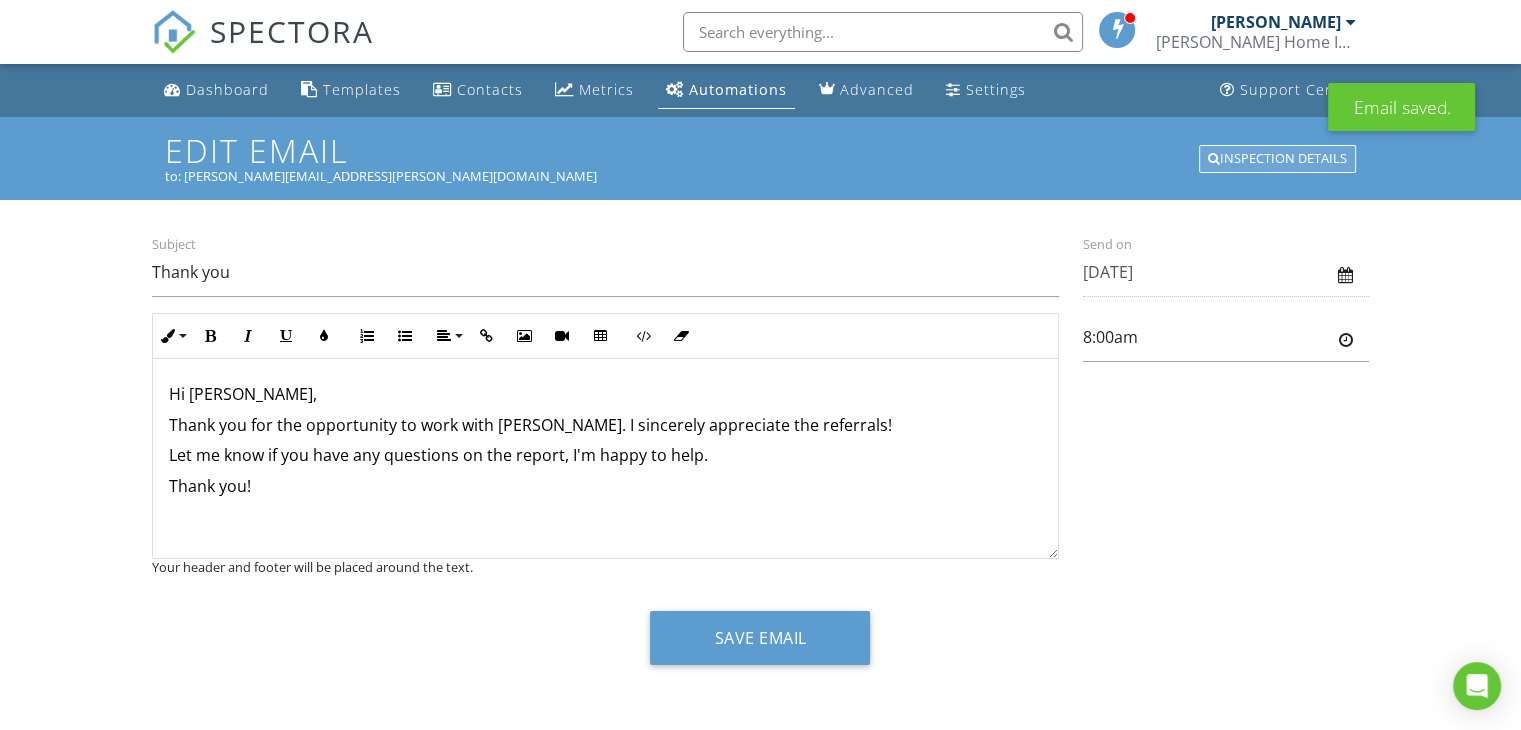 click on "Inspection Details" at bounding box center [1277, 159] 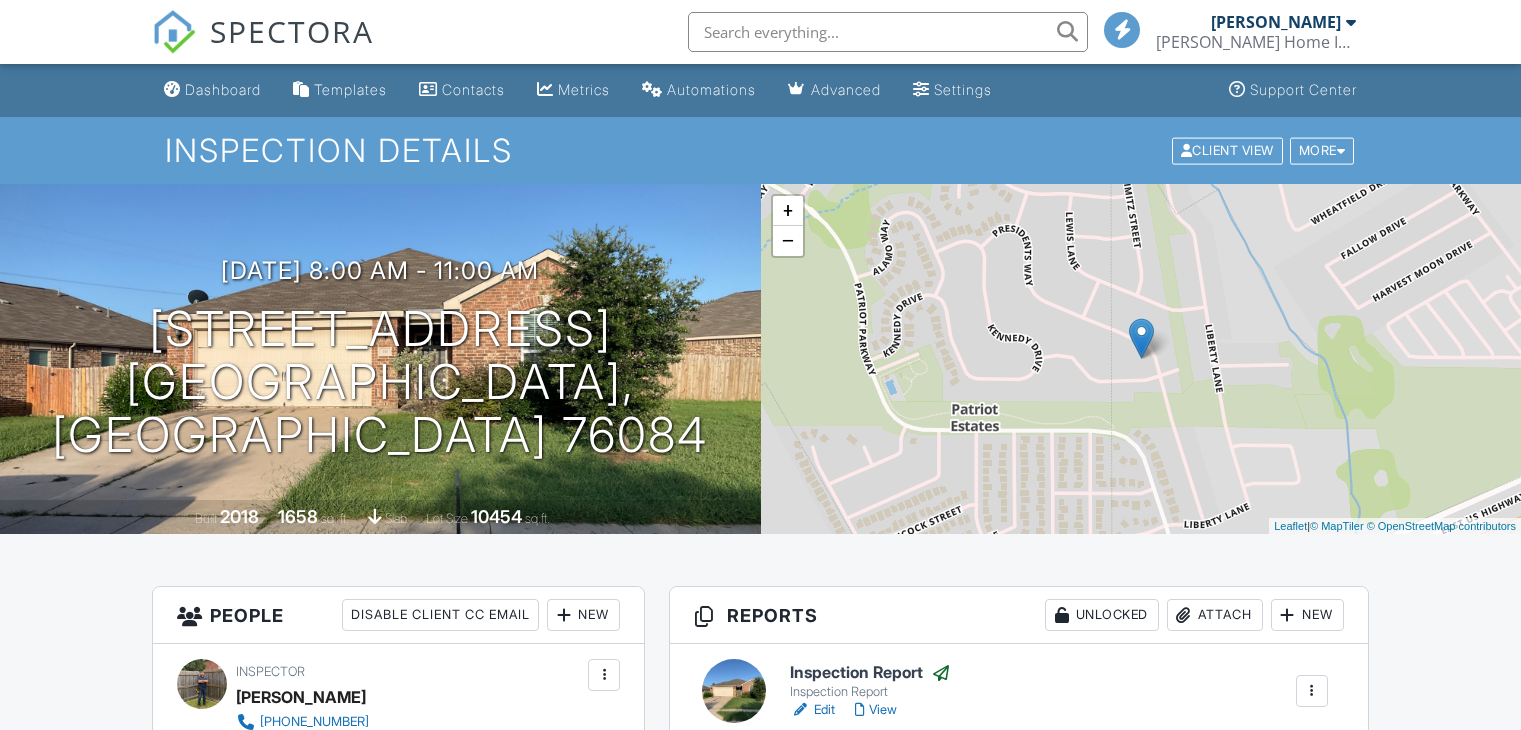 scroll, scrollTop: 0, scrollLeft: 0, axis: both 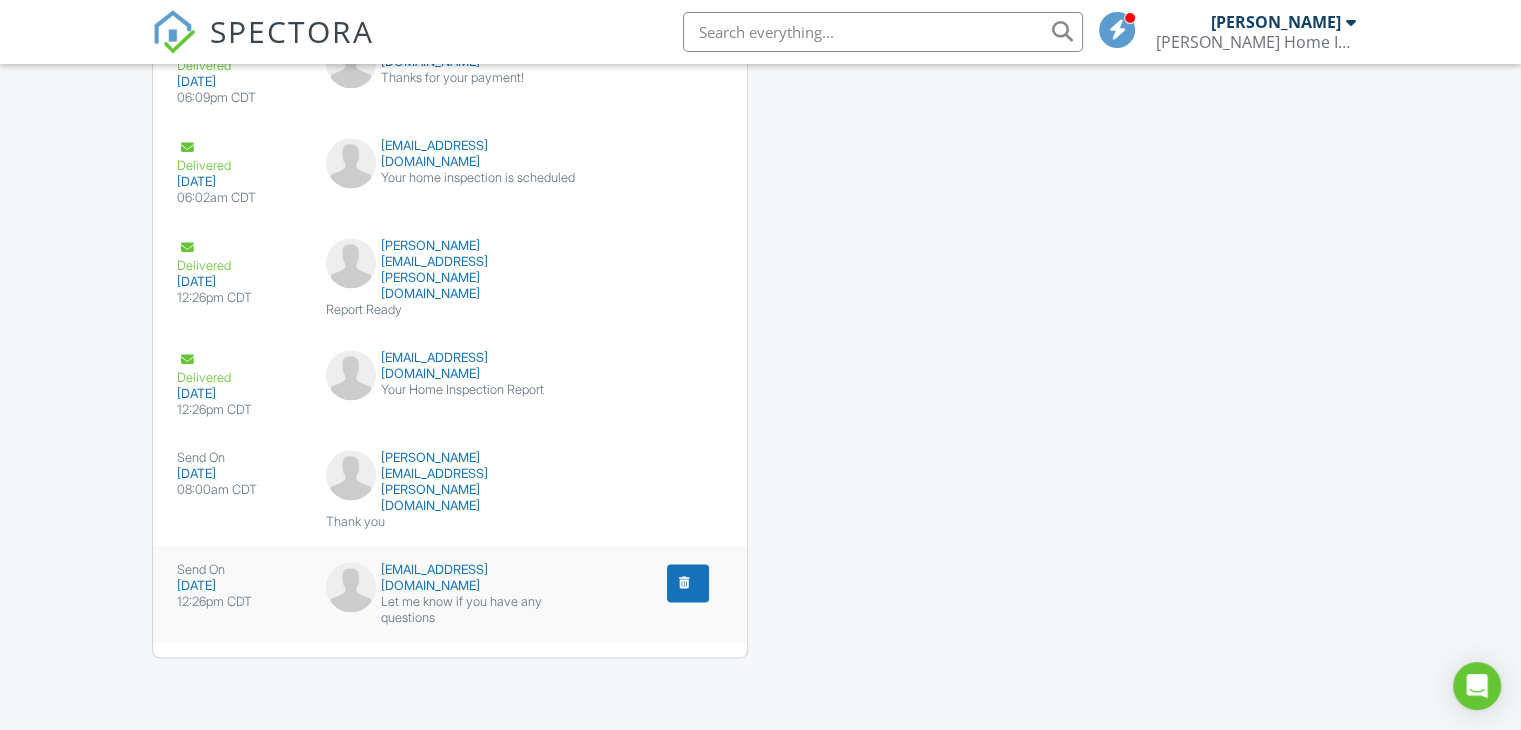 click on "Send On
[DATE]
12:26pm CDT
[EMAIL_ADDRESS][DOMAIN_NAME]
Let me know if you have any questions" at bounding box center (450, 594) 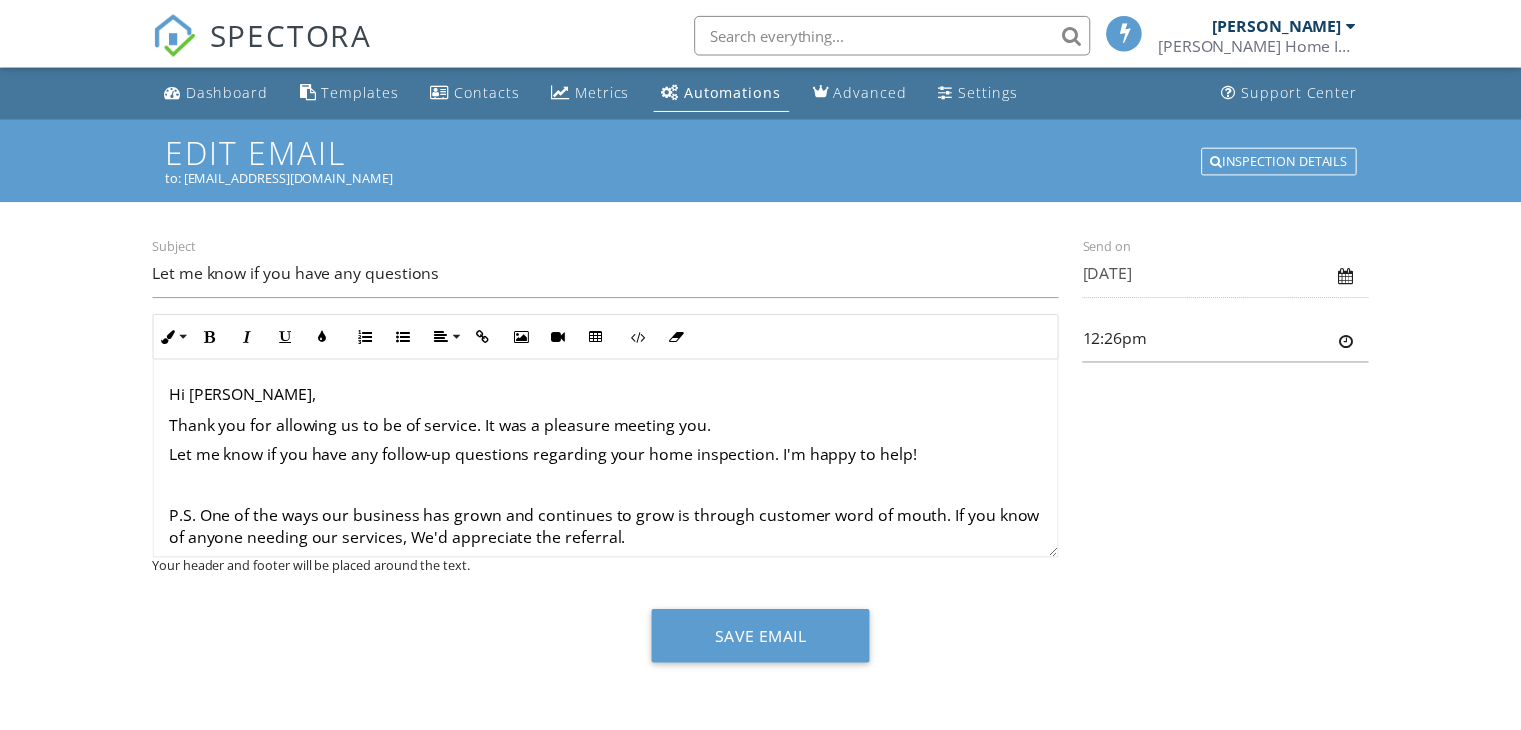 scroll, scrollTop: 0, scrollLeft: 0, axis: both 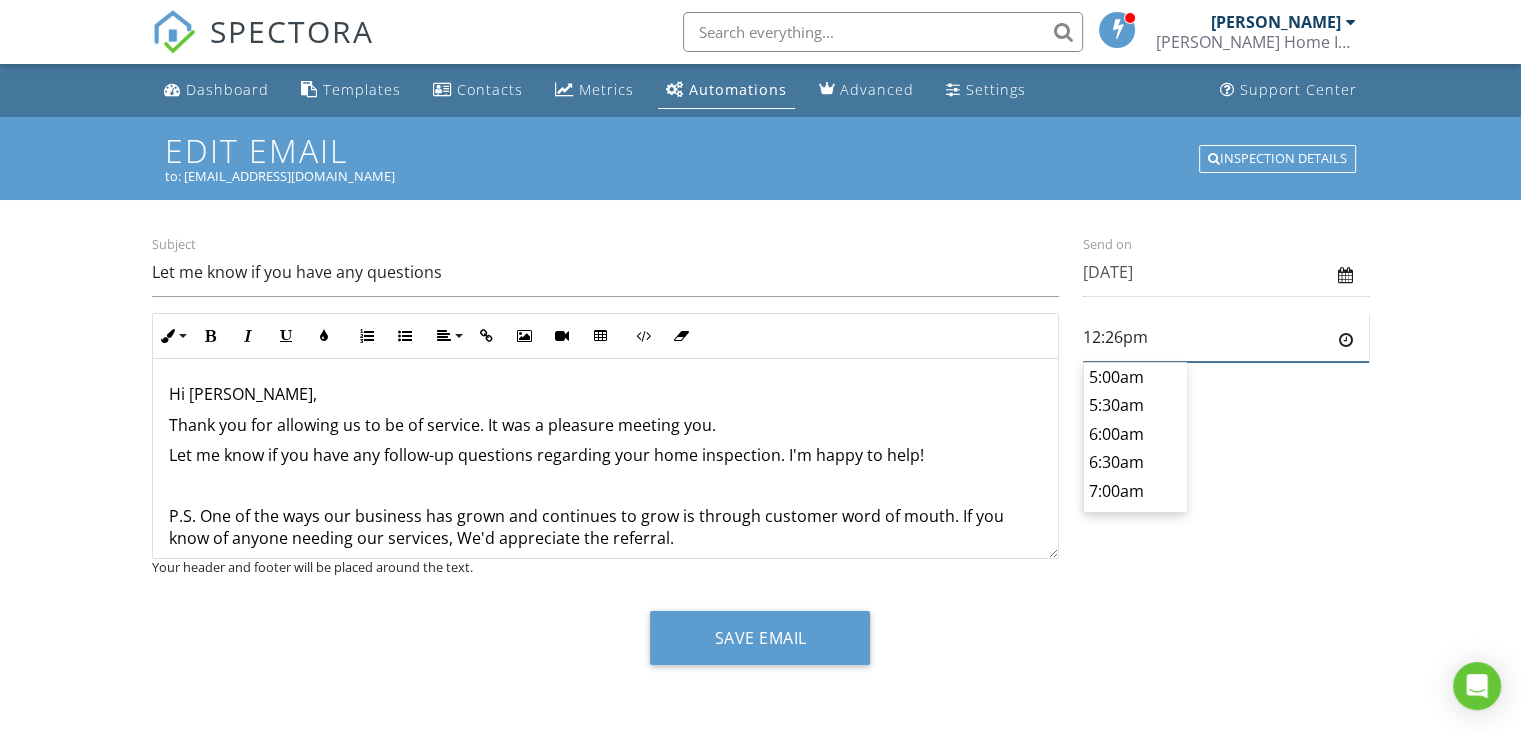 click on "12:26pm" at bounding box center [1226, 337] 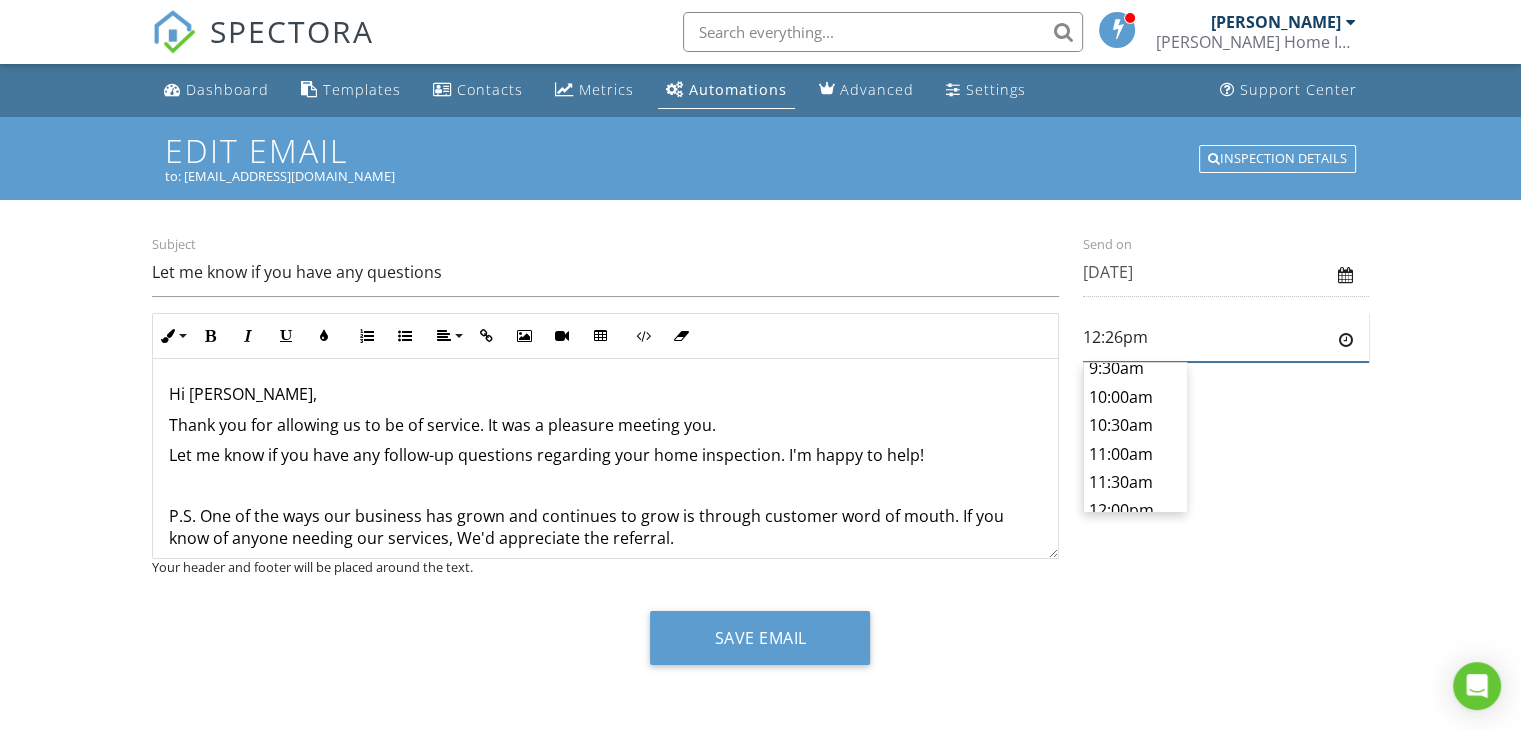 scroll, scrollTop: 98, scrollLeft: 0, axis: vertical 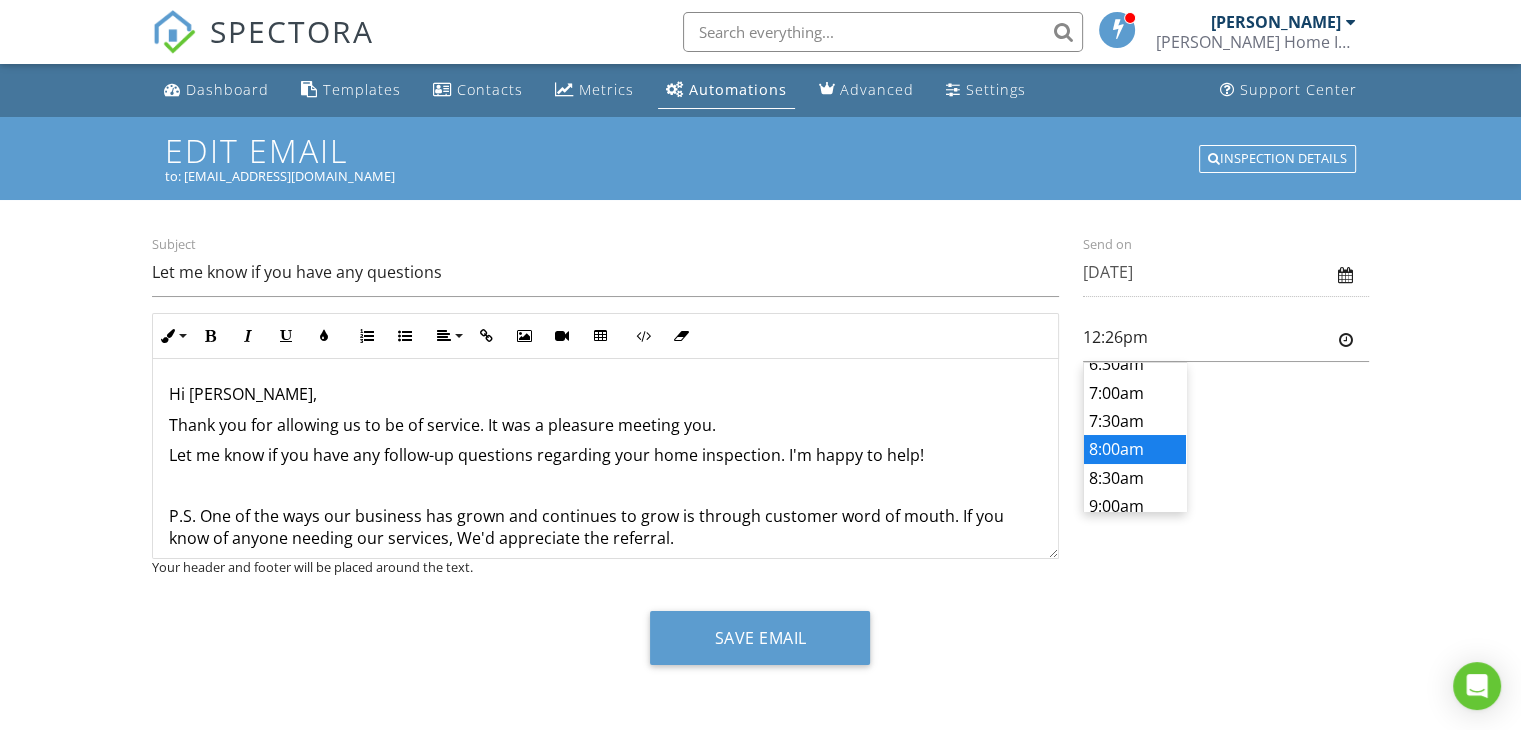 type on "8:00am" 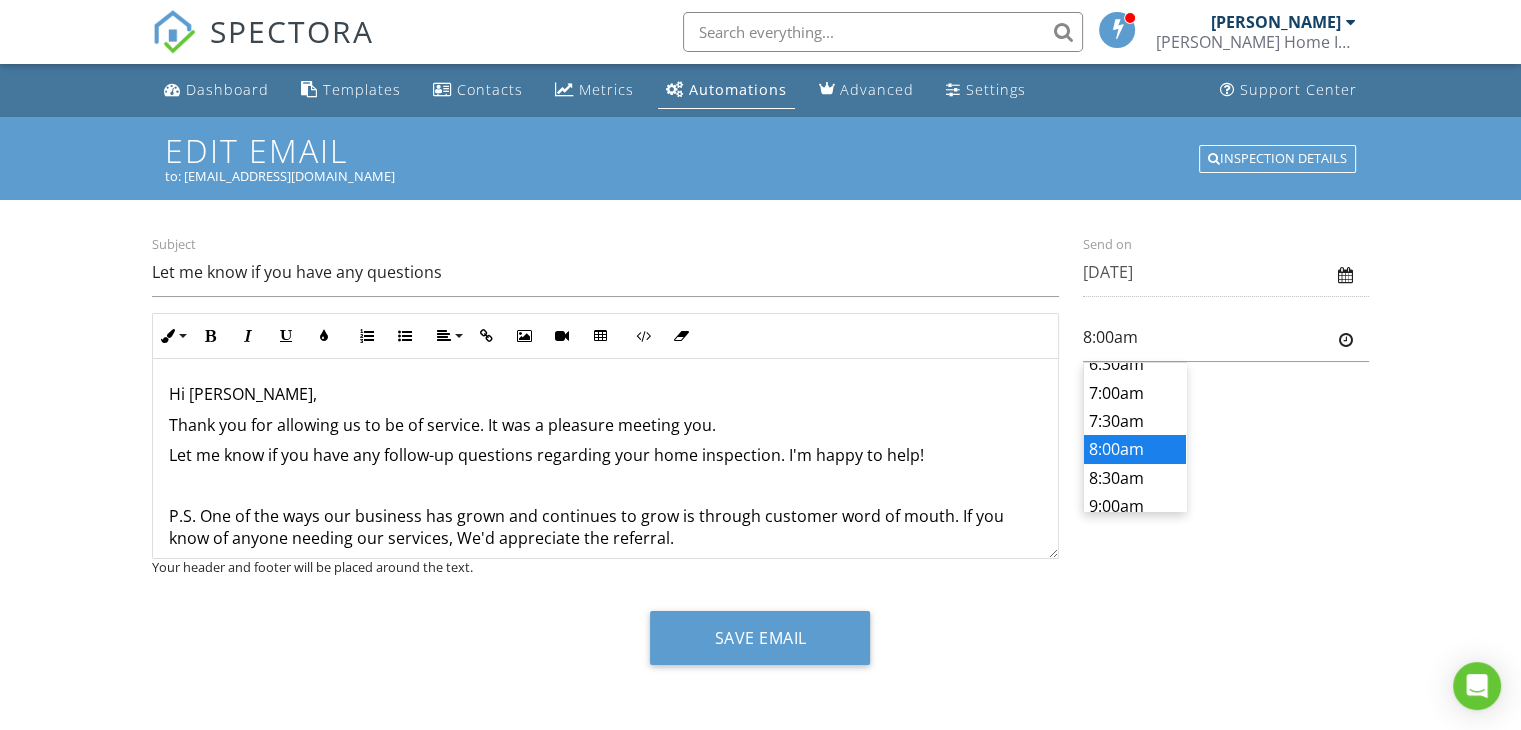 click on "SPECTORA
Jose Duran
Duran Home Inspections
Role:
Inspector
Dashboard
New Inspection
Inspections
Calendar
Template Editor
Contacts
Automations
Team
Metrics
Payments
Data Exports
Billing
Reporting
Advanced
Settings
What's New
Sign Out
Dashboard
Templates
Contacts
Metrics
Automations
Advanced
Settings
Support Center
Edit Email
to: ramirezenrrique339@gmail.com
Inspection Details
Subject
Let me know if you have any questions
Inline Style XLarge Large Normal Small Light Small/Light Bold Italic Underline Colors Ordered List Unordered List Align Align Left Align Center Align Right Align Justify Insert Link Insert Image Insert Video" at bounding box center (760, 366) 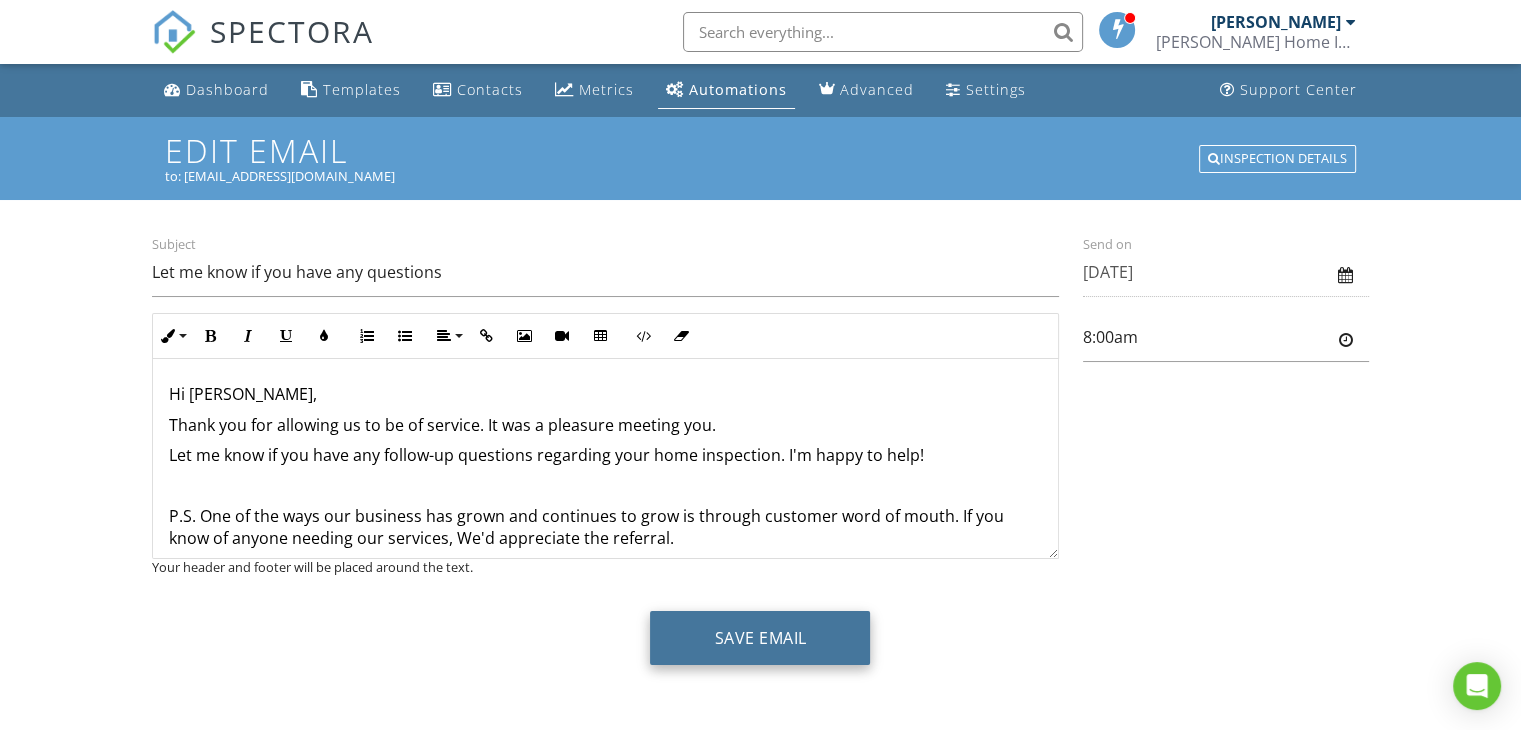 click on "Save Email" at bounding box center (760, 638) 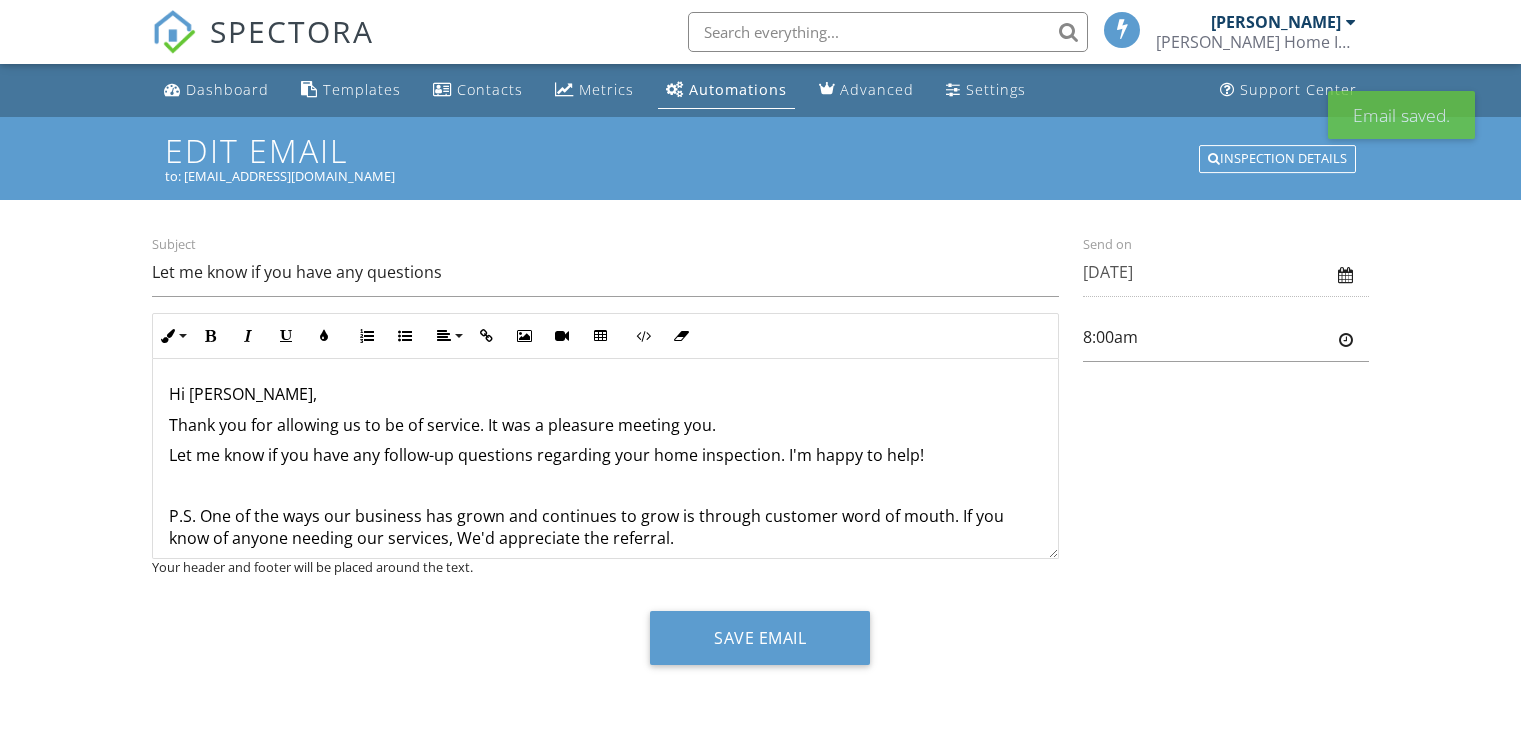 scroll, scrollTop: 0, scrollLeft: 0, axis: both 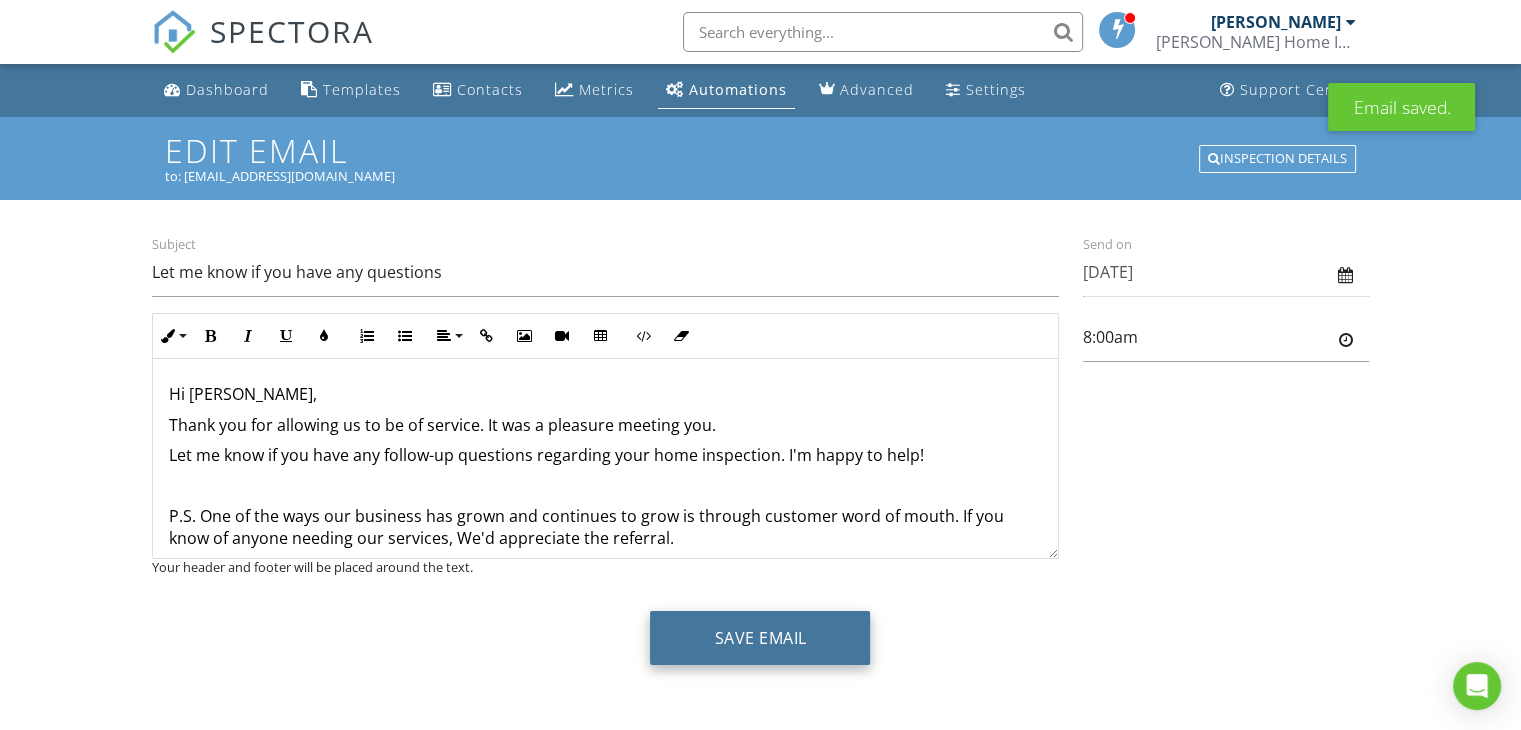click on "Save Email" at bounding box center [760, 638] 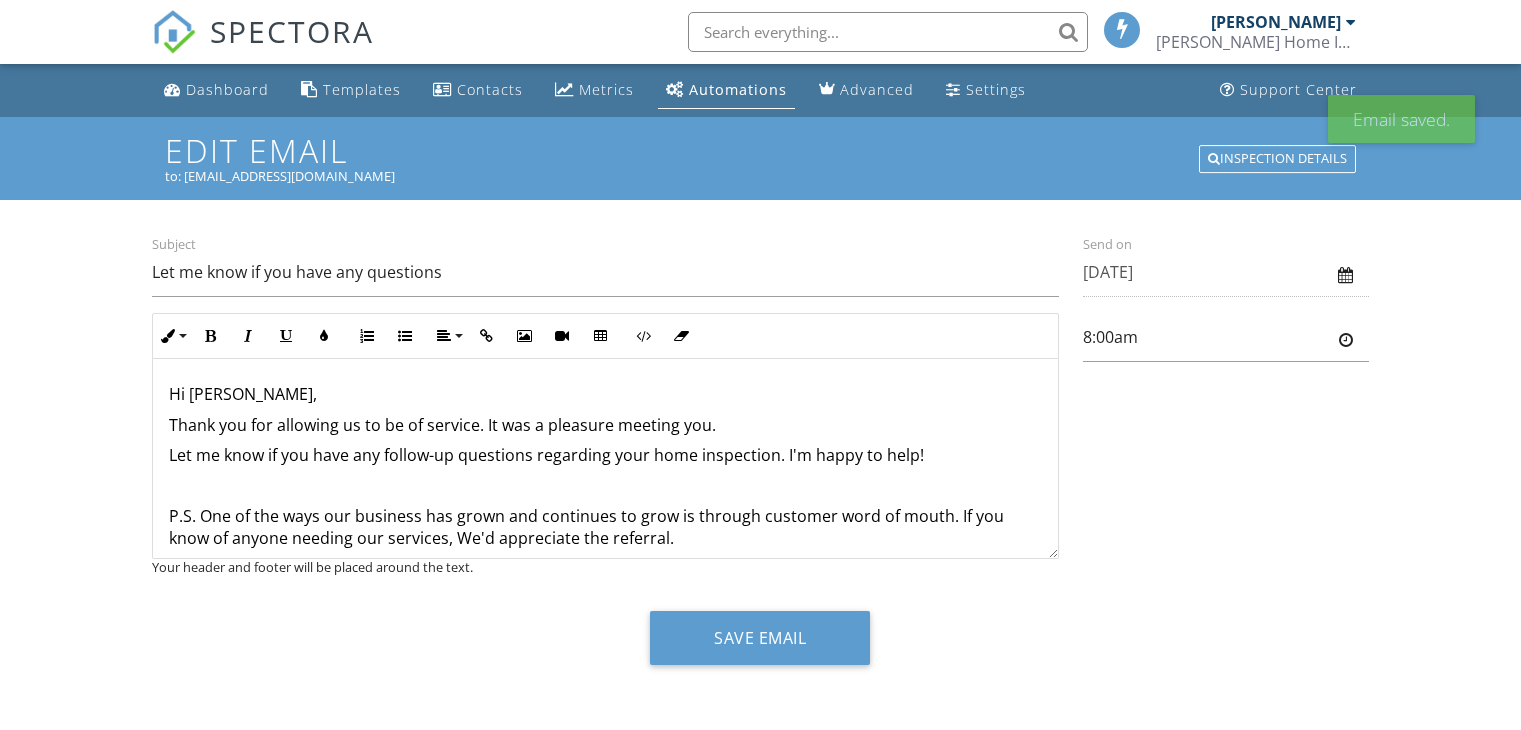 scroll, scrollTop: 0, scrollLeft: 0, axis: both 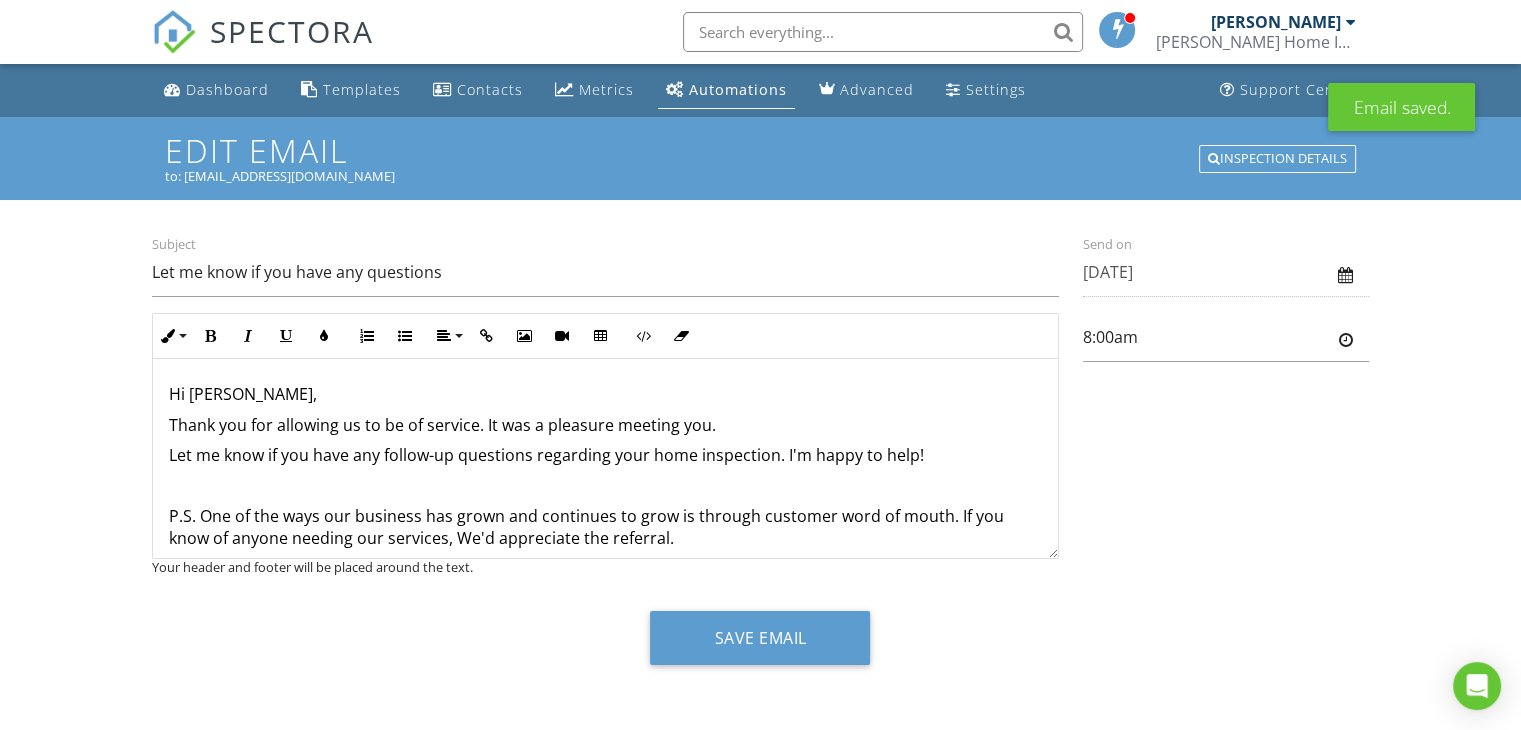 click on "Inspection Details" at bounding box center (1277, 159) 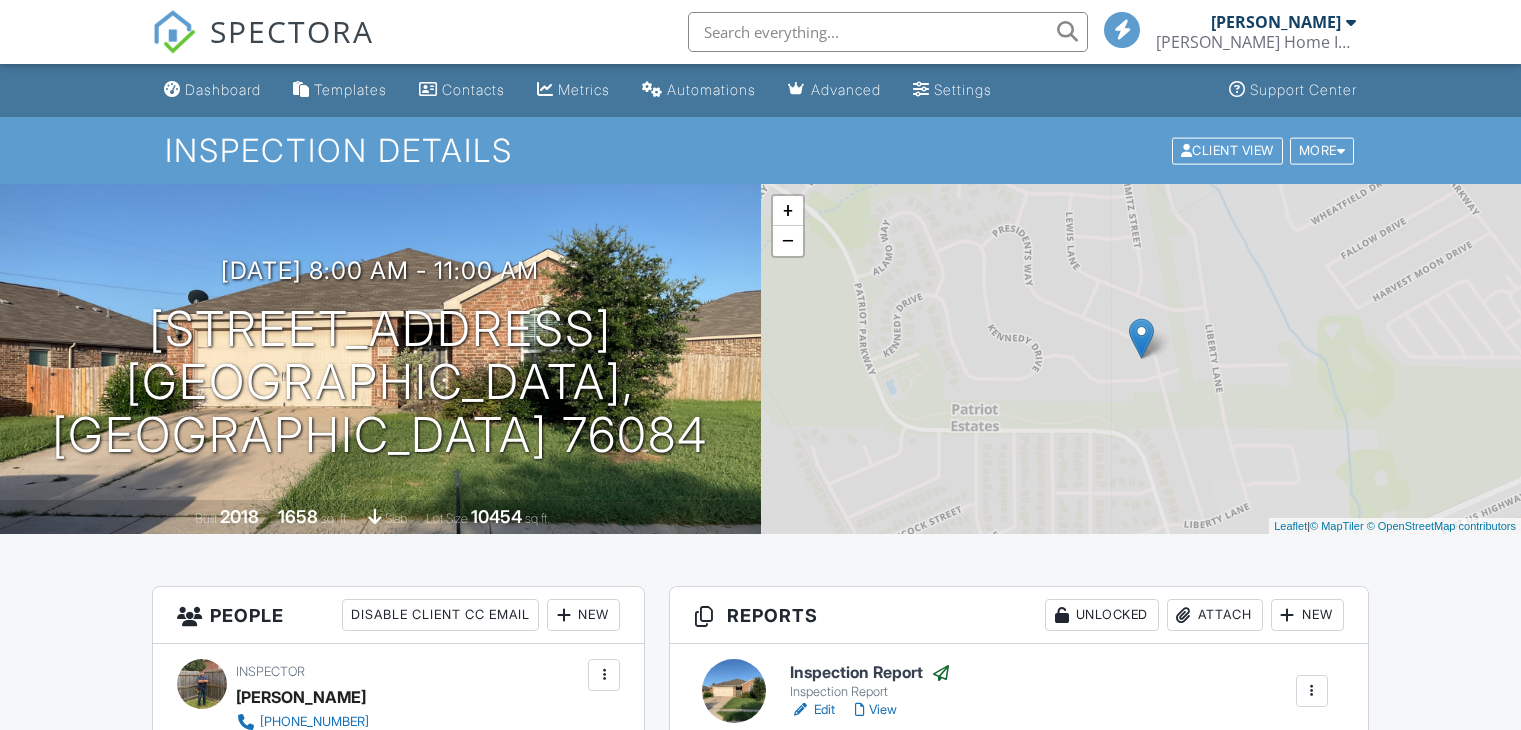 scroll, scrollTop: 0, scrollLeft: 0, axis: both 